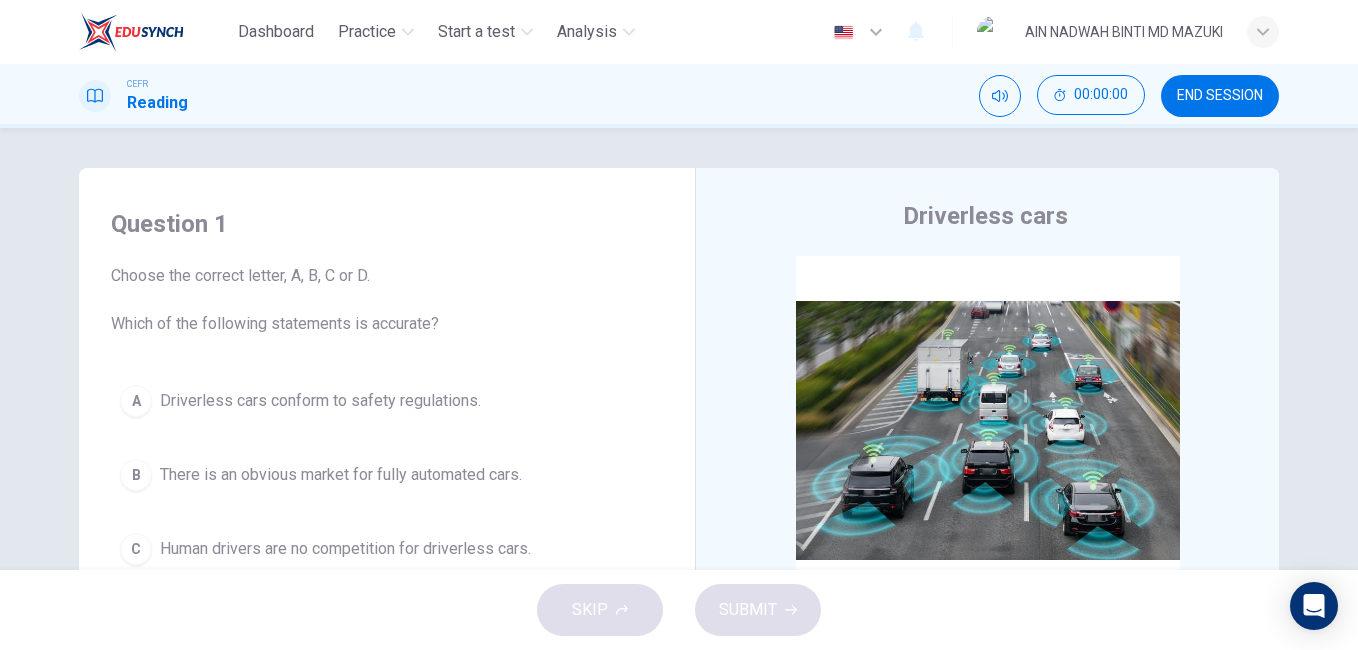 scroll, scrollTop: 0, scrollLeft: 0, axis: both 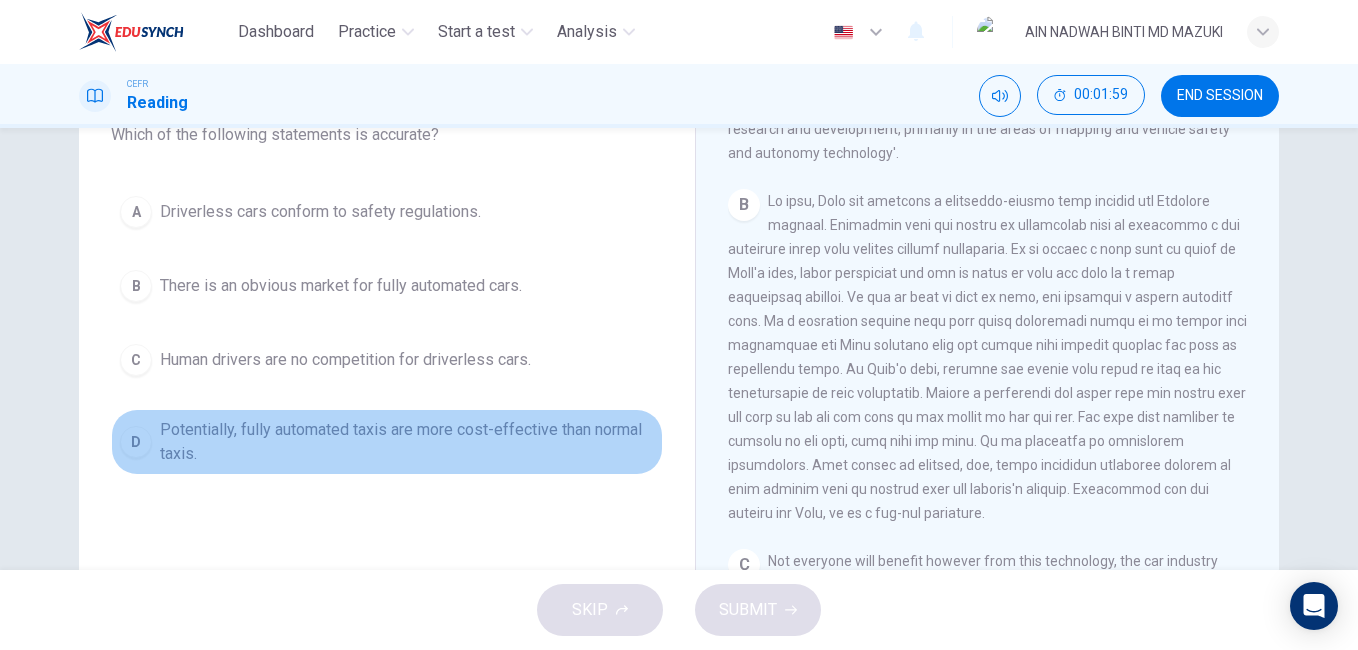 click on "Potentially, fully automated taxis are more cost-effective than normal taxis." at bounding box center [320, 212] 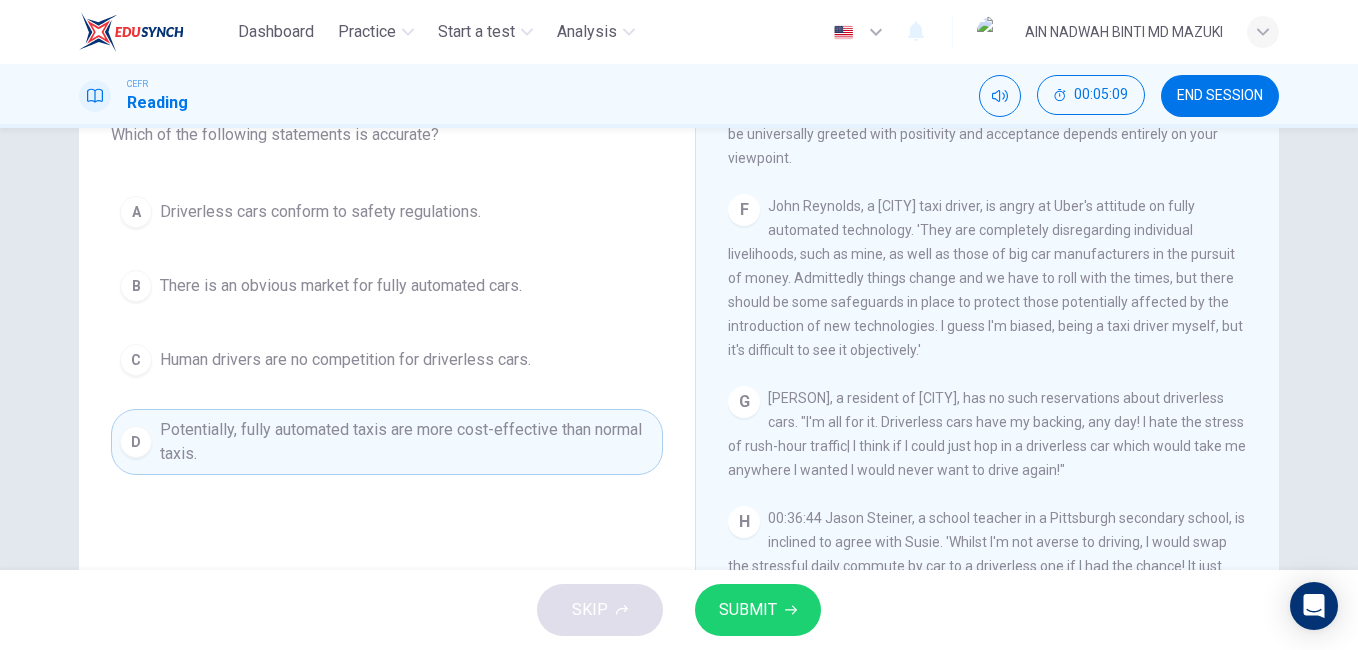 scroll, scrollTop: 1481, scrollLeft: 0, axis: vertical 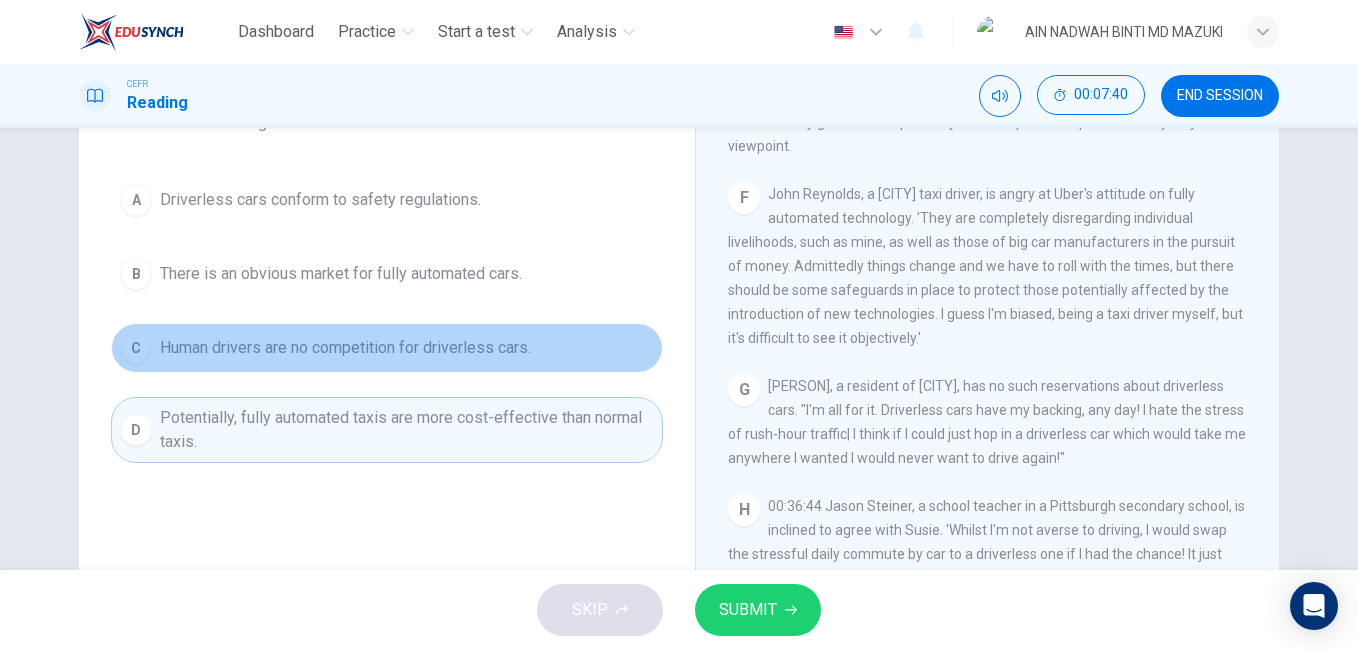 click on "Human drivers are no competition for driverless cars." at bounding box center (320, 200) 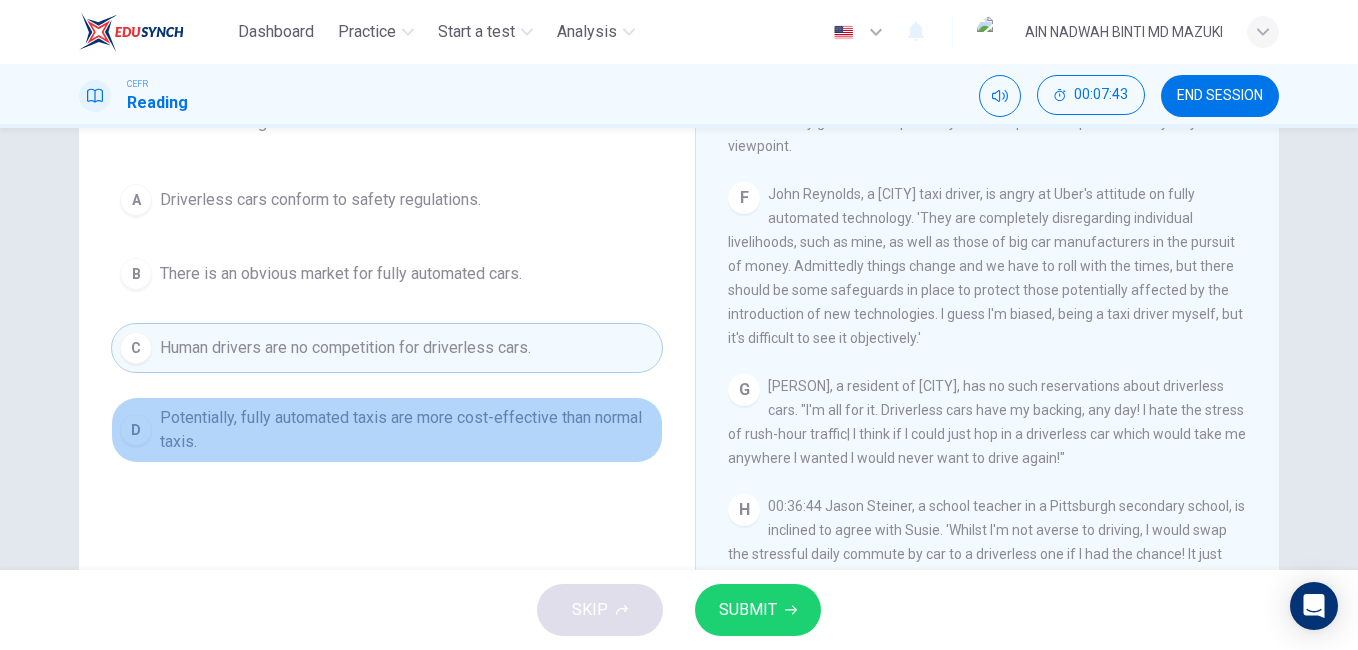 click on "Potentially, fully automated taxis are more cost-effective than normal taxis." at bounding box center (320, 200) 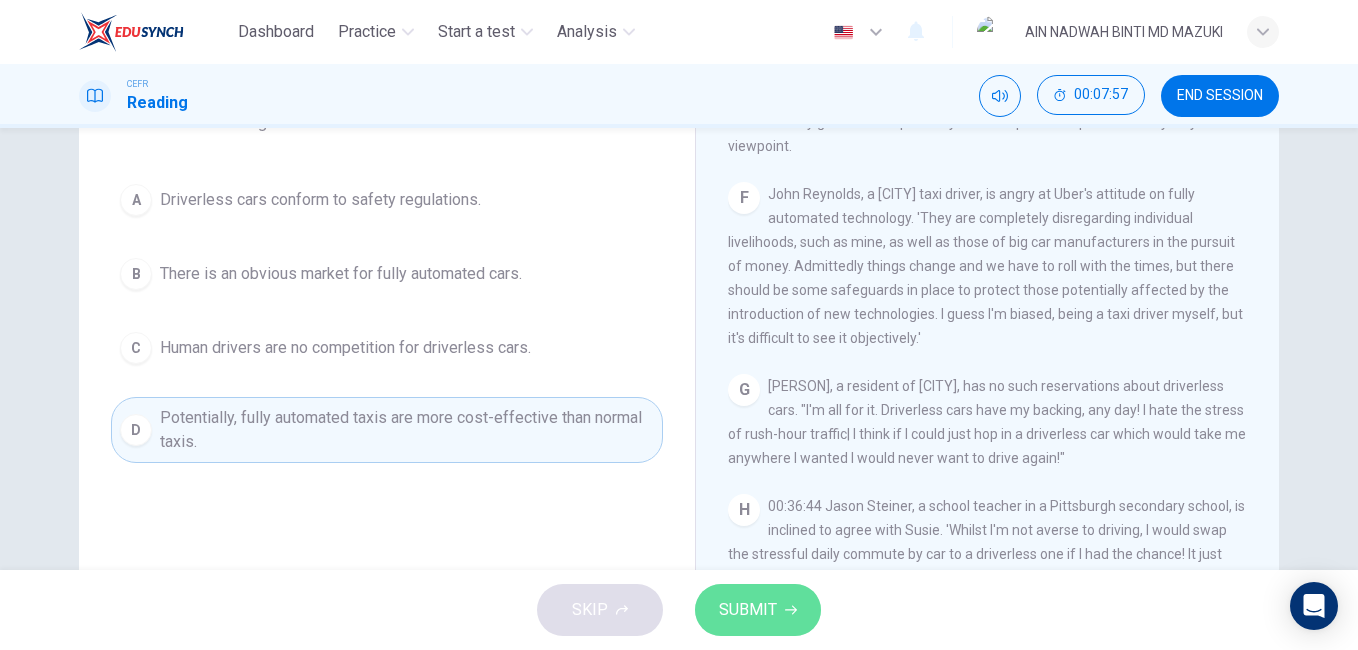 click on "SUBMIT" at bounding box center [748, 610] 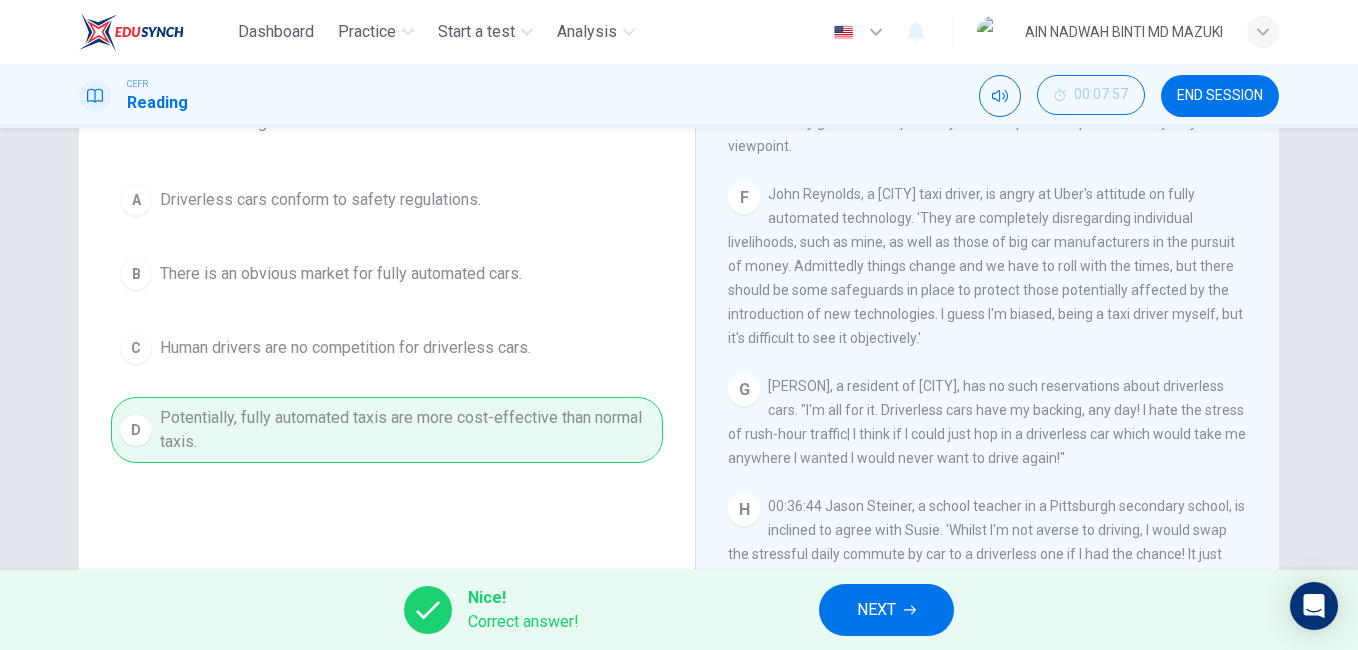 click on "NEXT" at bounding box center (886, 610) 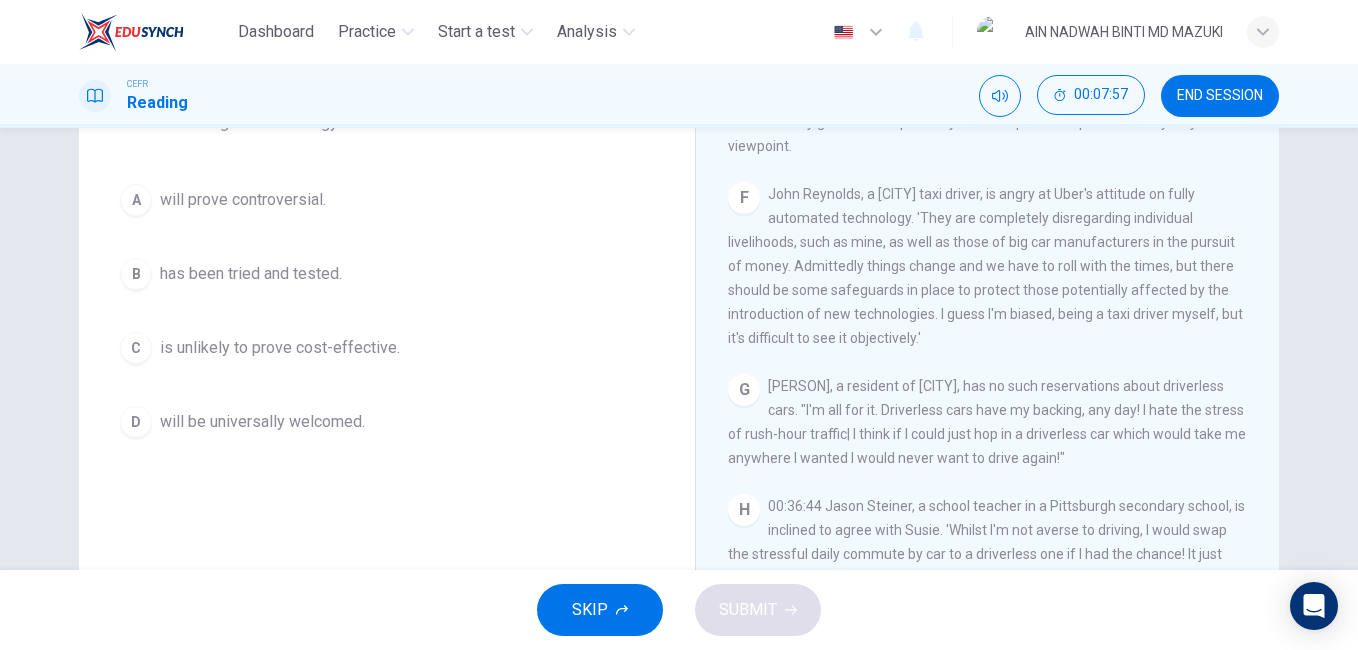 scroll, scrollTop: 124, scrollLeft: 0, axis: vertical 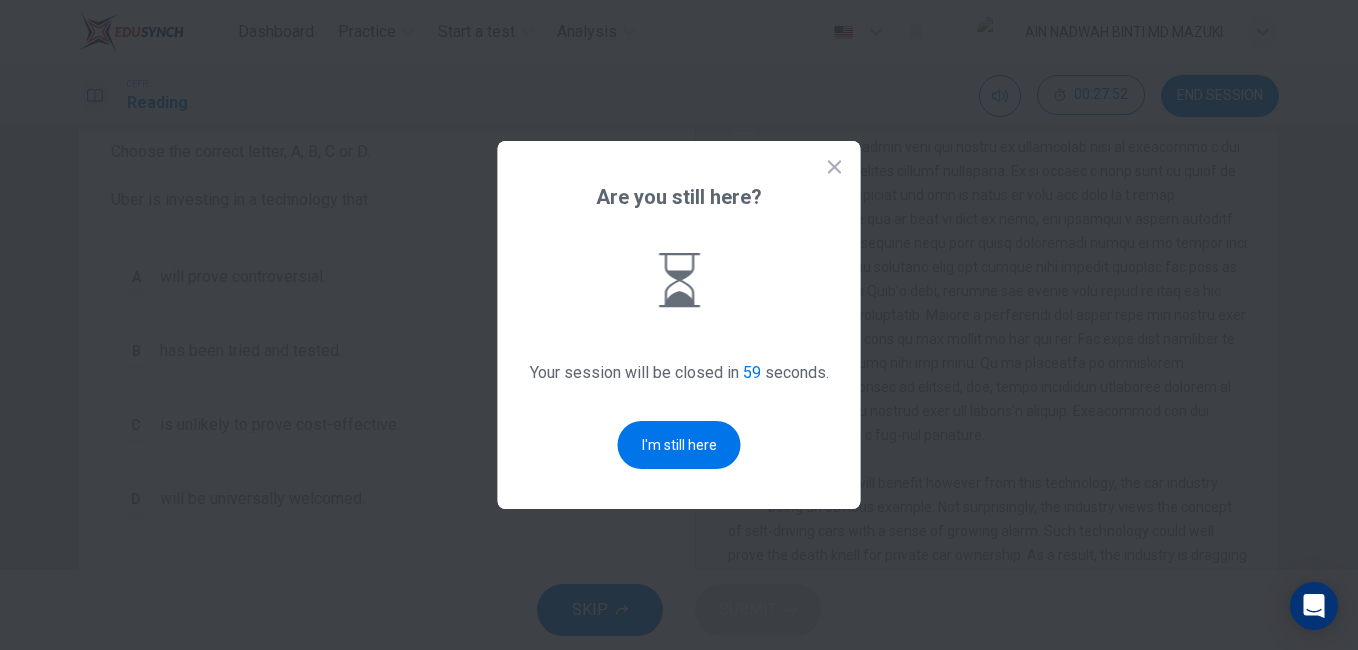 click on "Are you still here? Your session will be closed in   [NUMBER]   seconds. I'm still here" at bounding box center [679, 325] 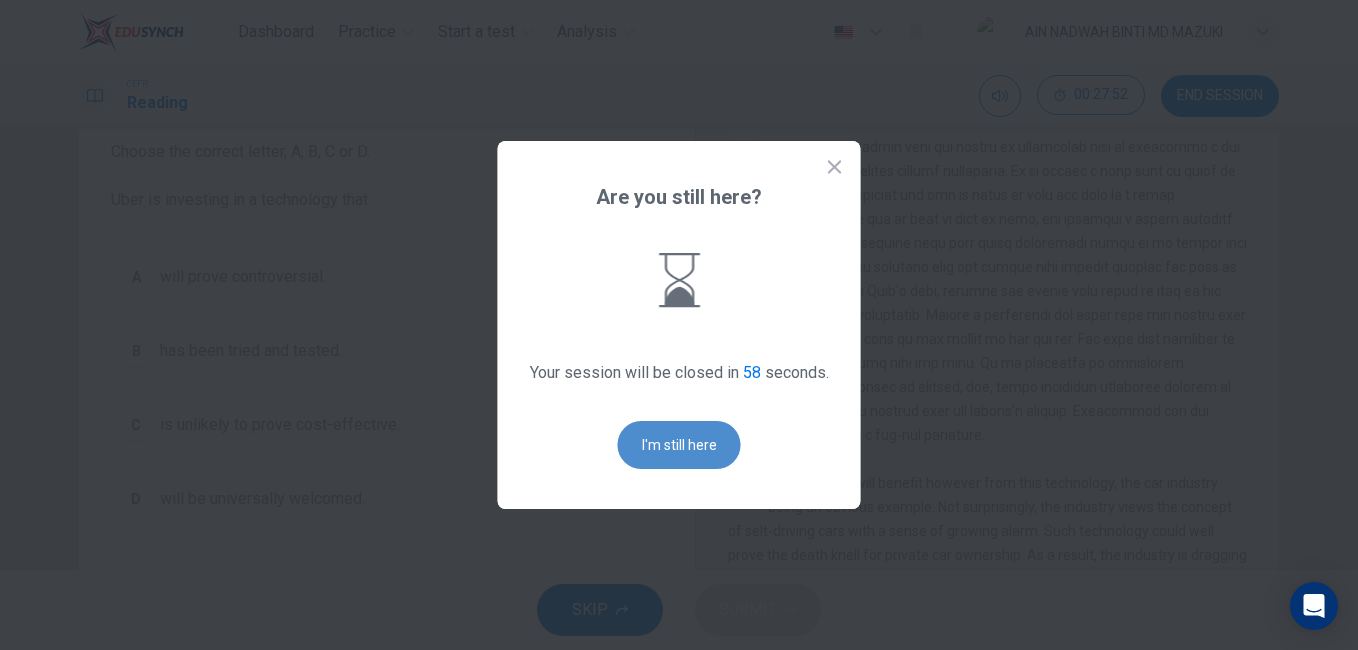 click on "I'm still here" at bounding box center (679, 445) 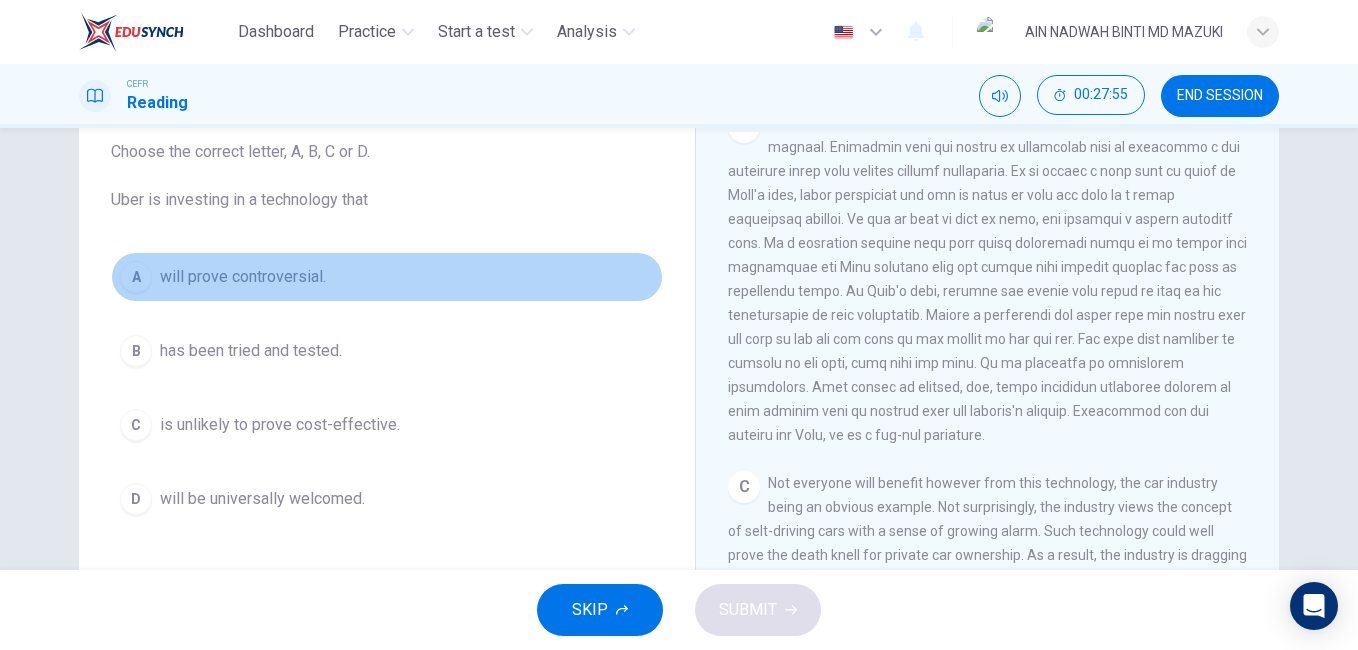 click on "A will prove controversial." at bounding box center (387, 277) 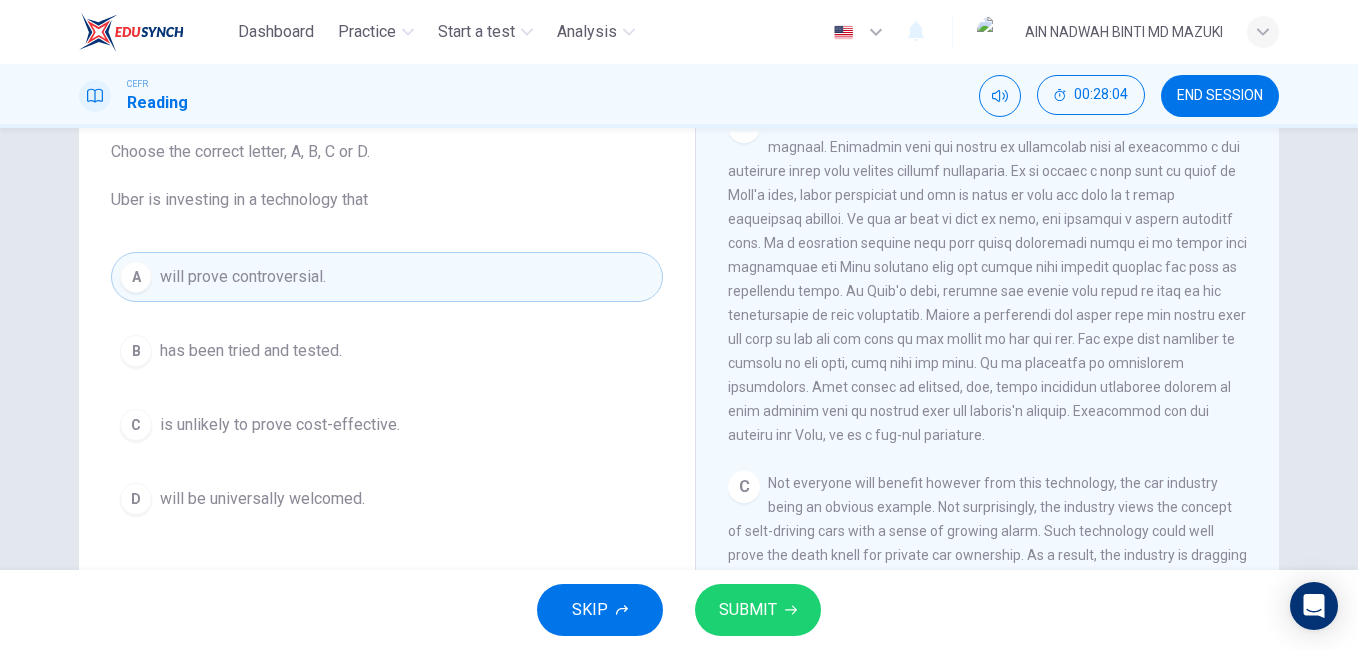 click on "will be universally welcomed." at bounding box center (251, 351) 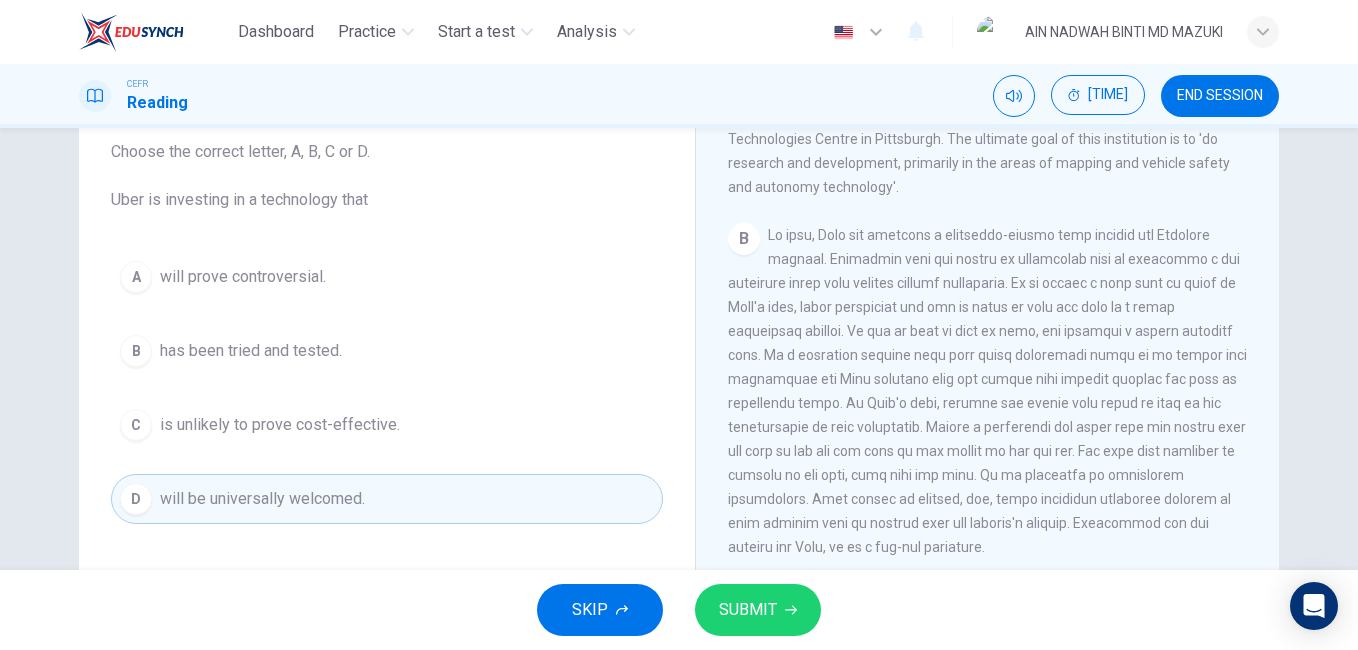 scroll, scrollTop: 499, scrollLeft: 0, axis: vertical 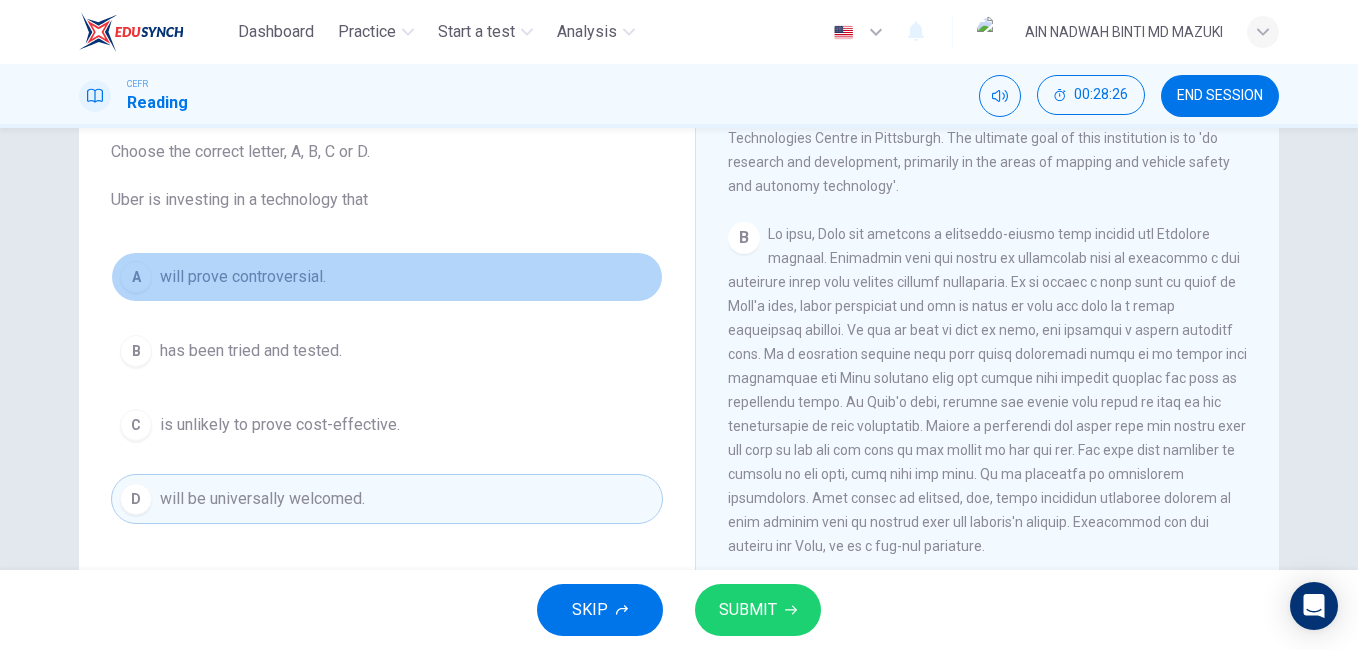 click on "will prove controversial." at bounding box center (243, 277) 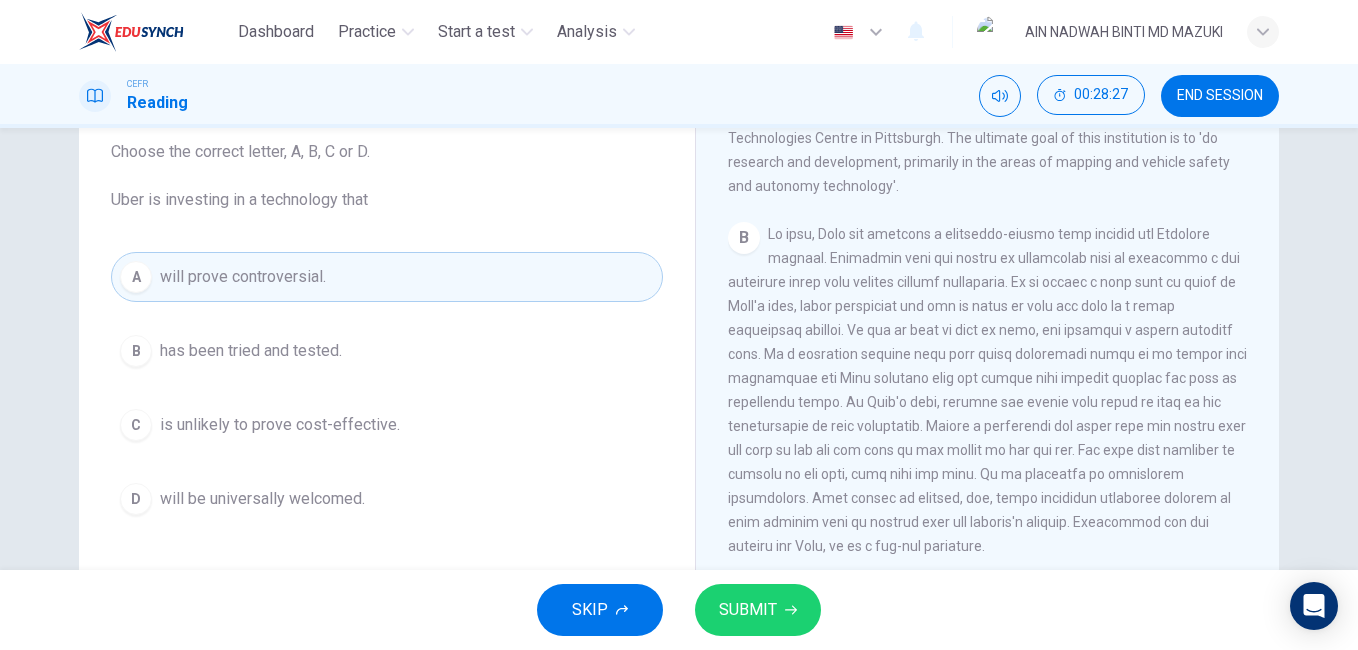 click on "SUBMIT" at bounding box center (748, 610) 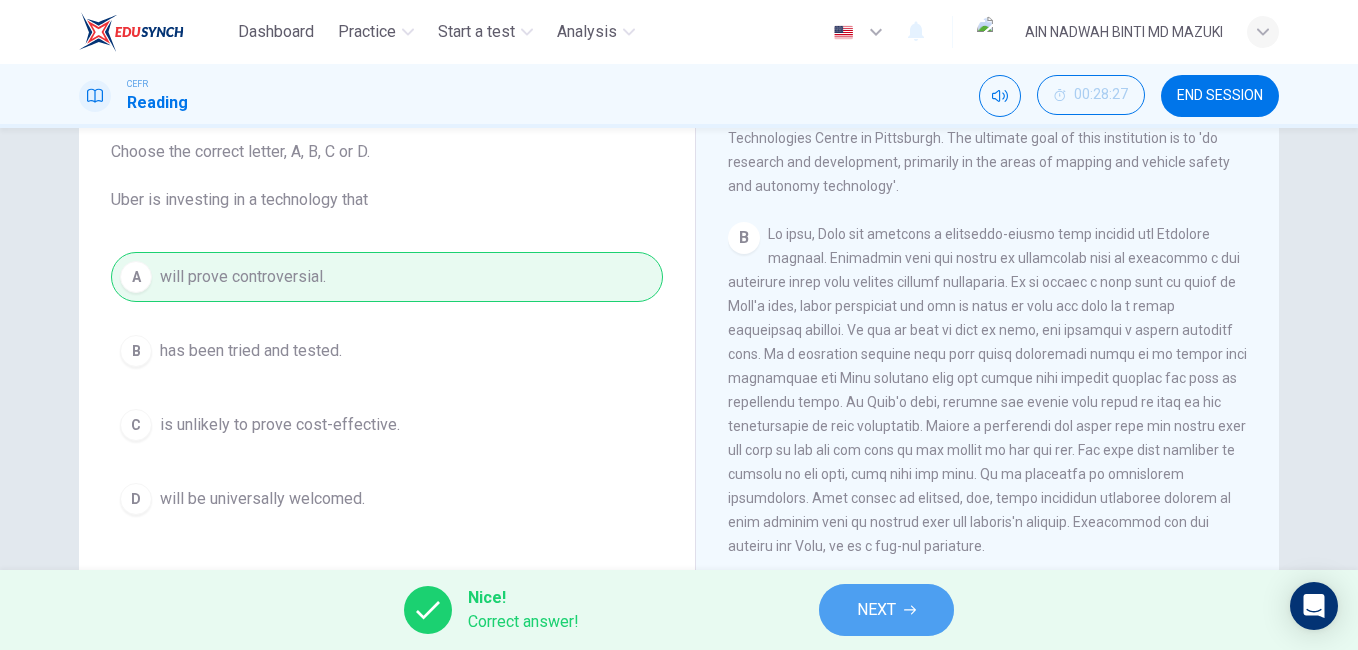 click on "NEXT" at bounding box center (886, 610) 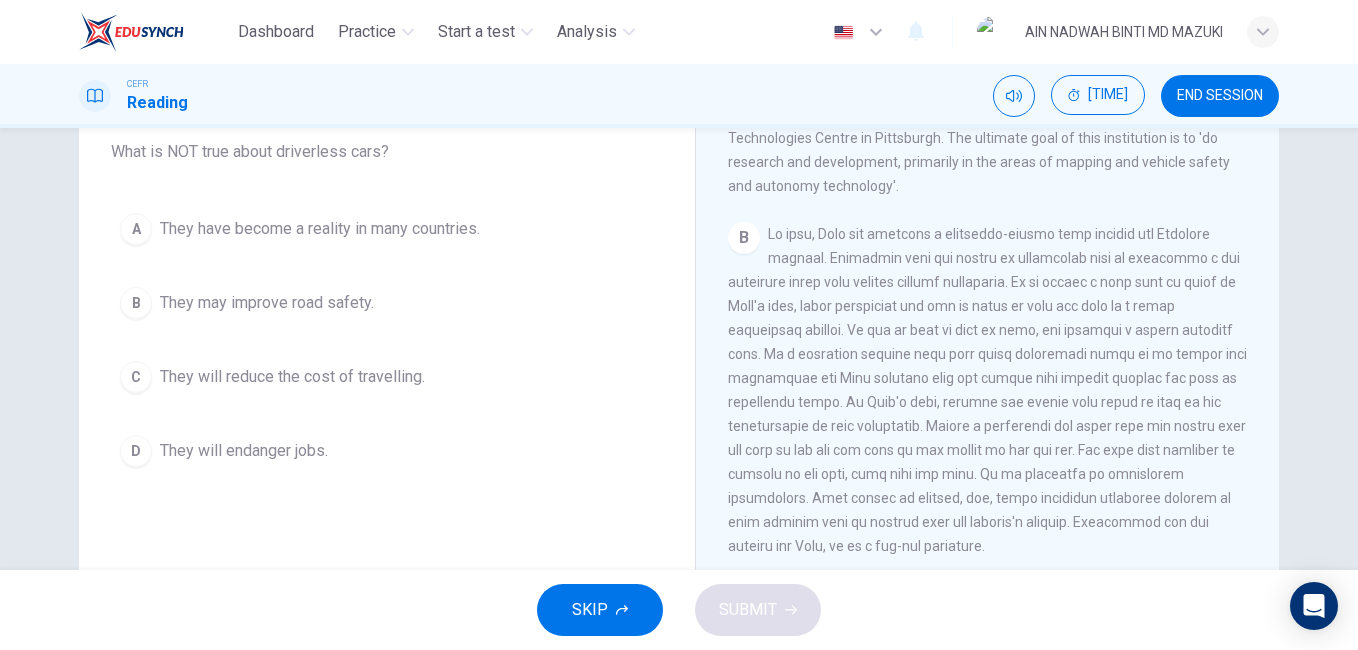 click on "They have become a reality in many countries." at bounding box center (320, 229) 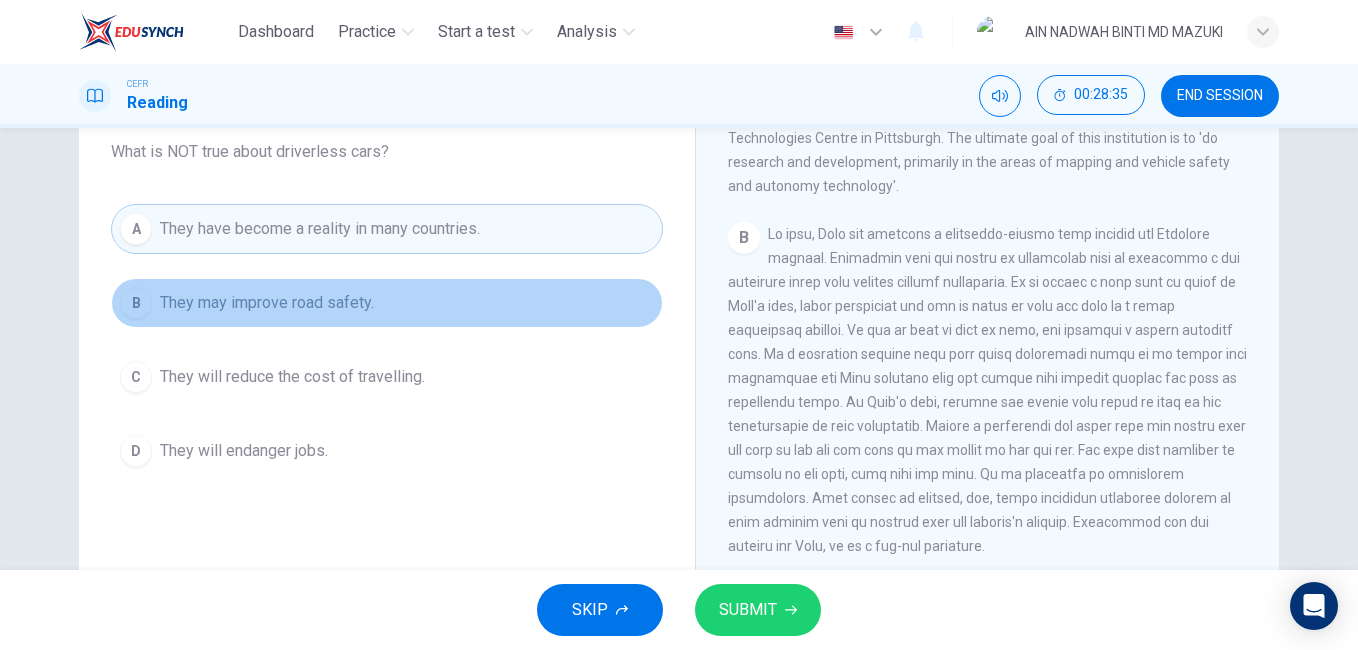click on "They may improve road safety." at bounding box center (267, 303) 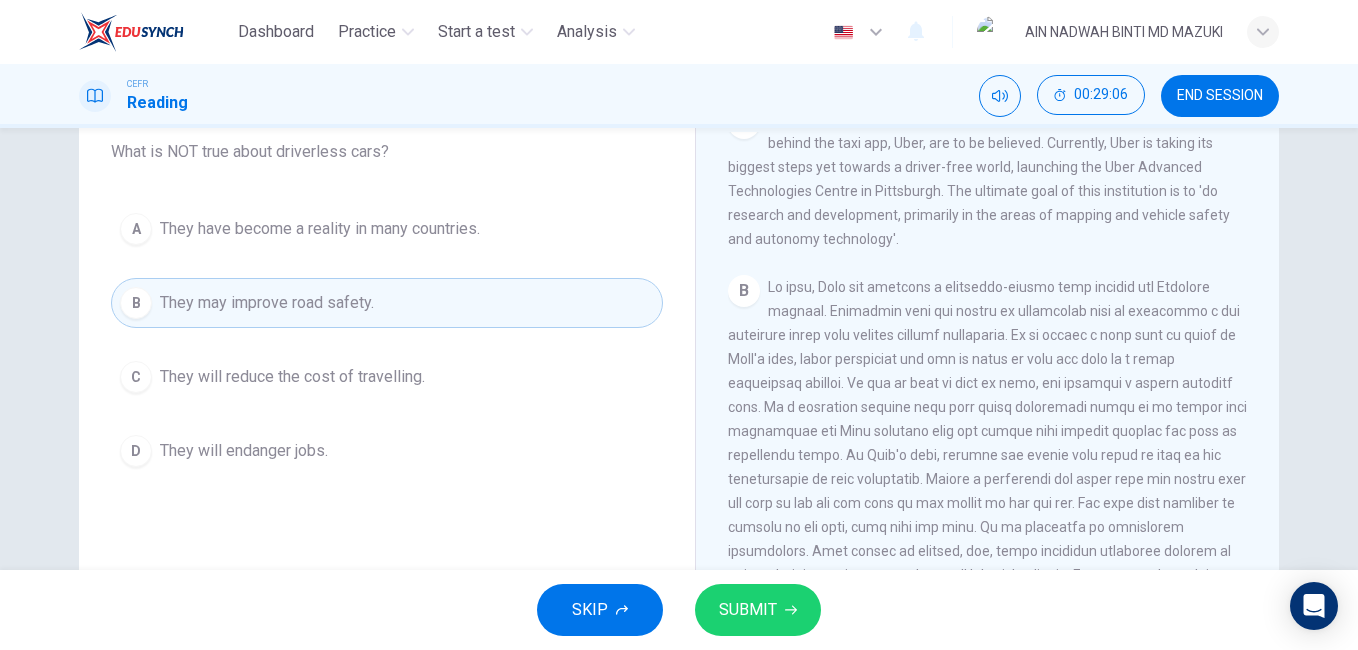 scroll, scrollTop: 450, scrollLeft: 0, axis: vertical 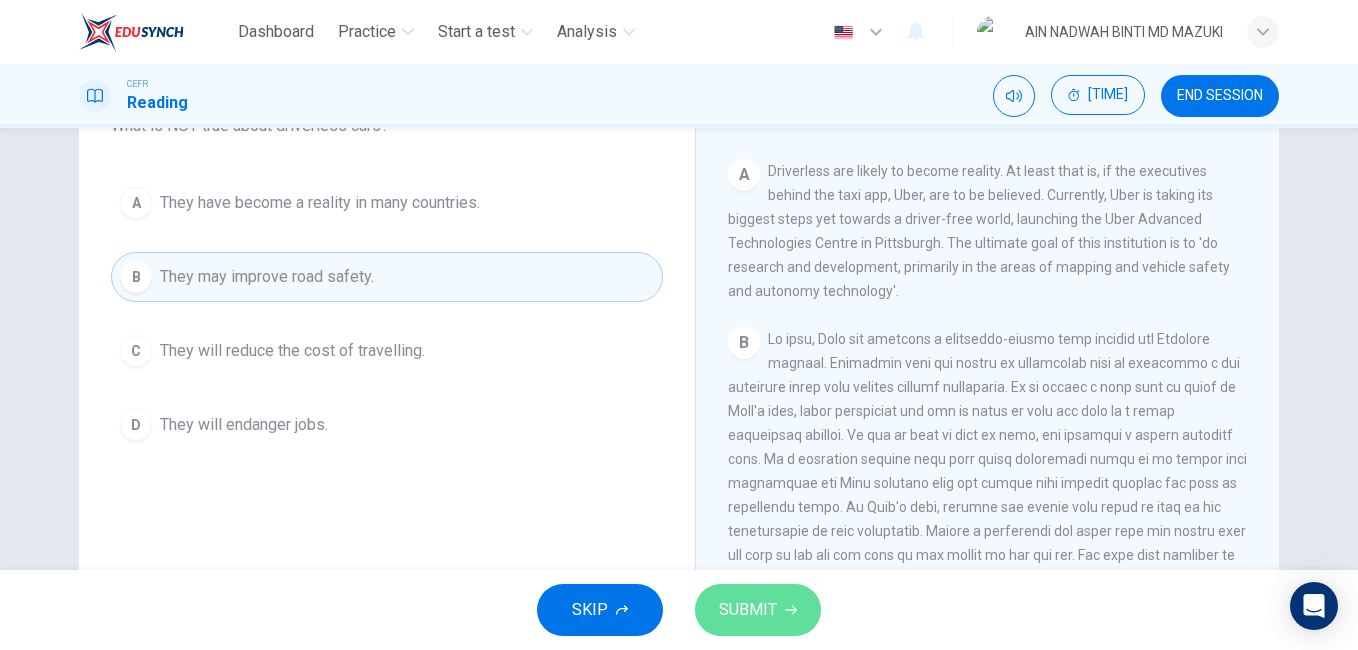 click on "SUBMIT" at bounding box center [748, 610] 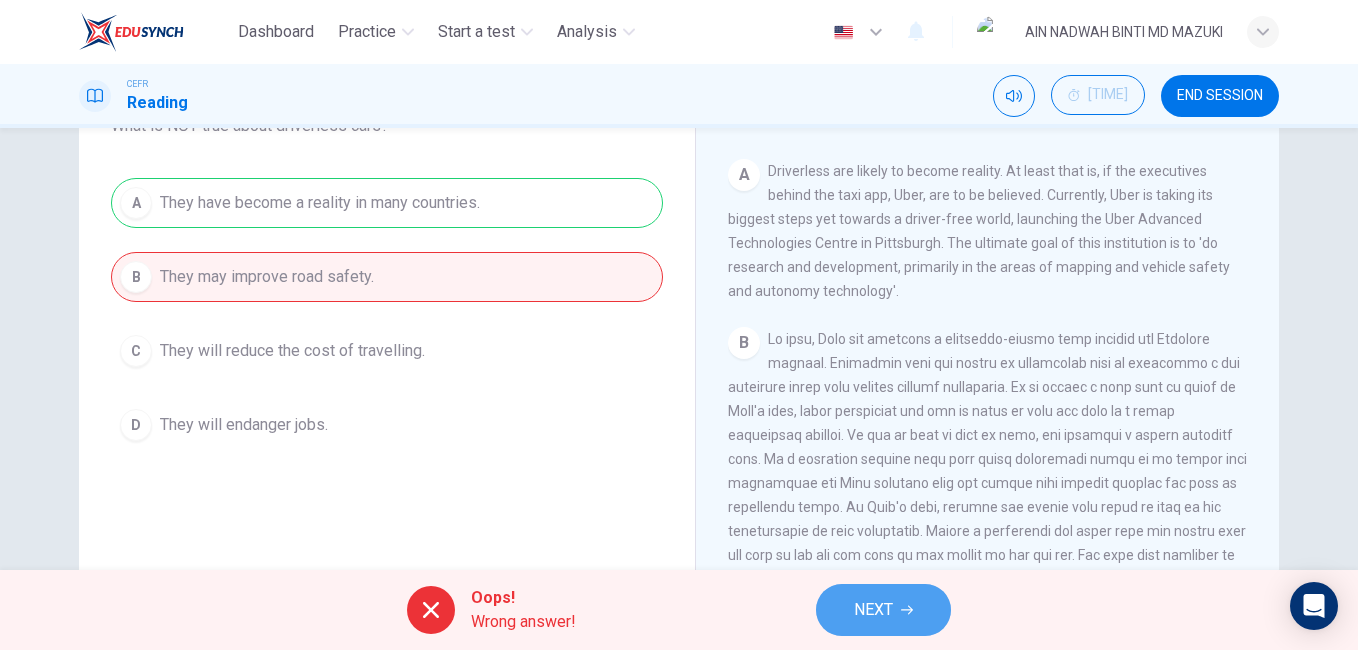 click on "NEXT" at bounding box center (883, 610) 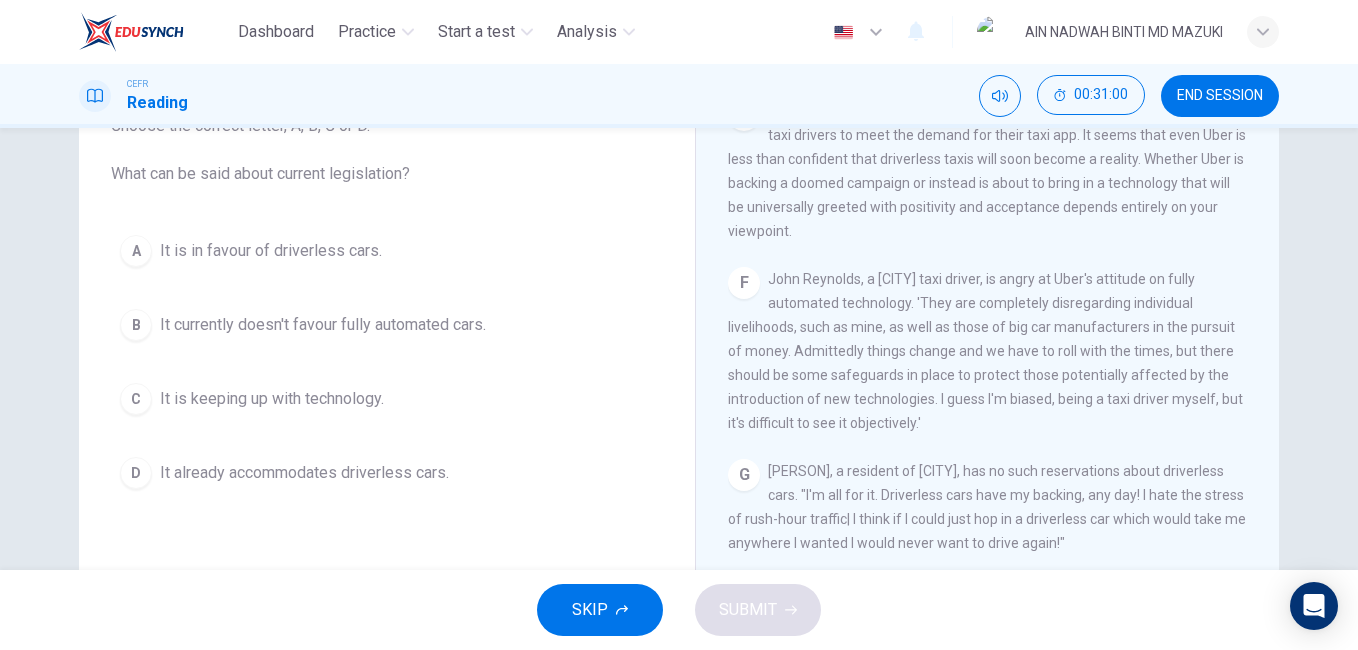 scroll, scrollTop: 1413, scrollLeft: 0, axis: vertical 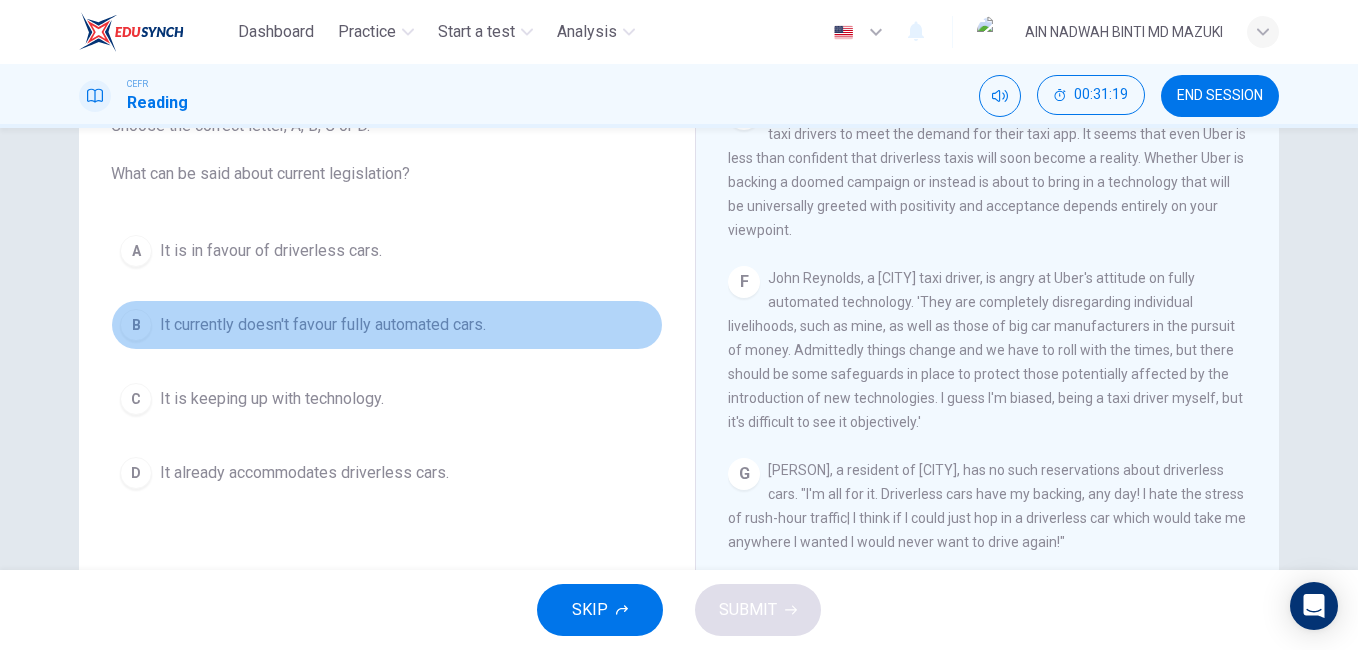 click on "B It currently doesn't favour fully automated cars." at bounding box center [387, 325] 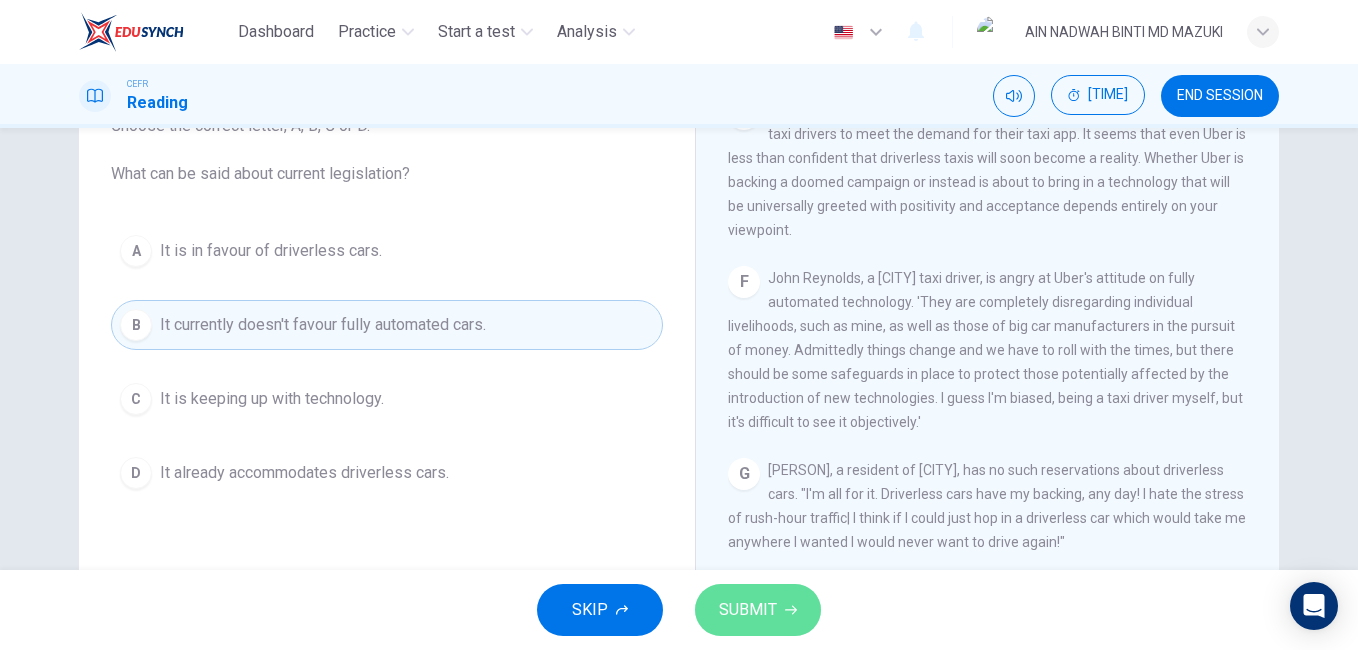 click on "SUBMIT" at bounding box center (758, 610) 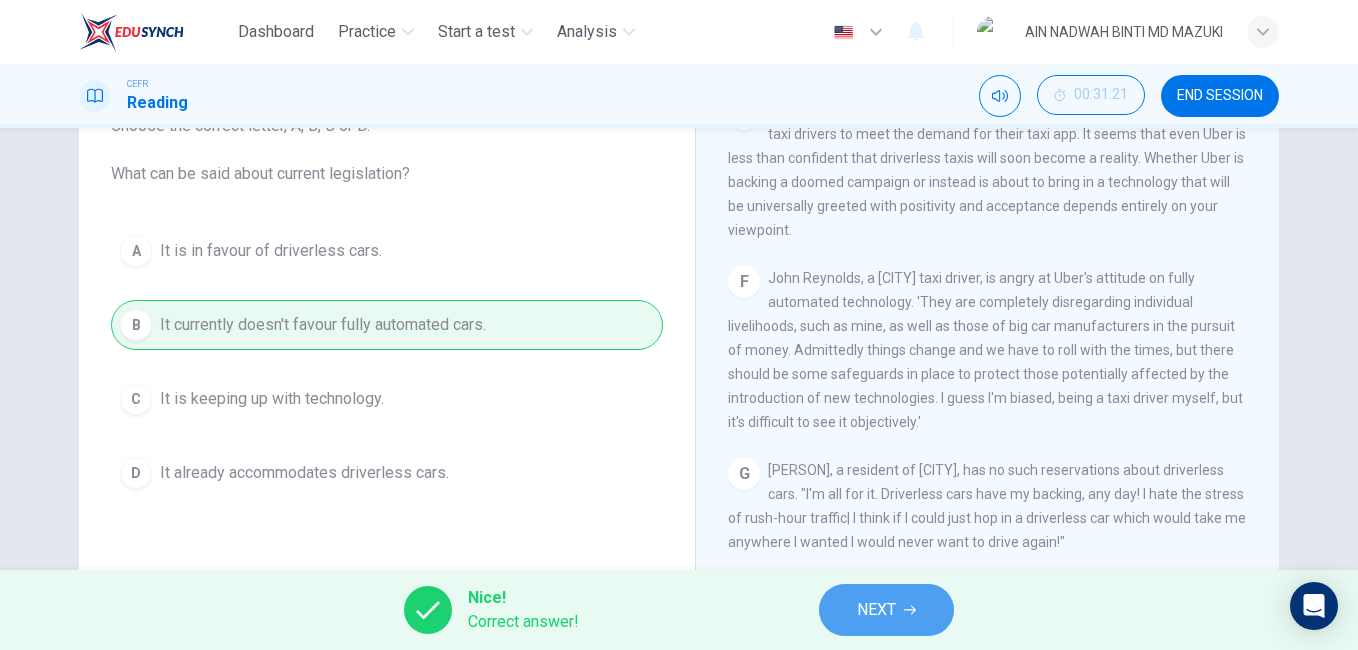 click on "NEXT" at bounding box center [886, 610] 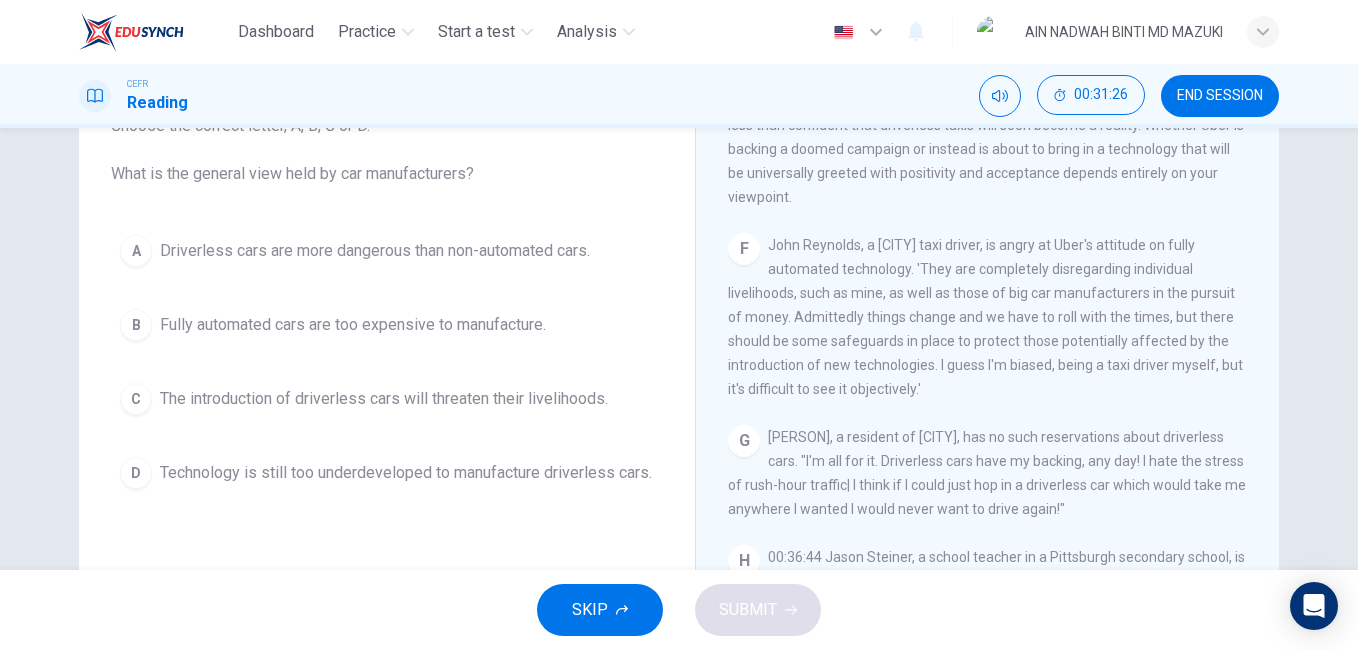 scroll, scrollTop: 1480, scrollLeft: 0, axis: vertical 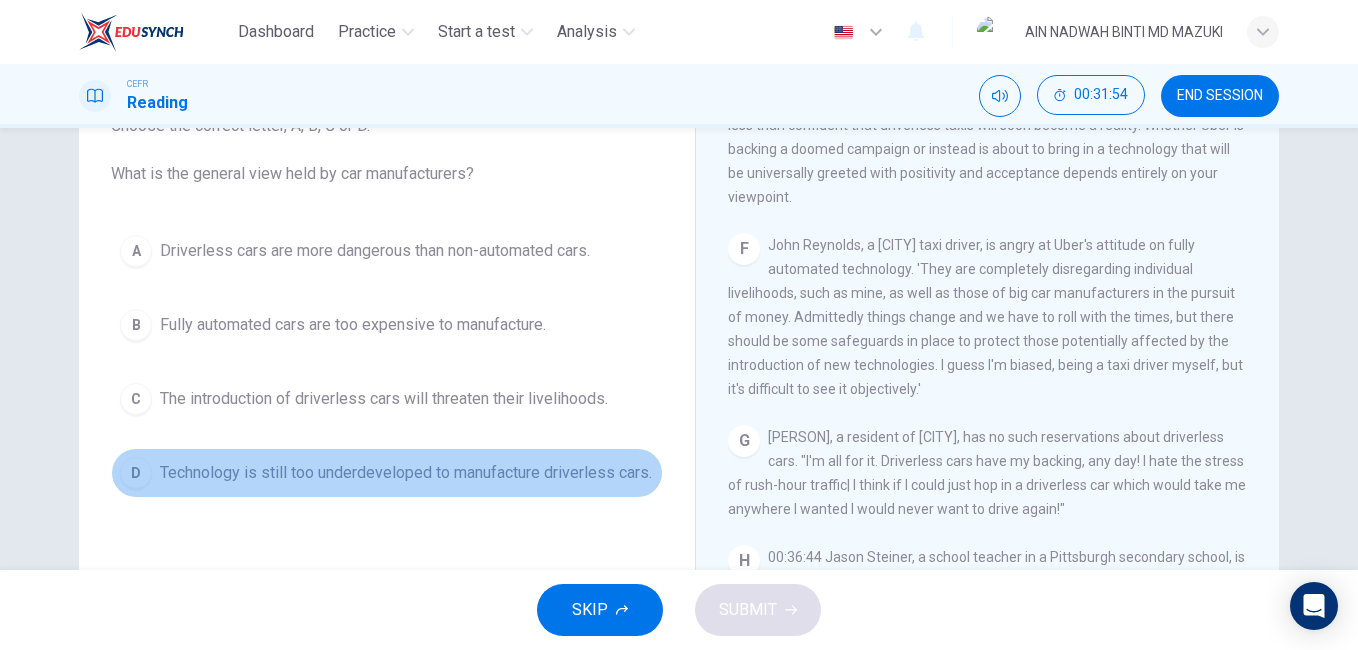 click on "Technology is still too underdeveloped to manufacture driverless cars." at bounding box center [375, 251] 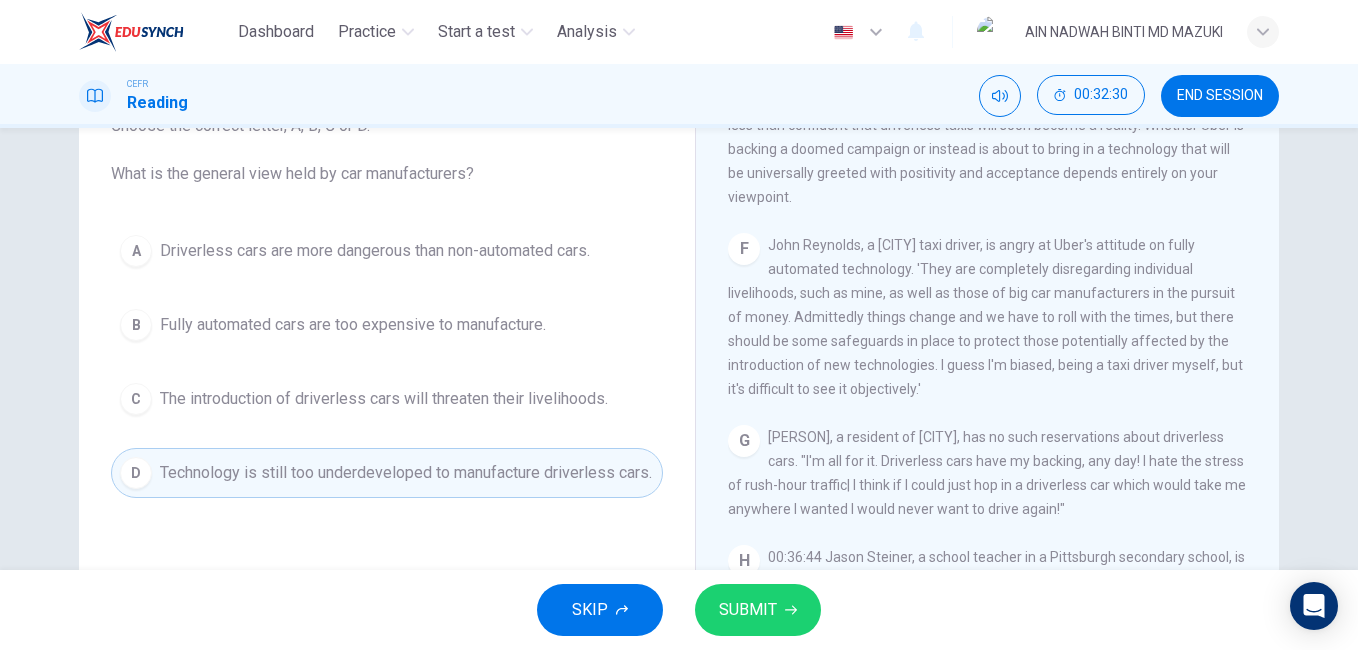 scroll, scrollTop: 1481, scrollLeft: 0, axis: vertical 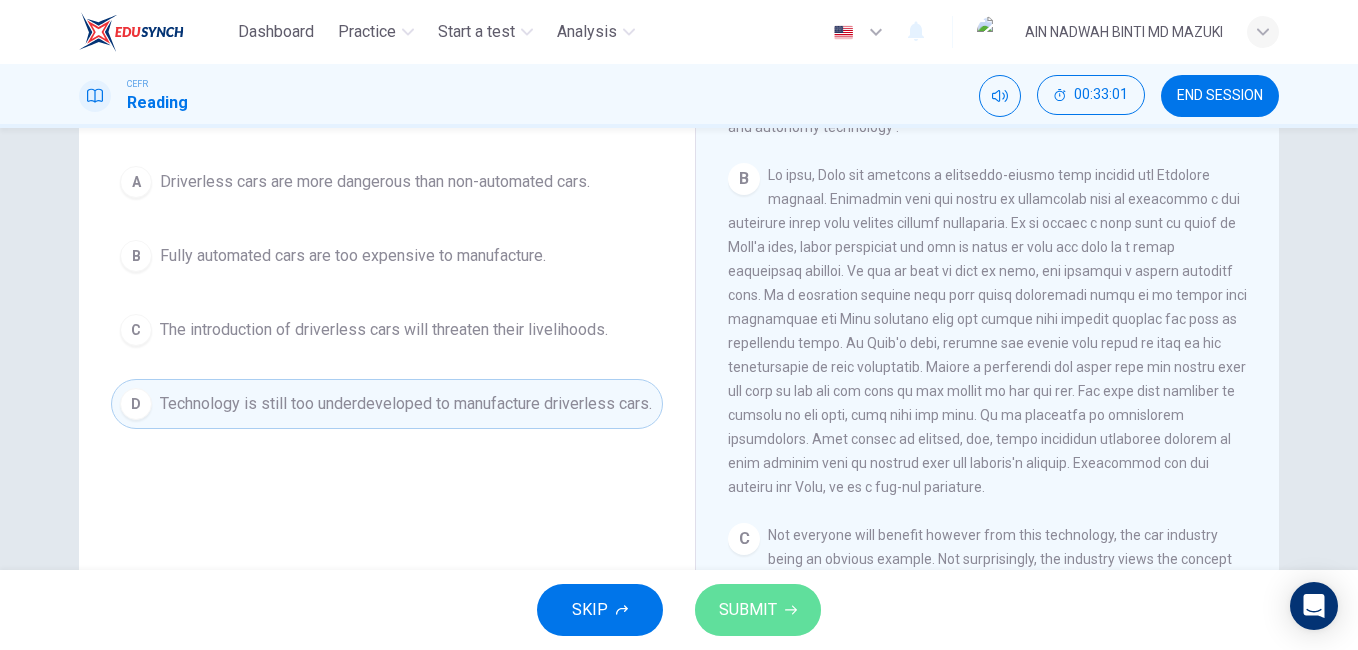 click on "SUBMIT" at bounding box center (748, 610) 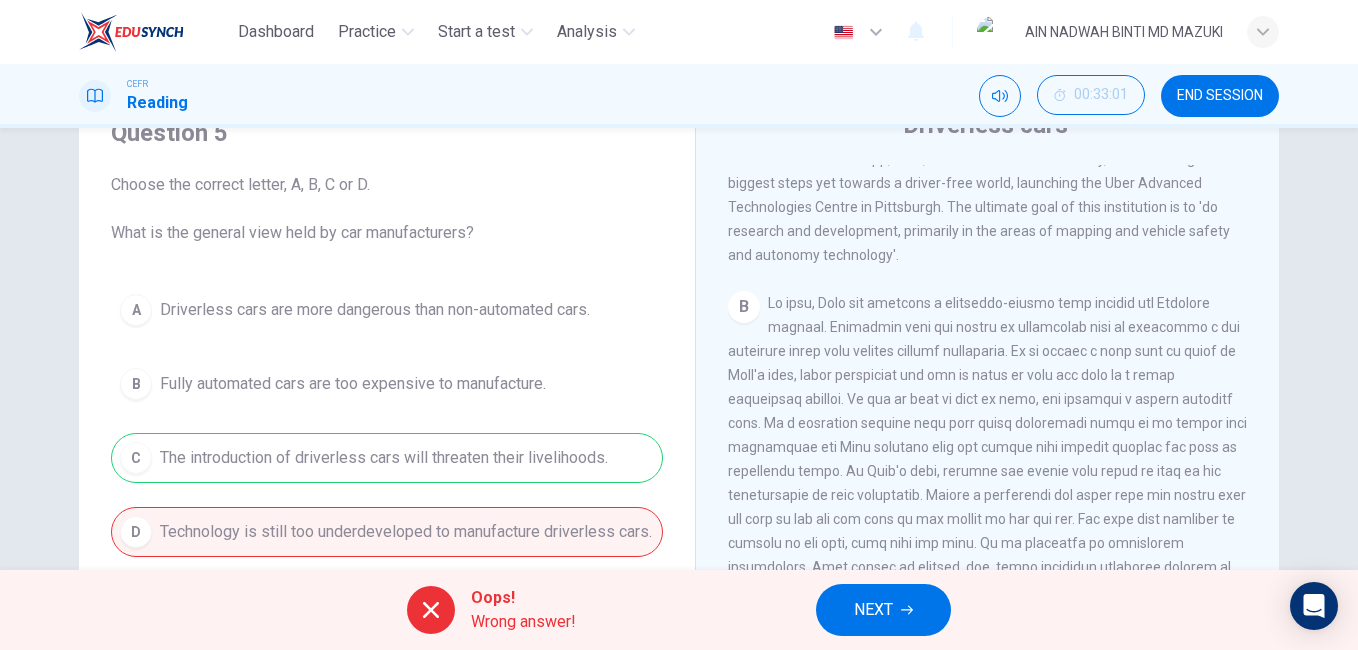 scroll, scrollTop: 93, scrollLeft: 0, axis: vertical 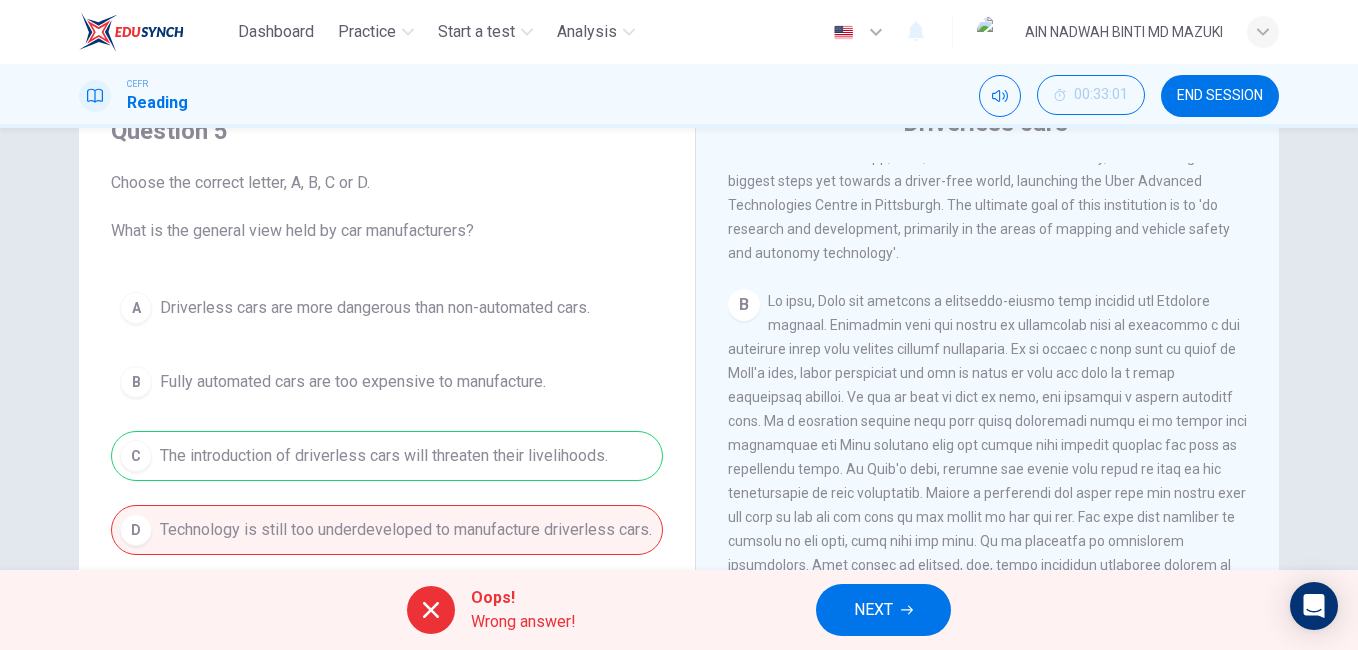 click on "Oops! Wrong answer! NEXT" at bounding box center (679, 610) 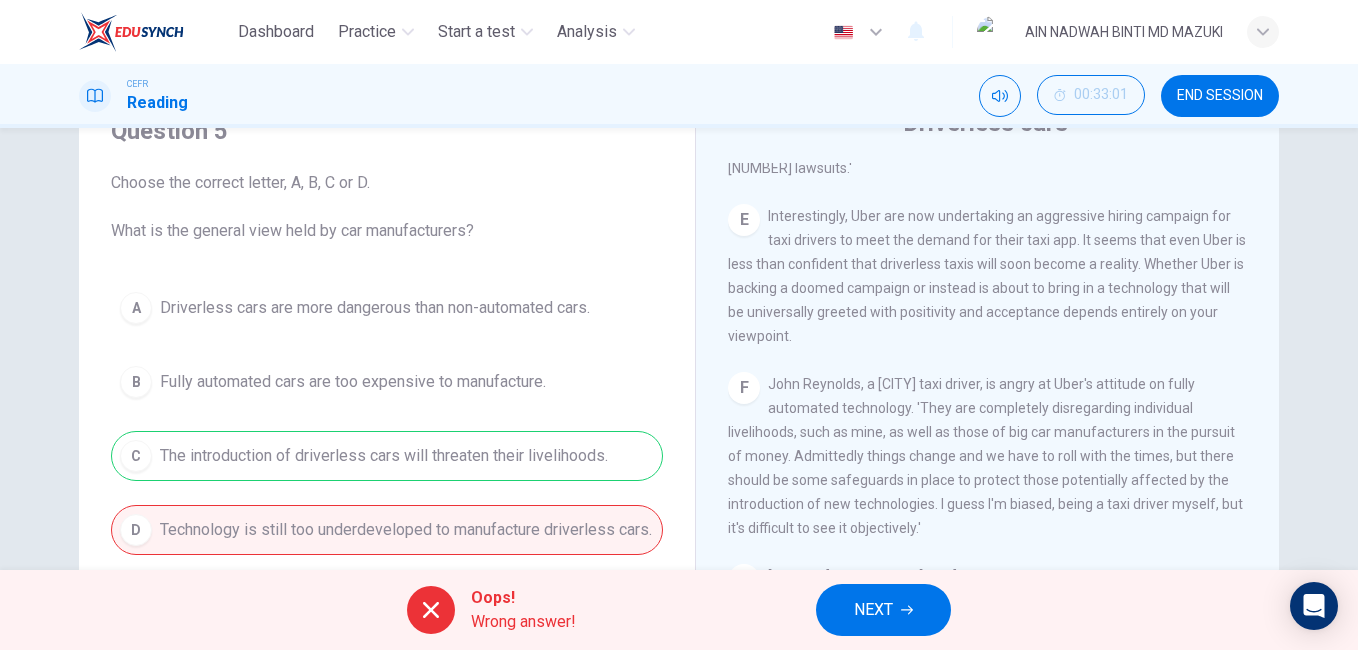 scroll, scrollTop: 1481, scrollLeft: 0, axis: vertical 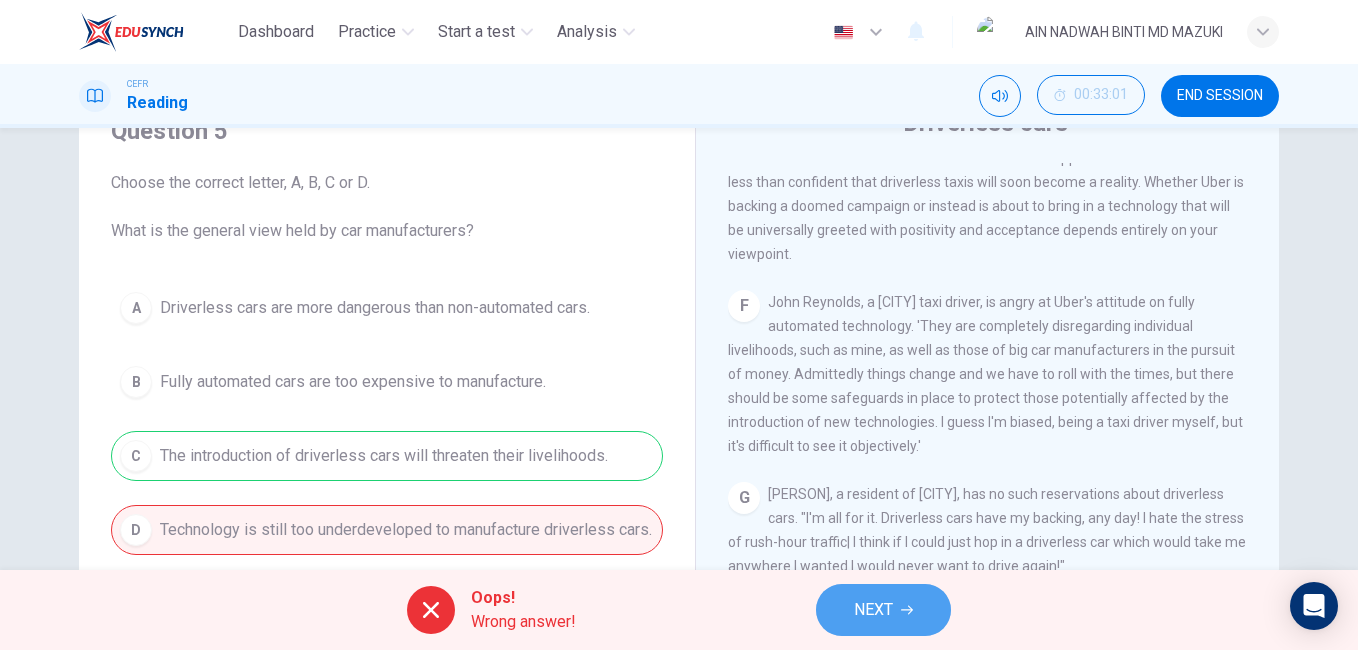 click on "NEXT" at bounding box center (883, 610) 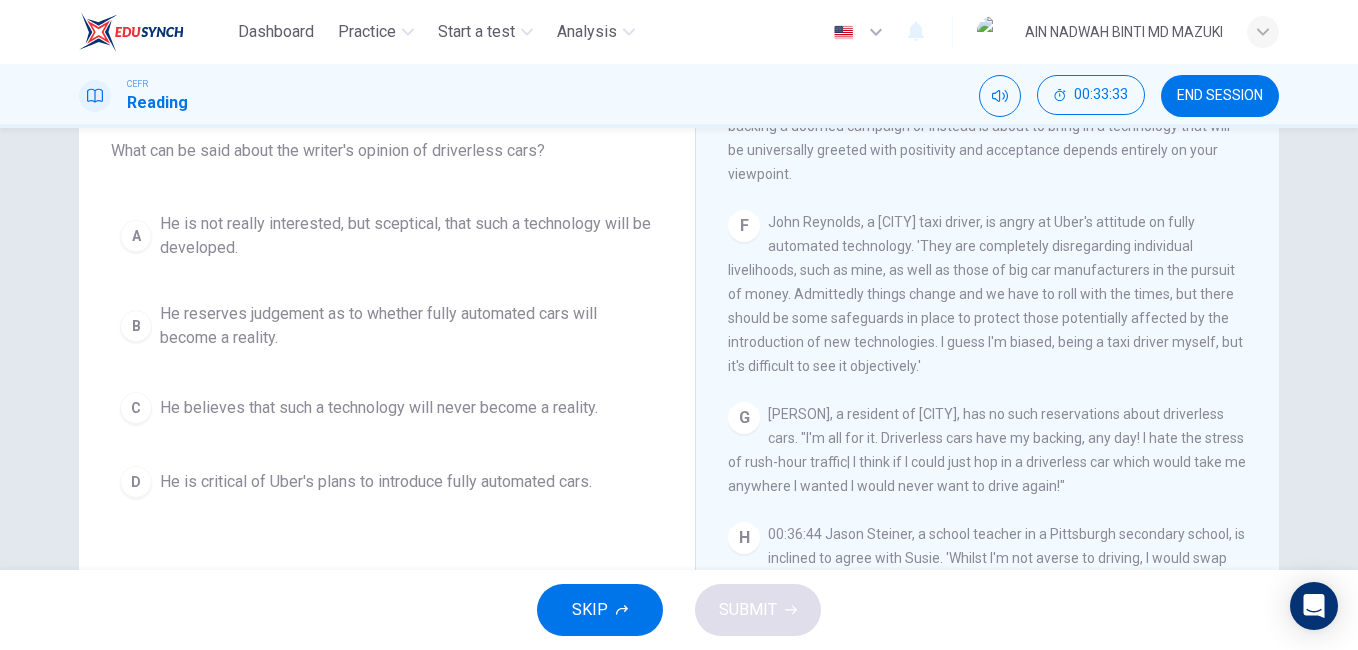 scroll, scrollTop: 333, scrollLeft: 0, axis: vertical 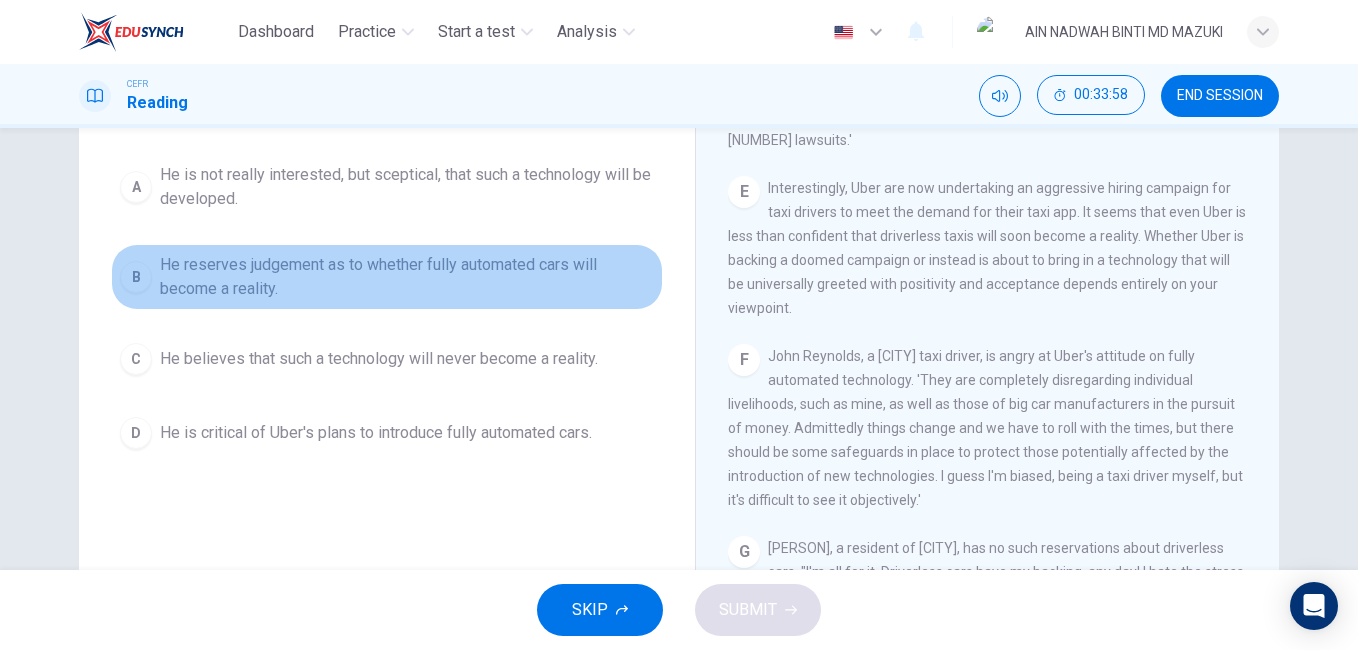 click on "He reserves judgement as to whether fully automated cars will become a reality." at bounding box center (407, 187) 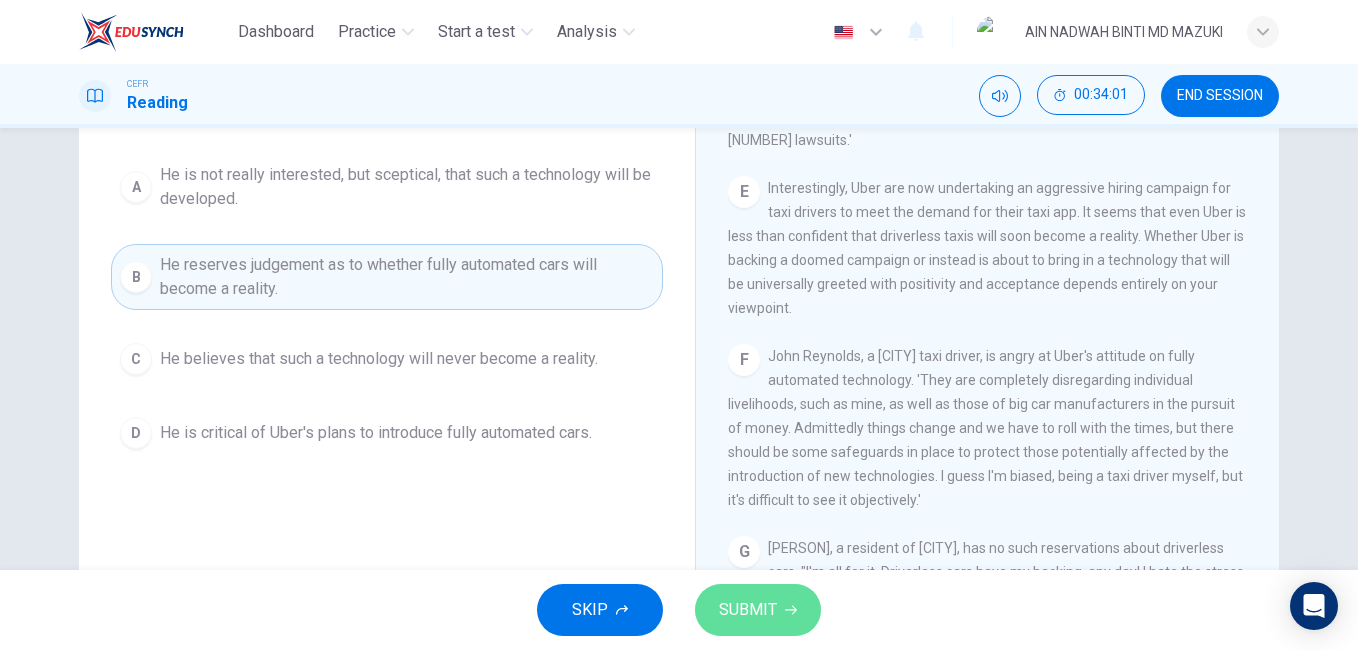 click at bounding box center (791, 610) 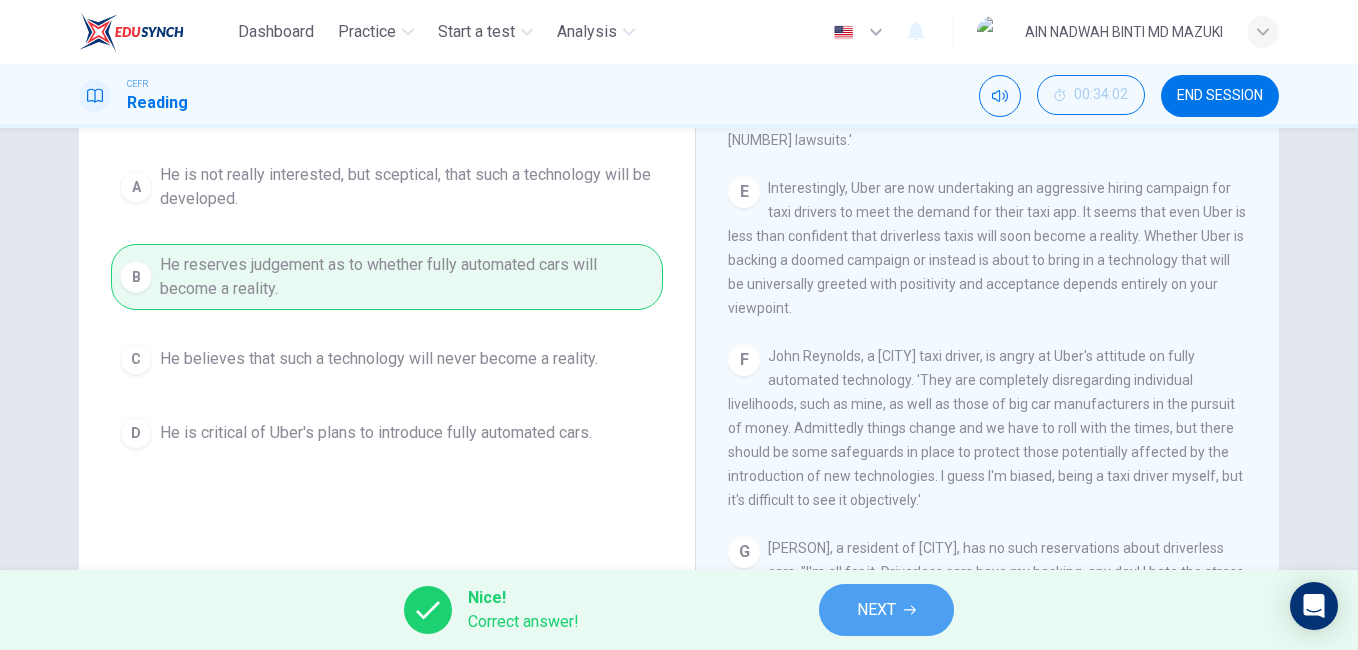 click at bounding box center (910, 610) 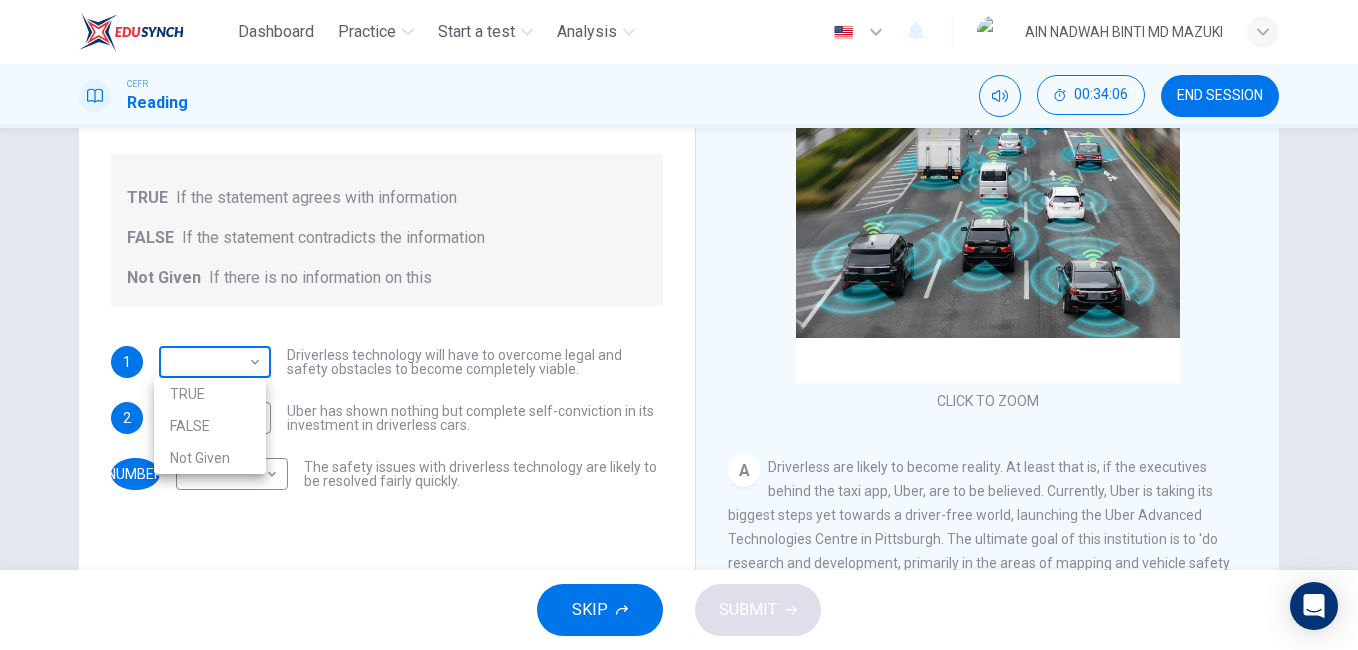 click on "Dashboard Practice Start a test Analysis English en ​ AIN NADWAH BINTI MD MAZUKI CEFR Reading 00:34:06 END SESSION Question 7 Do the following statements agree with the information given in the text? For questions following questions, write TRUE If the statement agrees with information FALSE If the statement contradicts the information Not Given If there is no information on this 1 ​ ​ Driverless technology will have to overcome legal and safety obstacles to become completely viable. 2 ​ ​ Uber has shown nothing but complete self-conviction in its investment in driverless cars. 3 ​ ​ The safety issues with driverless technology are likely to be resolved fairly quickly. Driverless cars CLICK TO ZOOM Click to Zoom A B C D E F G H SKIP SUBMIT EduSynch - Online Language Proficiency Testing
Dashboard Practice Start a test Analysis Notifications © Copyright  2025 TRUE FALSE Not Given" at bounding box center [679, 325] 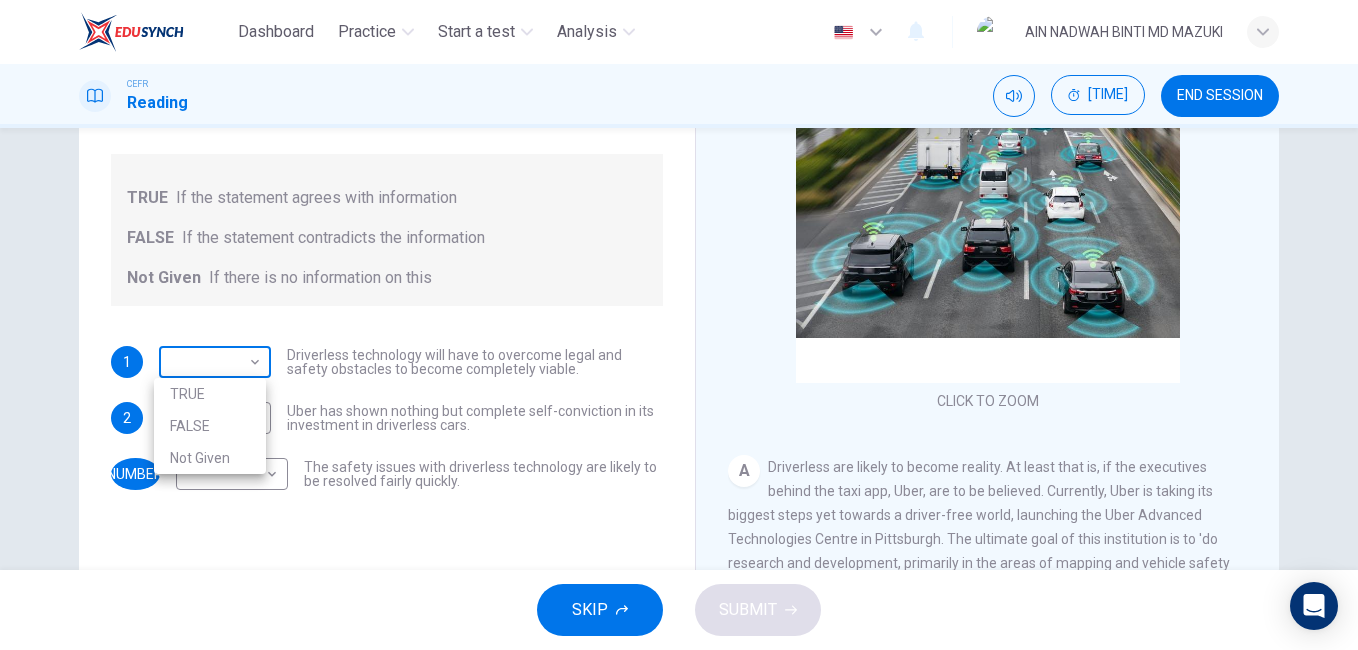 click at bounding box center [679, 325] 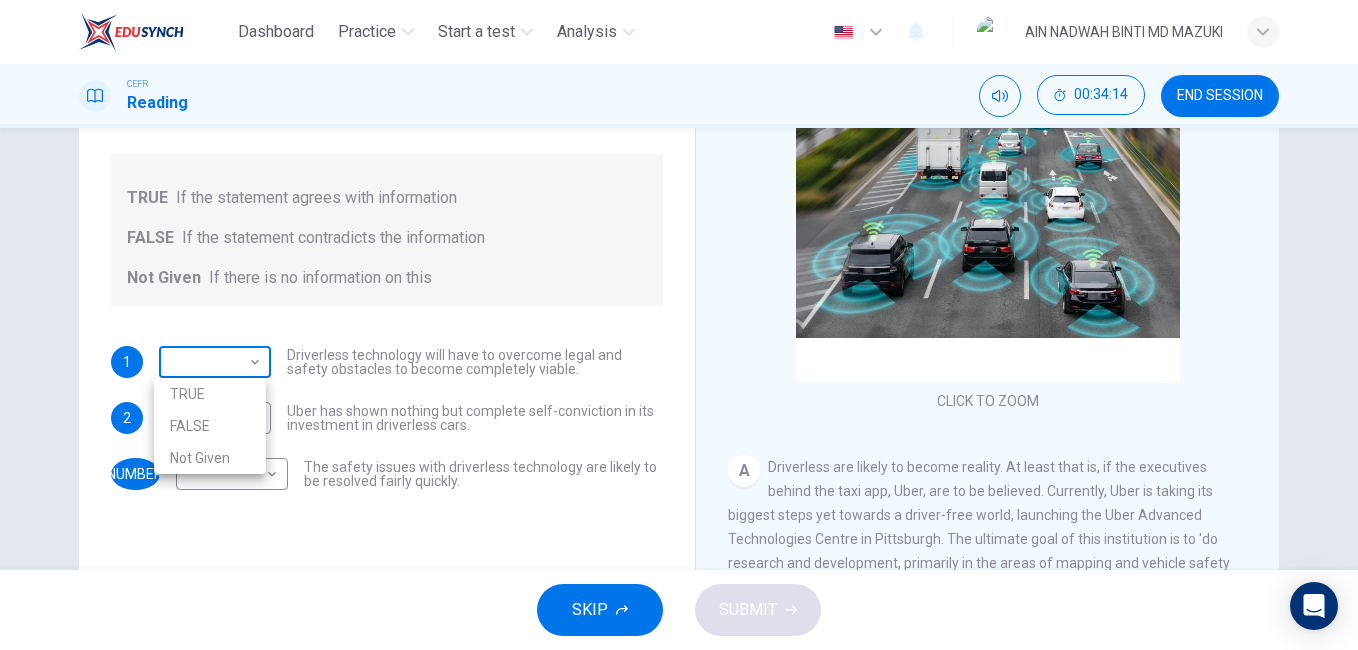 click on "00:34:14 END SESSION Question 7 Do the following statements agree with the information given in the text? For questions following questions, write TRUE If the statement agrees with information FALSE If the statement contradicts the information Not Given If there is no information on this 1 ​ ​ Driverless technology will have to overcome legal and safety obstacles to become completely viable. 2 ​ ​ Uber has shown nothing but complete self-conviction in its investment in driverless cars. 3 ​ ​ The safety issues with driverless technology are likely to be resolved fairly quickly. Driverless cars CLICK TO ZOOM Click to Zoom A B C D E F G H SKIP SUBMIT EduSynch - Online Language Proficiency Testing
Dashboard Practice Start a test Analysis Notifications © Copyright  2025 TRUE FALSE Not Given" at bounding box center [679, 325] 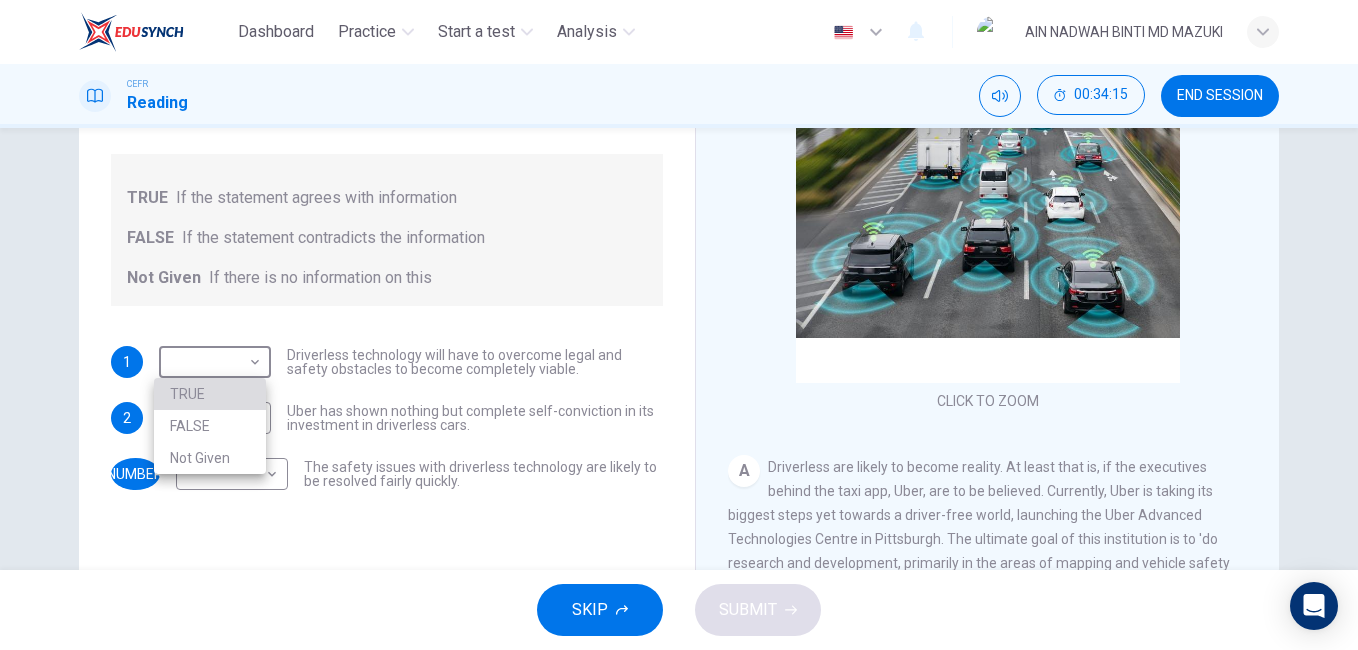 click on "TRUE" at bounding box center (210, 394) 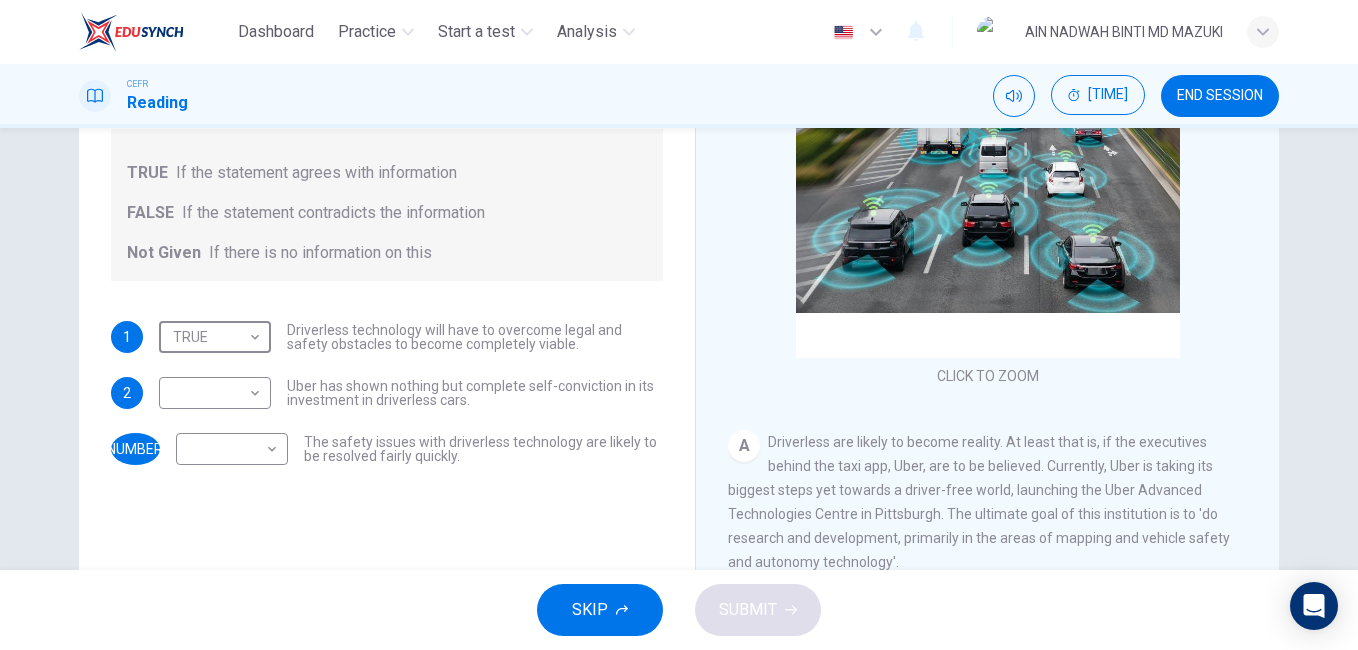 scroll, scrollTop: 248, scrollLeft: 0, axis: vertical 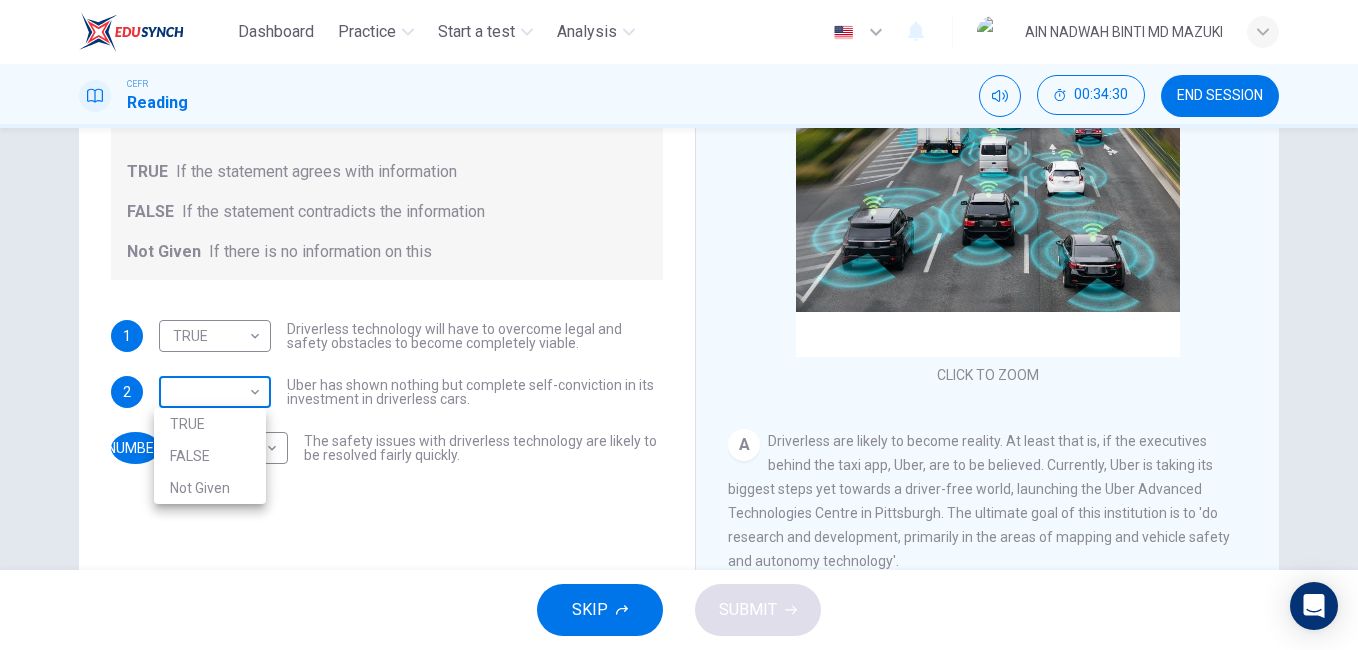 click on "Dashboard Practice Start a test Analysis English en ​ [PERSON] CEFR Reading [TIME] END SESSION Question 7 Do the following statements agree with the information given in the text? For questions following questions, write TRUE If the statement agrees with information FALSE If the statement contradicts the information Not Given If there is no information on this 1 TRUE TRUE ​ Driverless technology will have to overcome legal and safety obstacles to become completely viable. 2 ​ ​ Uber has shown nothing but complete self-conviction in its investment in driverless cars. 3 ​ ​ The safety issues with driverless technology are likely to be resolved fairly quickly. Driverless cars CLICK TO ZOOM Click to Zoom A B C D E F G H SKIP SUBMIT EduSynch - Online Language Proficiency Testing
Dashboard Practice Start a test Analysis Notifications © Copyright  2025 TRUE FALSE Not Given" at bounding box center (679, 325) 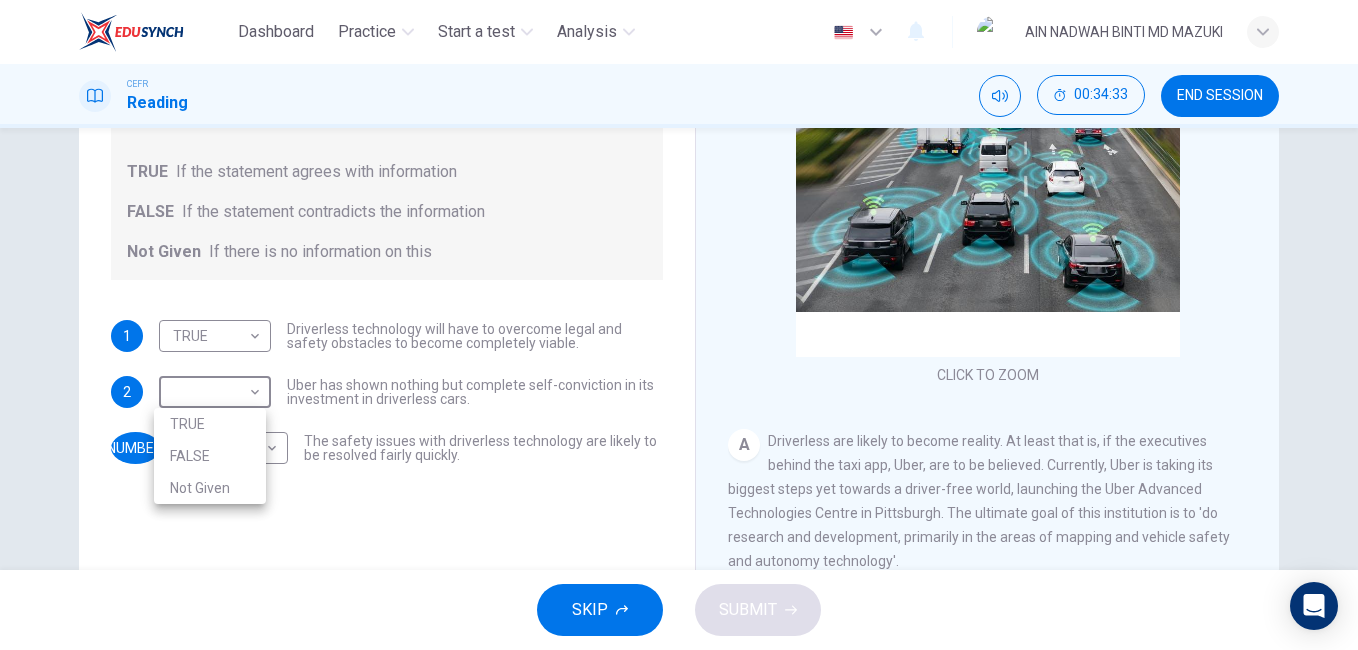 click at bounding box center [679, 325] 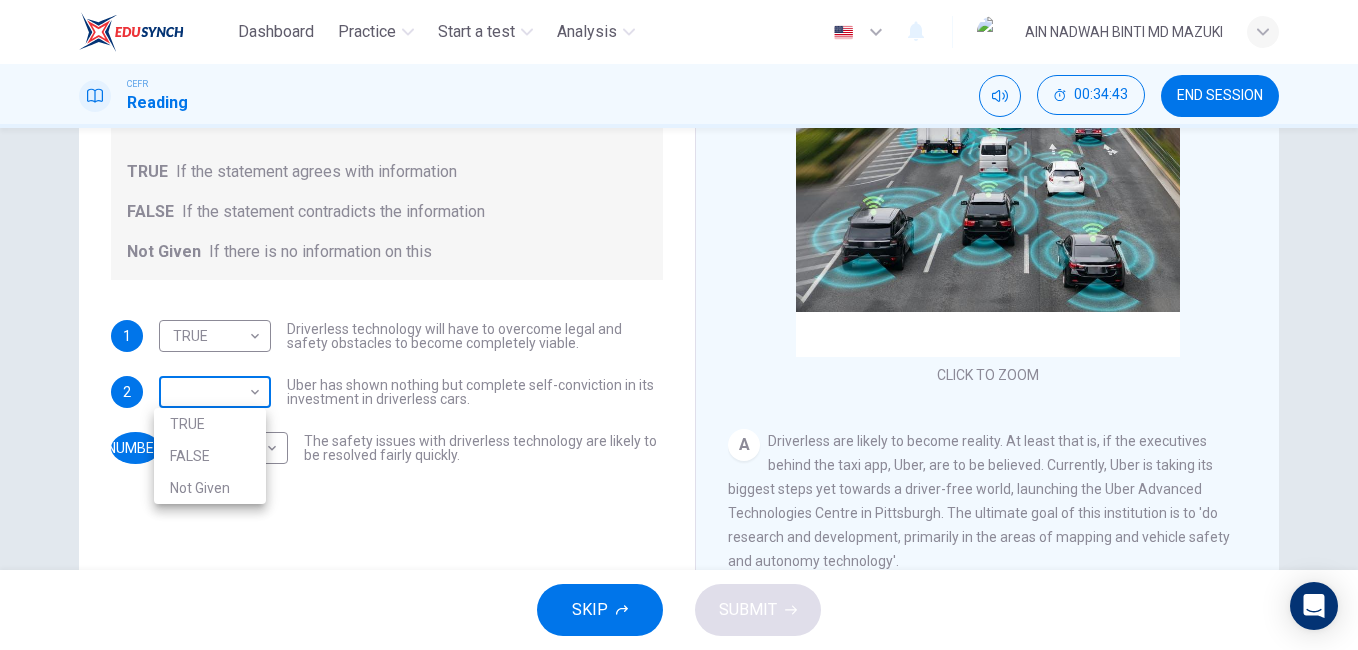 click on "Dashboard Practice Start a test Analysis English en ​ AIN NADWAH BINTI MD MAZUKI CEFR Reading 00:34:43 END SESSION Question 7 Do the following statements agree with the information given in the text? For questions following questions, write TRUE If the statement agrees with information FALSE If the statement contradicts the information Not Given If there is no information on this 1 TRUE TRUE ​ Driverless technology will have to overcome legal and safety obstacles to become completely viable. 2 ​ ​ Uber has shown nothing but complete self-conviction in its investment in driverless cars. 3 ​ ​ The safety issues with driverless technology are likely to be resolved fairly quickly. Driverless cars CLICK TO ZOOM Click to Zoom A B C D E F G H SKIP SUBMIT EduSynch - Online Language Proficiency Testing
Dashboard Practice Start a test Analysis Notifications © Copyright  2025 TRUE FALSE Not Given" at bounding box center [679, 325] 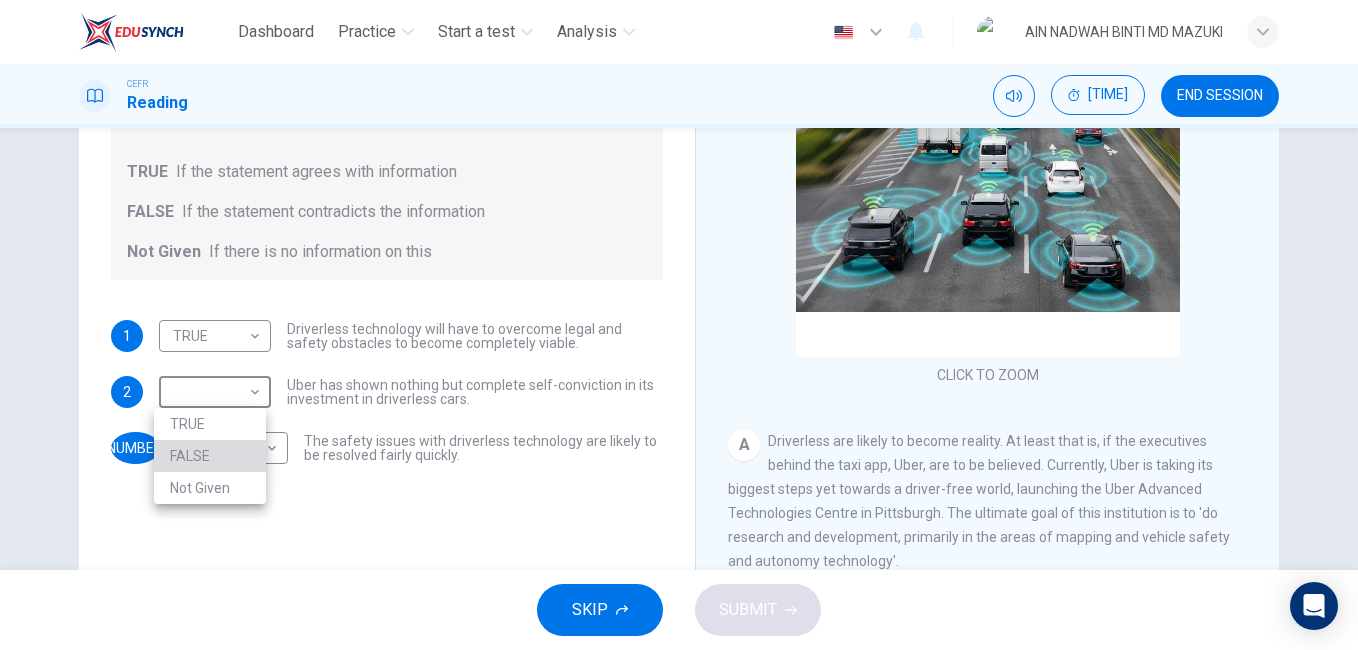 click on "FALSE" at bounding box center (210, 456) 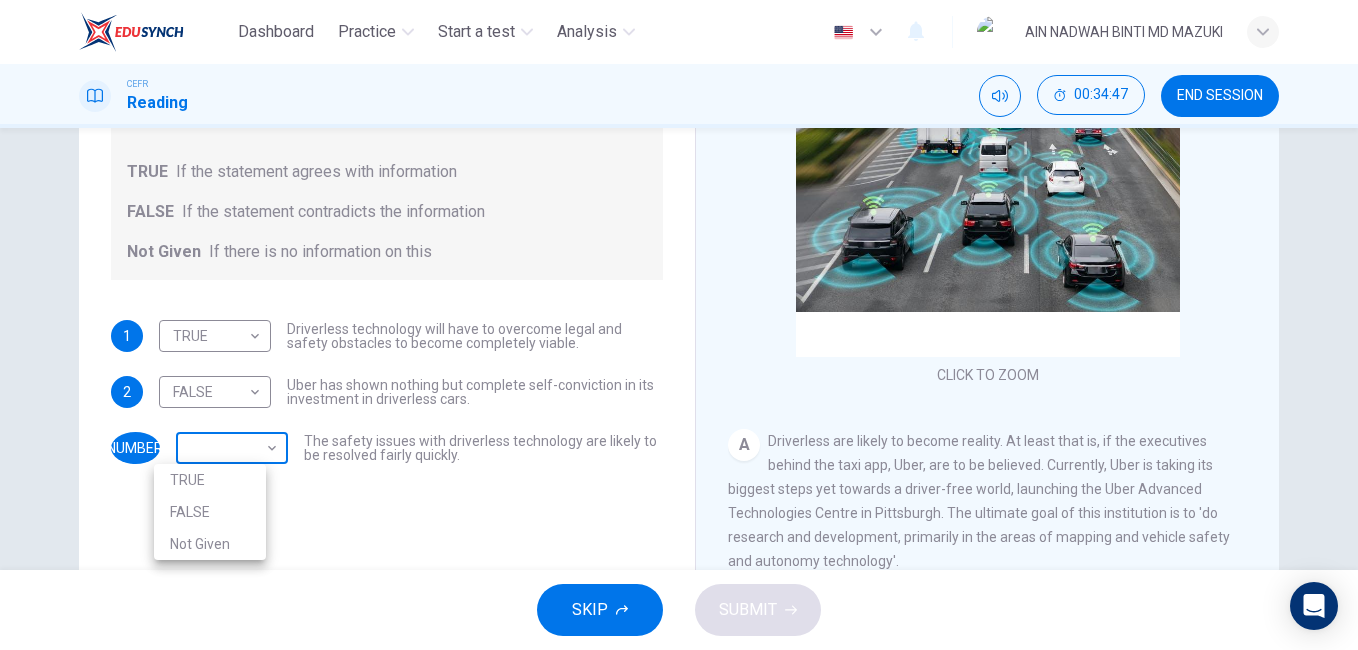click on "Dashboard Practice Start a test Analysis English en ​ AIN NADWAH BINTI MD MAZUKI CEFR Reading 00:34:47 END SESSION Question 7 Do the following statements agree with the information given in the text? For questions following questions, write TRUE If the statement agrees with information FALSE If the statement contradicts the information Not Given If there is no information on this 1 TRUE TRUE ​ Driverless technology will have to overcome legal and safety obstacles to become completely viable. 2 FALSE FALSE ​ Uber has shown nothing but complete self-conviction in its investment in driverless cars. 3 ​ ​ The safety issues with driverless technology are likely to be resolved fairly quickly. Driverless cars CLICK TO ZOOM Click to Zoom A B C D E F G H SKIP SUBMIT EduSynch - Online Language Proficiency Testing
Dashboard Practice Start a test Analysis Notifications © Copyright  2025 TRUE FALSE Not Given" at bounding box center [679, 325] 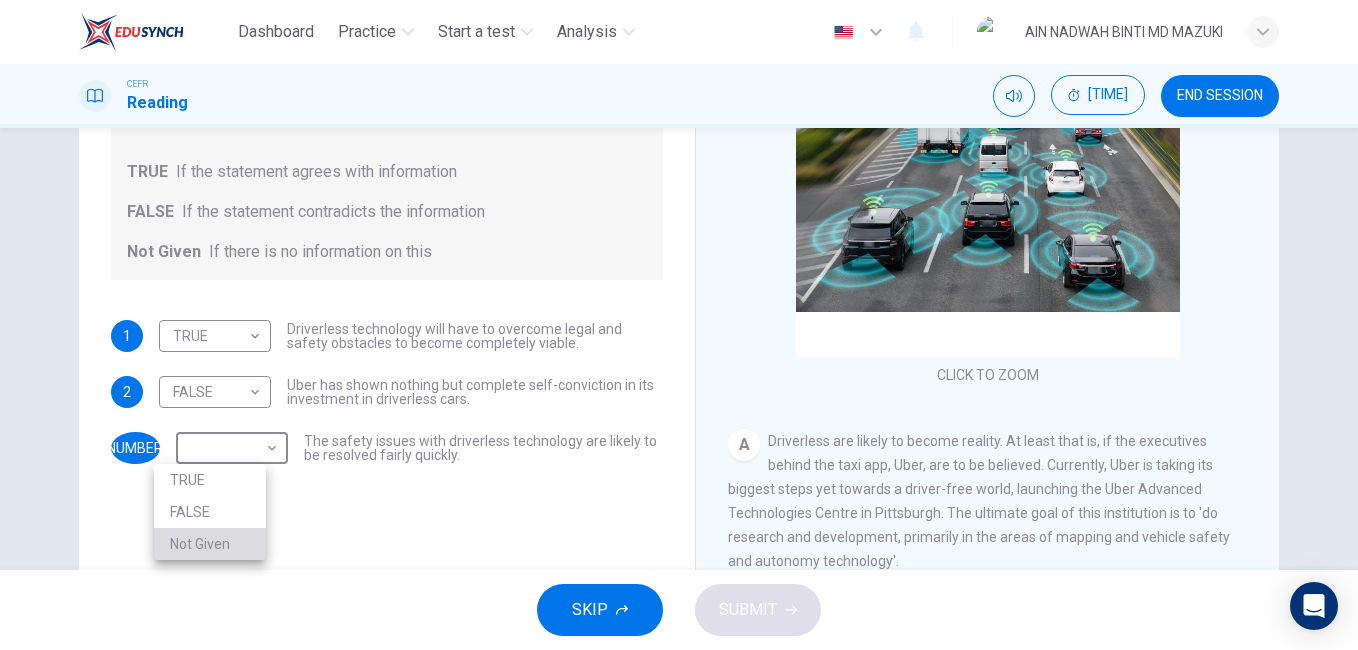 click on "Not Given" at bounding box center [210, 544] 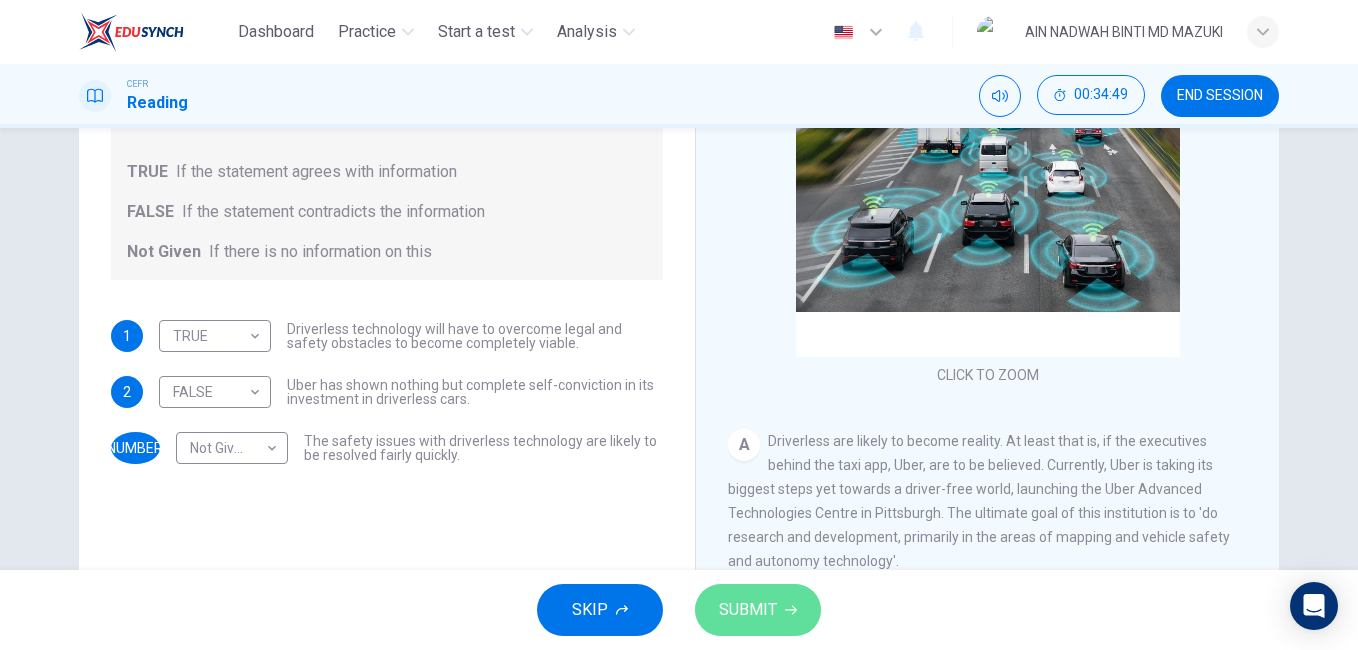 drag, startPoint x: 819, startPoint y: 604, endPoint x: 780, endPoint y: 606, distance: 39.051247 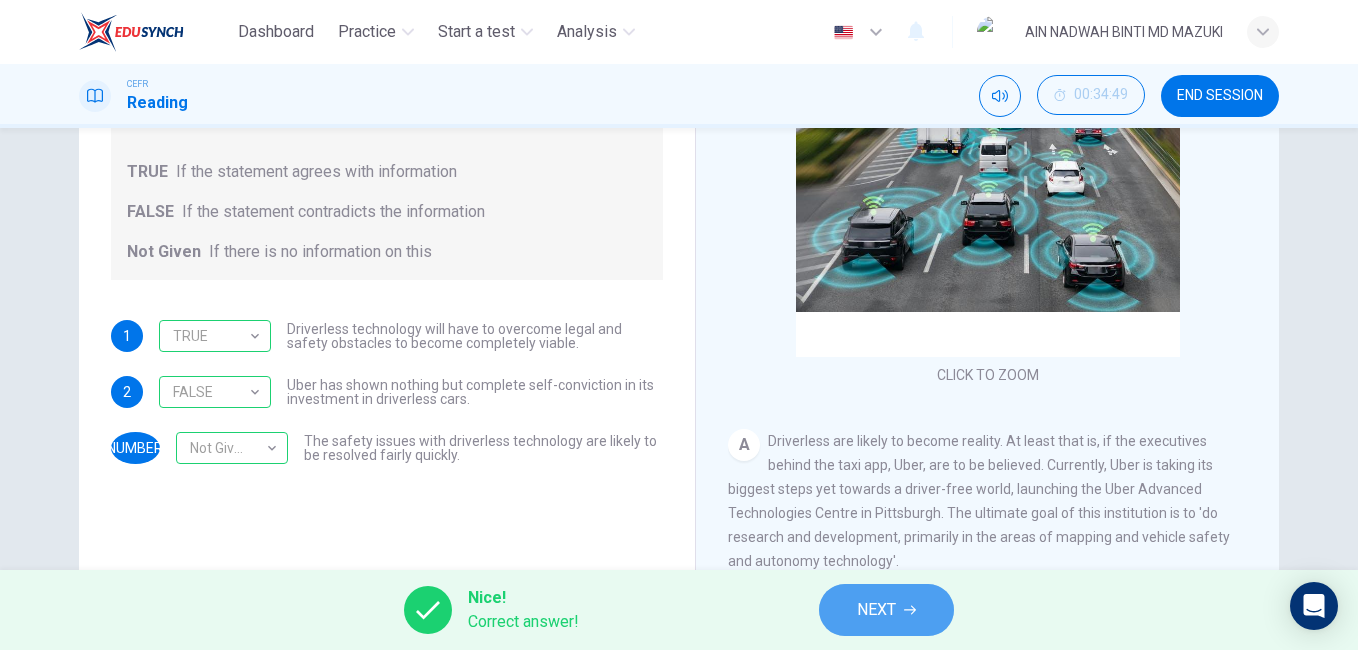 click on "NEXT" at bounding box center (876, 610) 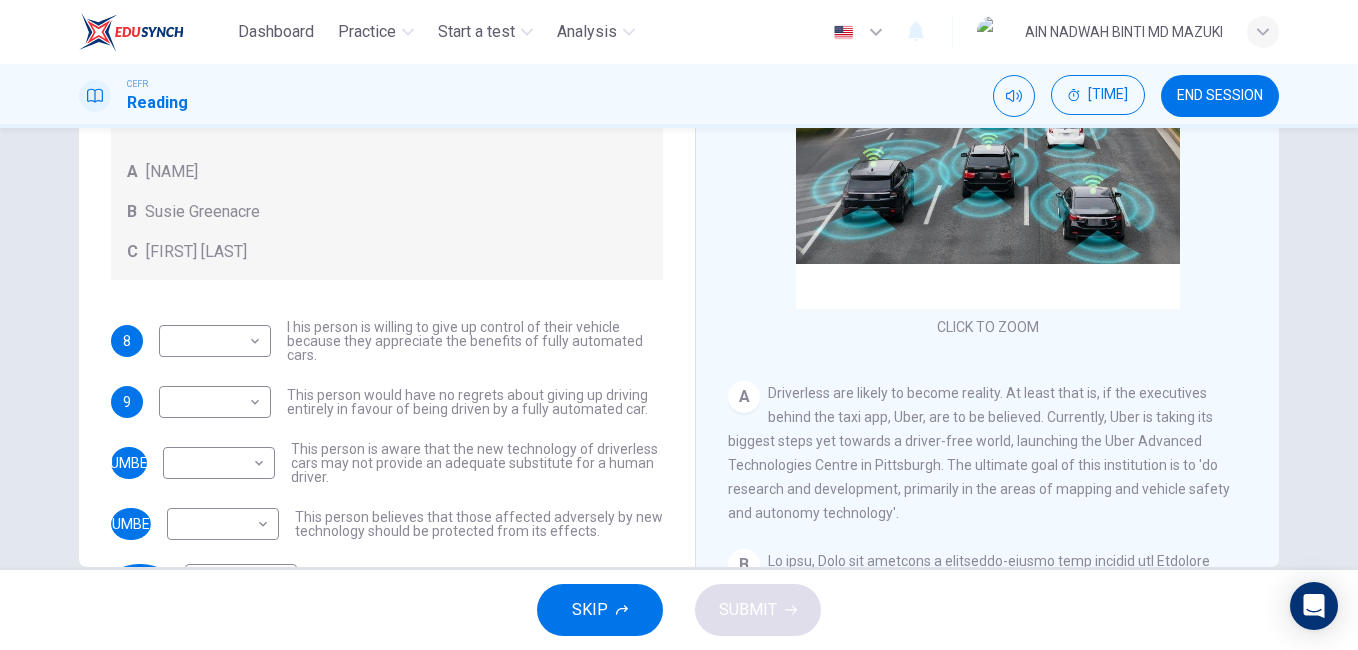 scroll, scrollTop: 147, scrollLeft: 0, axis: vertical 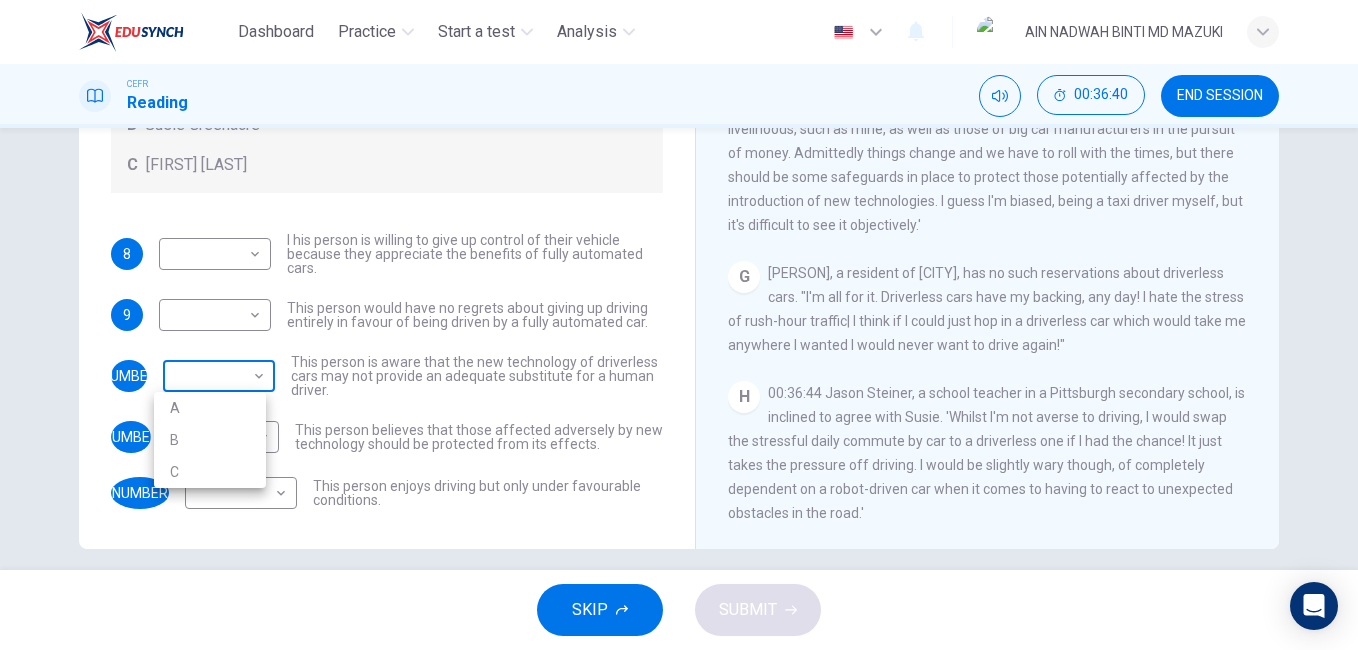 click on "Dashboard Practice Start a test Analysis English en ​ [PERSON] CEFR Reading [TIME] END SESSION Questions 8 - 12 Look at the following statements, and the list of people. Match each statement to the correct person, A-C. You may use any letter more than once.
A [PERSON] B [PERSON] C [PERSON] 8 ​ ​ I his person is willing to give up control of their vehicle because they appreciate the benefits of fully automated cars. 9 ​ ​ This person would have no regrets about giving up driving entirely in favour of being driven by a fully automated car. 10 ​ ​ This person is aware that the new technology of driverless cars may not provide an adequate substitute for a human driver. 11 ​ ​ This person believes that those affected adversely by new technology should be protected from its effects. 12 ​ ​ This person enjoys driving but only under favourable conditions. Driverless cars CLICK TO ZOOM Click to Zoom A B C D E F G H SKIP SUBMIT
Dashboard Practice 2025" at bounding box center (679, 325) 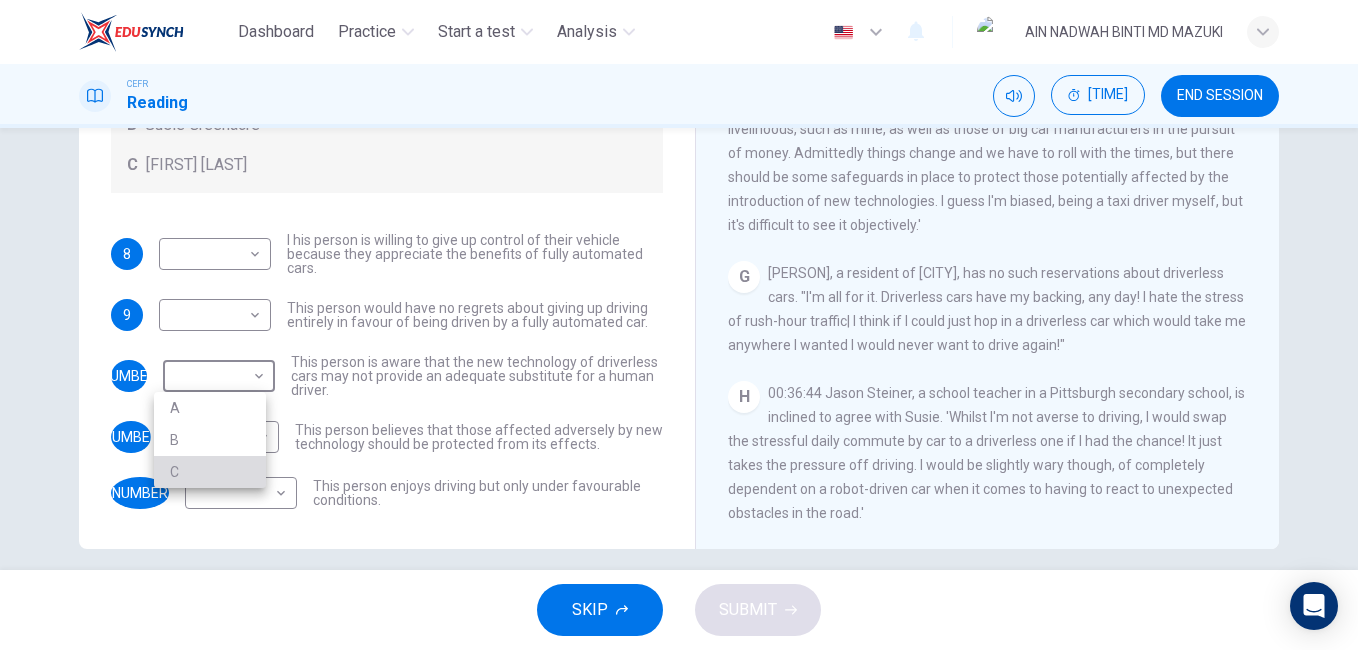 click on "C" at bounding box center [210, 472] 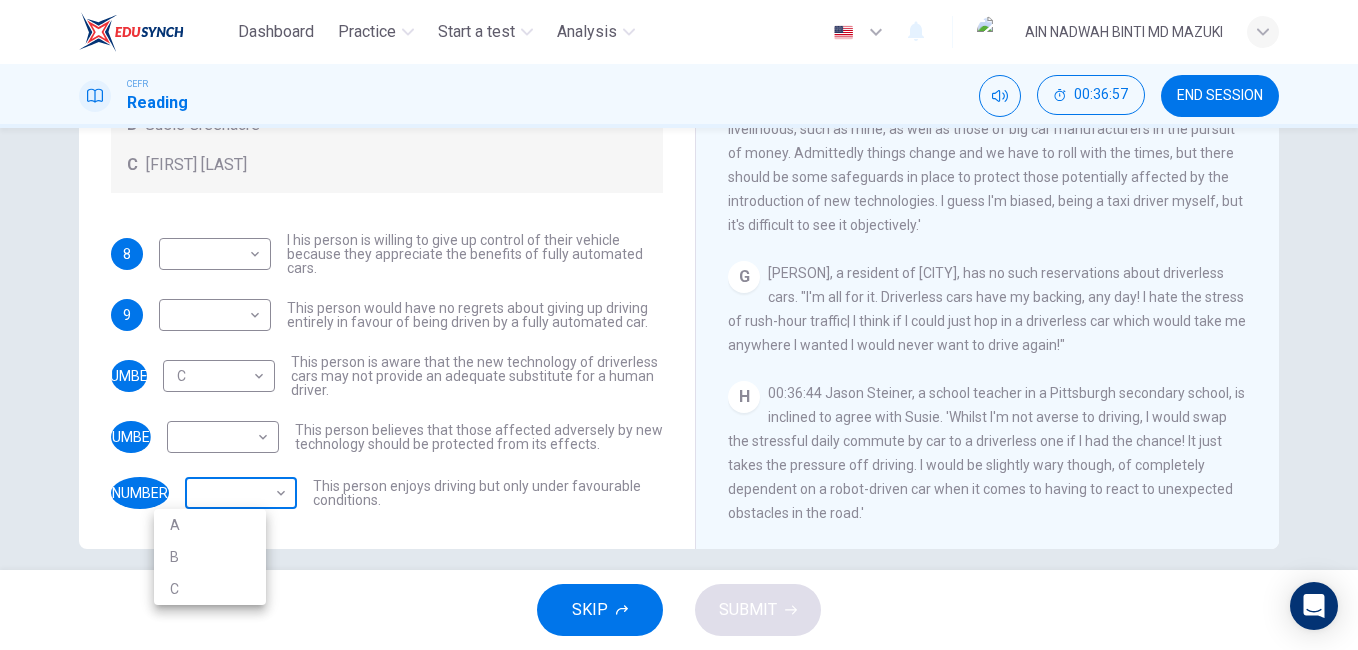click on "Dashboard Practice Start a test Analysis English en ​ AIN NADWAH BINTI MD MAZUKI CEFR Reading [TIME] END SESSION Questions [NUMBER] - [NUMBER] Look at the following statements, and the list of people. Match each statement to the correct person, A-C. You may use any letter more than once.
A John Reynolds B Susie Greenacre C Jason Steiner [NUMBER] ​ ​ I his person is willing to give up control of their vehicle because they appreciate the benefits of fully automated cars. [NUMBER] ​ ​ This person would have no regrets about giving up driving entirely in favour of being driven by a fully automated car. [NUMBER] C ​ This person is aware that the new technology of driverless cars may not provide an adequate substitute for a human driver. [NUMBER] ​ ​ This person believes that those affected adversely by new technology should be protected from its effects. [NUMBER] ​ ​ This person enjoys driving but only under favourable conditions. Driverless cars CLICK TO ZOOM Click to Zoom A B C D E F G H SKIP SUBMIT
Dashboard Practice [YEAR]" at bounding box center [679, 325] 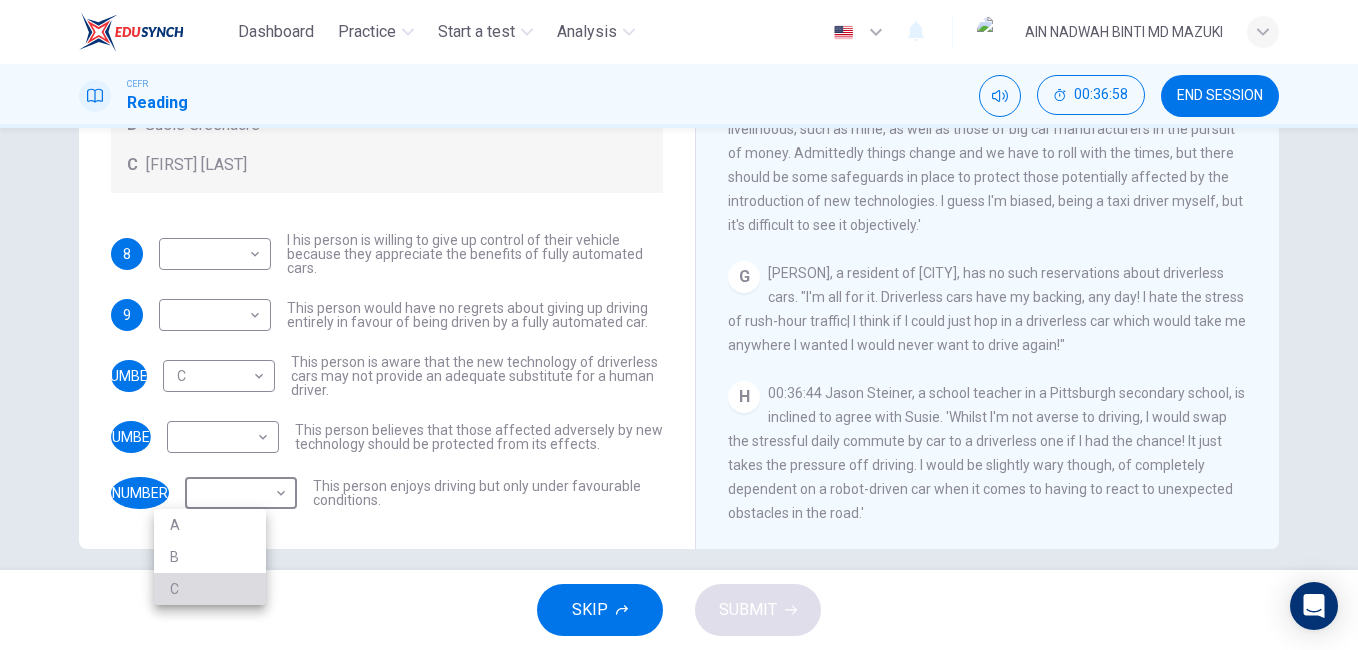 click on "C" at bounding box center (210, 589) 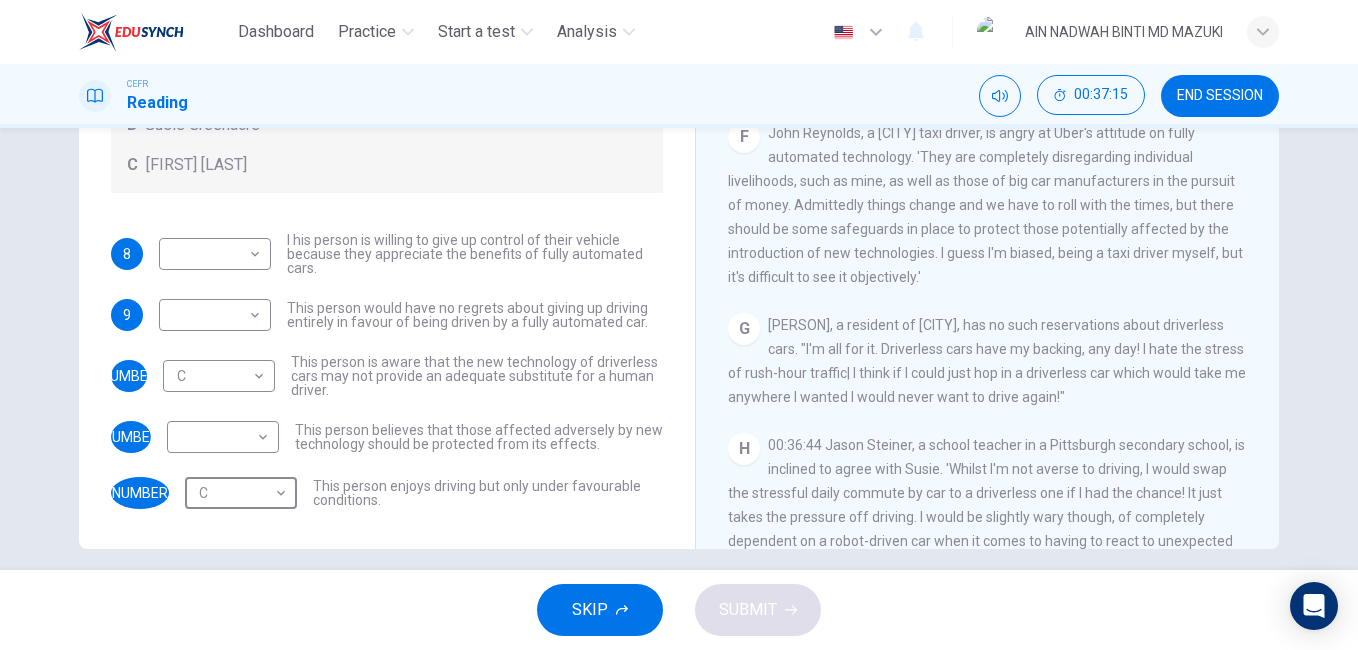 scroll, scrollTop: 1376, scrollLeft: 0, axis: vertical 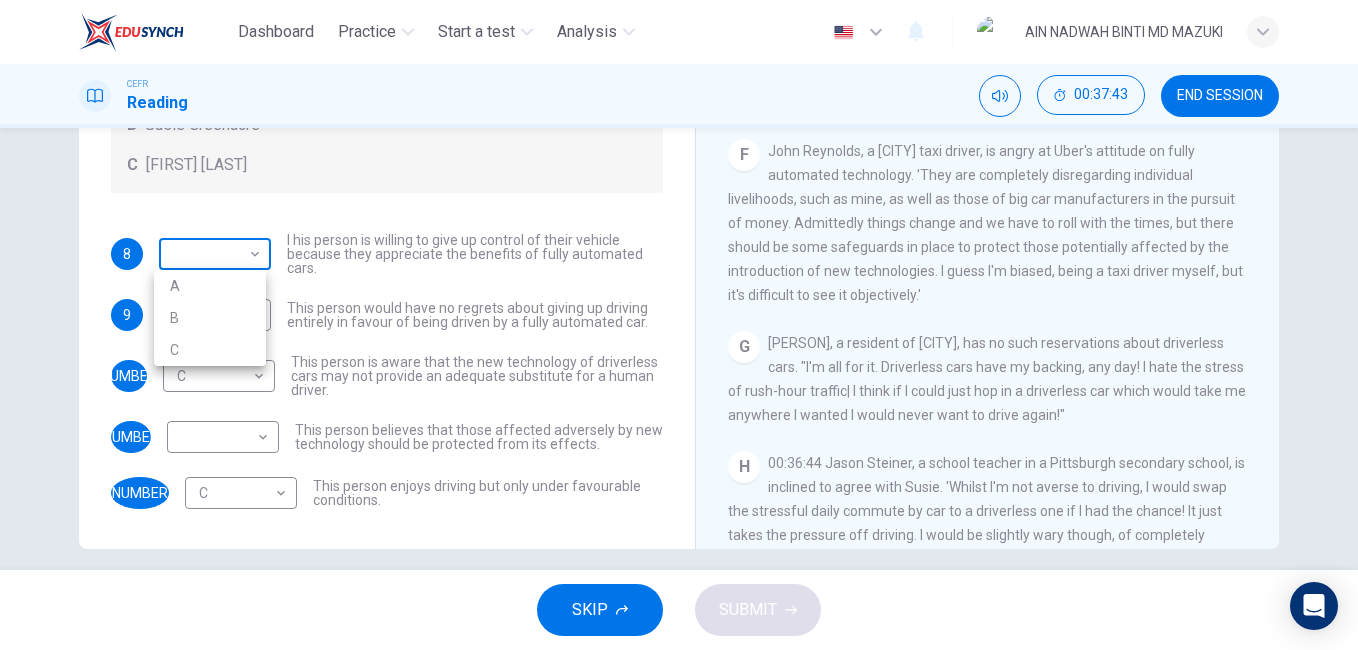 click on "Dashboard Practice Start a test Analysis English en ​ [NAME] [NAME] CEFR Reading 00:37:43 END SESSION Questions 8 - 12 Look at the following statements, and the list of people. Match each statement to the correct person, A-C. You may use any letter more than once.
A John Reynolds B Susie Greenacre C Jason Steiner 8 ​ ​ I his person is willing to give up control of their vehicle because they appreciate the benefits of fully automated cars. 9 ​ ​ This person would have no regrets about giving up driving entirely in favour of being driven by a fully automated car. 10 C C ​ This person is aware that the new technology of driverless cars may not provide an adequate substitute for a human driver. 11 ​ ​ This person believes that those affected adversely by new technology should be protected from its effects. 12 C C ​ This person enjoys driving but only under favourable conditions. Driverless cars CLICK TO ZOOM Click to Zoom A B C D E F G H SKIP SUBMIT
Dashboard Practice 2025" at bounding box center (679, 325) 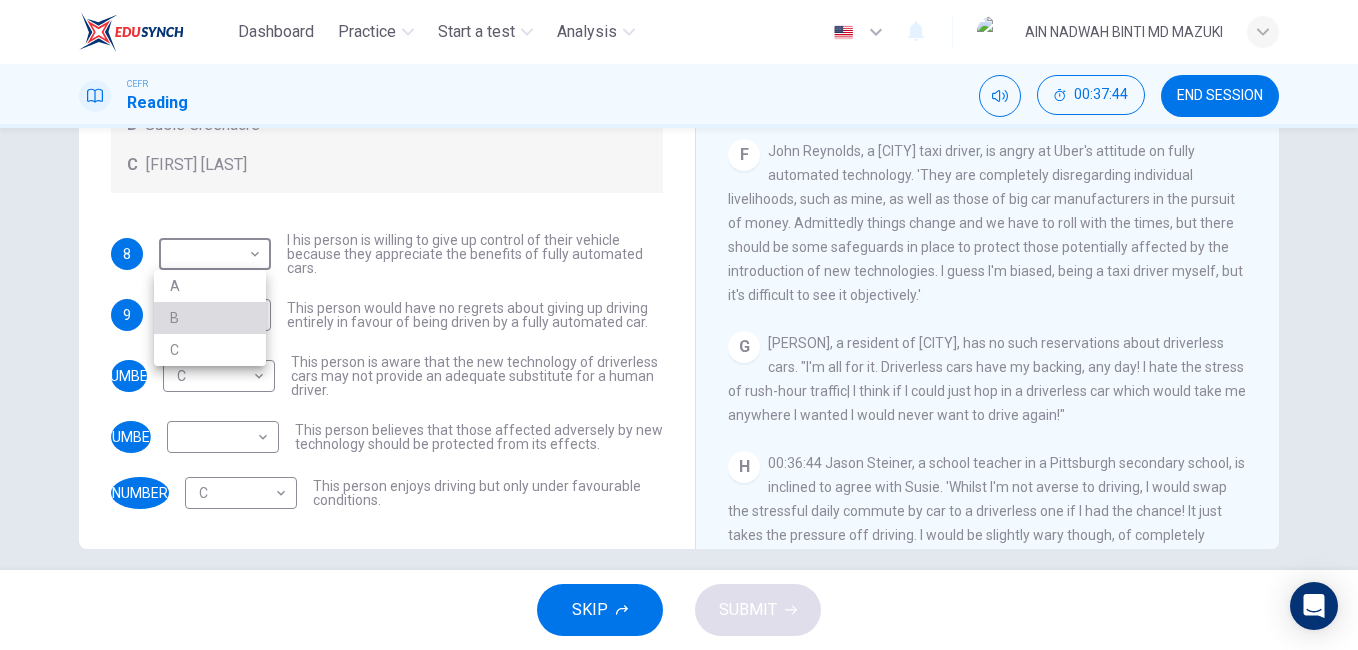 click on "B" at bounding box center [210, 318] 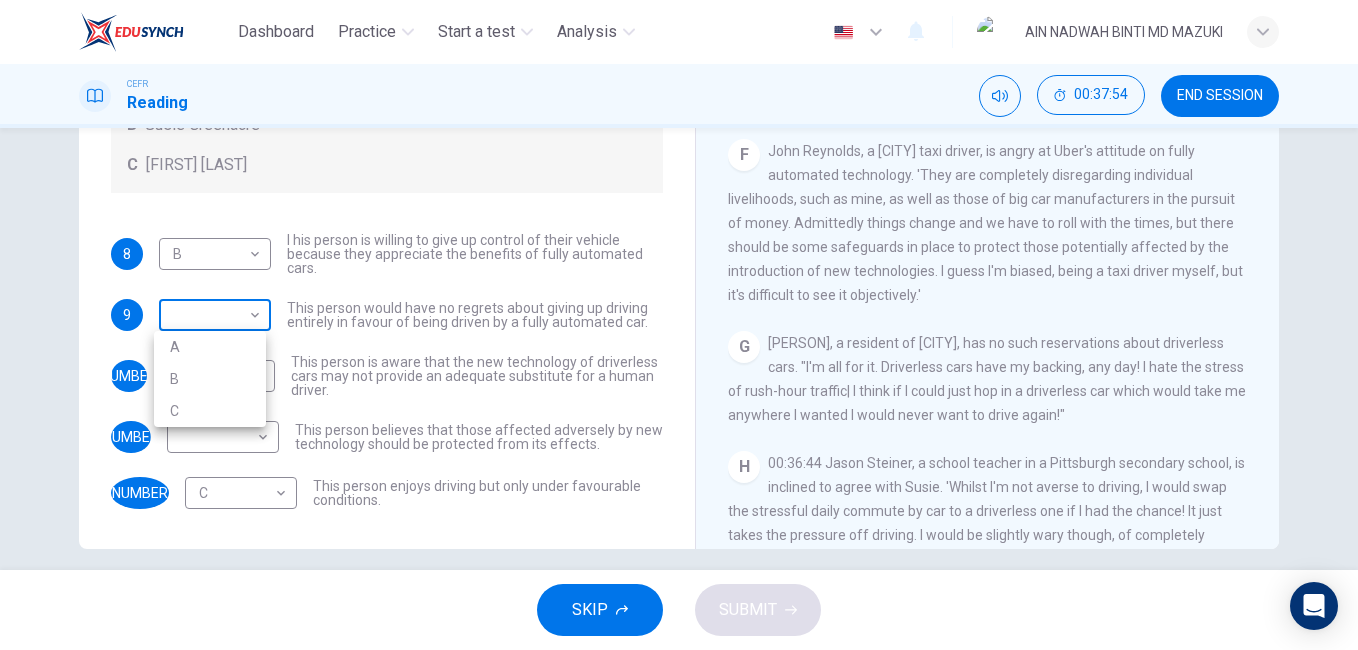 click on "Dashboard Practice Start a test Analysis English en ​ [NAME] [NAME] CEFR Reading 00:37:54 END SESSION Questions 8 - 12 Look at the following statements, and the list of people. Match each statement to the correct person, A-C. You may use any letter more than once.
A John Reynolds B Susie Greenacre C Jason Steiner 8 B B ​ I his person is willing to give up control of their vehicle because they appreciate the benefits of fully automated cars. 9 ​ ​ This person would have no regrets about giving up driving entirely in favour of being driven by a fully automated car. 10 C C ​ This person is aware that the new technology of driverless cars may not provide an adequate substitute for a human driver. 11 ​ ​ This person believes that those affected adversely by new technology should be protected from its effects. 12 C C ​ This person enjoys driving but only under favourable conditions. Driverless cars CLICK TO ZOOM Click to Zoom A B C D E F G H SKIP SUBMIT
Dashboard Practice 2025" at bounding box center [679, 325] 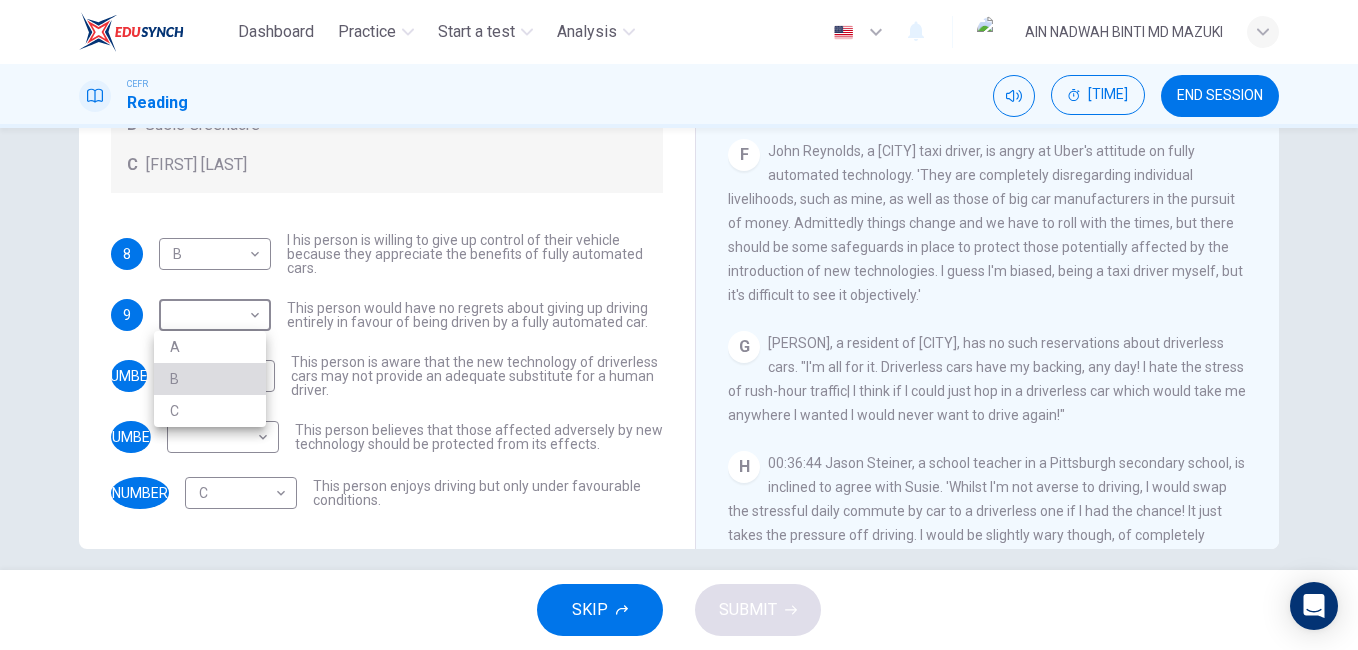 click on "B" at bounding box center (210, 379) 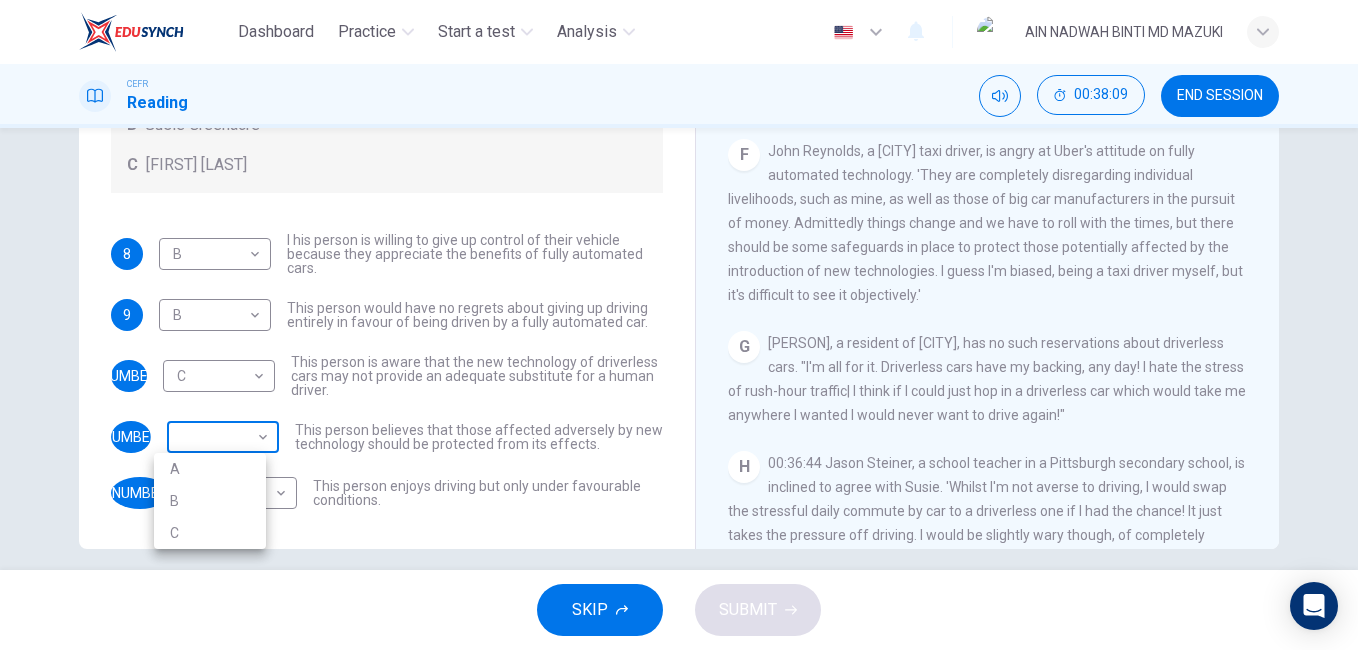 click on "Dashboard Practice Start a test Analysis English en ​ AIN NADWAH BINTI MD MAZUKI CEFR Reading 00:38:09 END SESSION Questions 8 - 12 Look at the following statements, and the list of people. Match each statement to the correct person, A-C. You may use any letter more than once.
A John Reynolds B Susie Greenacre C Jason Steiner 8 B B ​ I his person is willing to give up control of their vehicle because they appreciate the benefits of fully automated cars. 9 B B ​ This person would have no regrets about giving up driving entirely in favour of being driven by a fully automated car. 10 C C ​ This person is aware that the new technology of driverless cars may not provide an adequate substitute for a human driver. 11 ​ ​ This person believes that those affected adversely by new technology should be protected from its effects. 12 C C ​ This person enjoys driving but only under favourable conditions. Driverless cars CLICK TO ZOOM Click to Zoom A B C D E F G H SKIP SUBMIT
Dashboard Practice 2025" at bounding box center (679, 325) 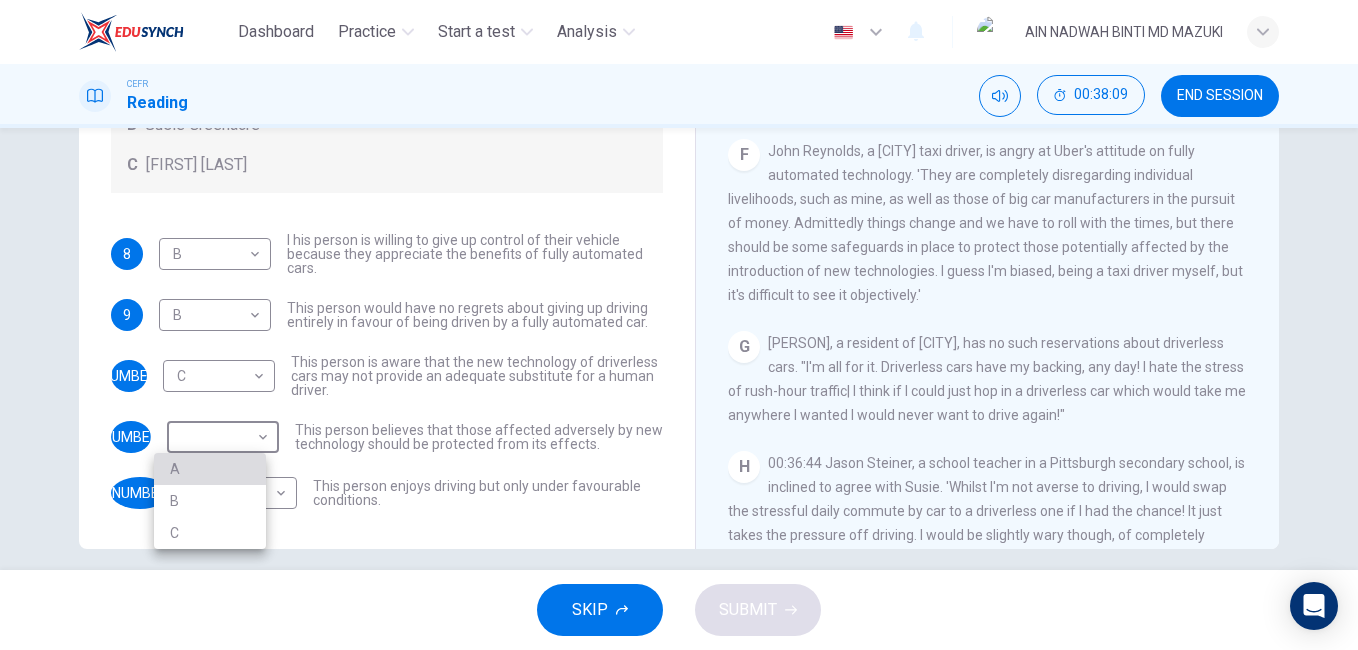 click on "A" at bounding box center (210, 469) 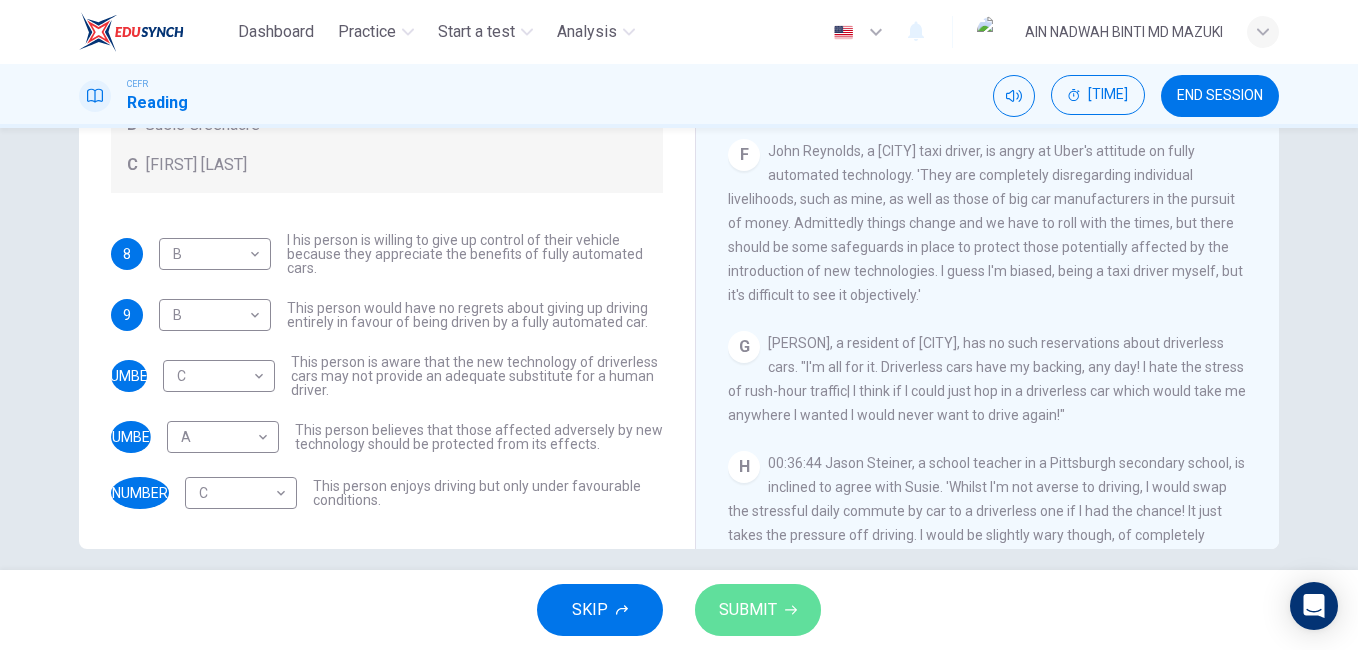 click on "SUBMIT" at bounding box center (748, 610) 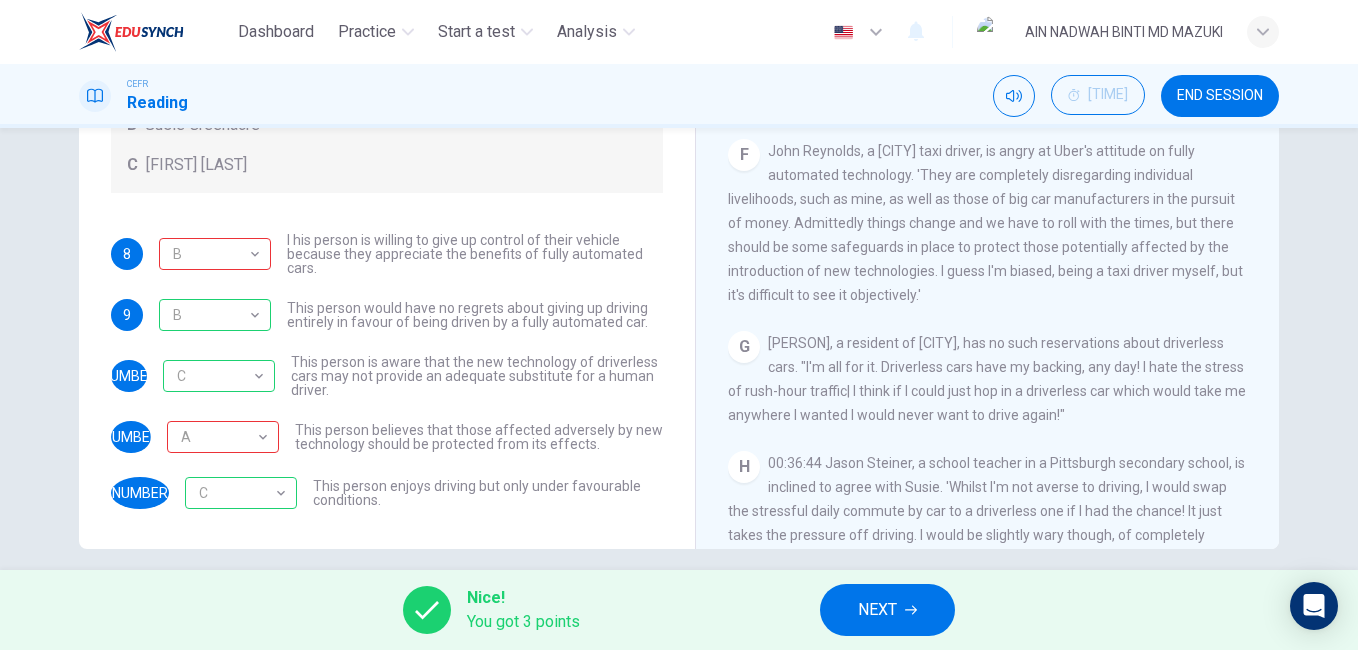 scroll, scrollTop: 1481, scrollLeft: 0, axis: vertical 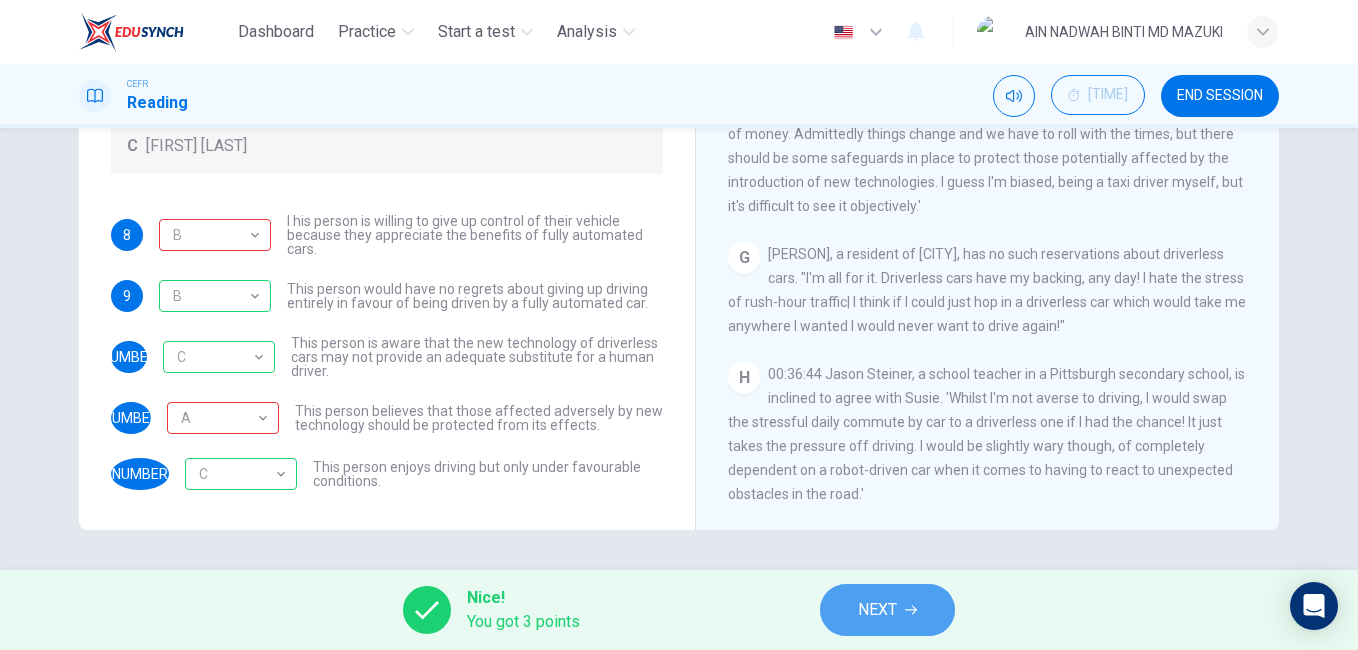 click on "NEXT" at bounding box center [887, 610] 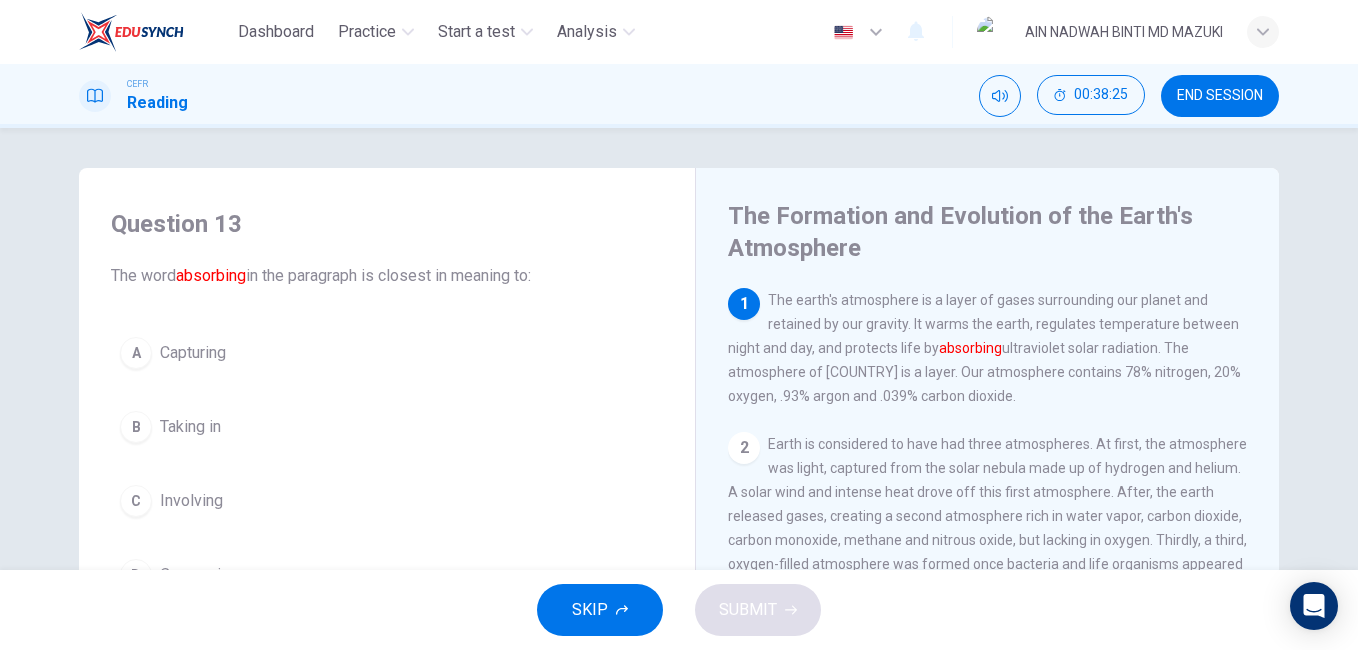 scroll, scrollTop: 91, scrollLeft: 0, axis: vertical 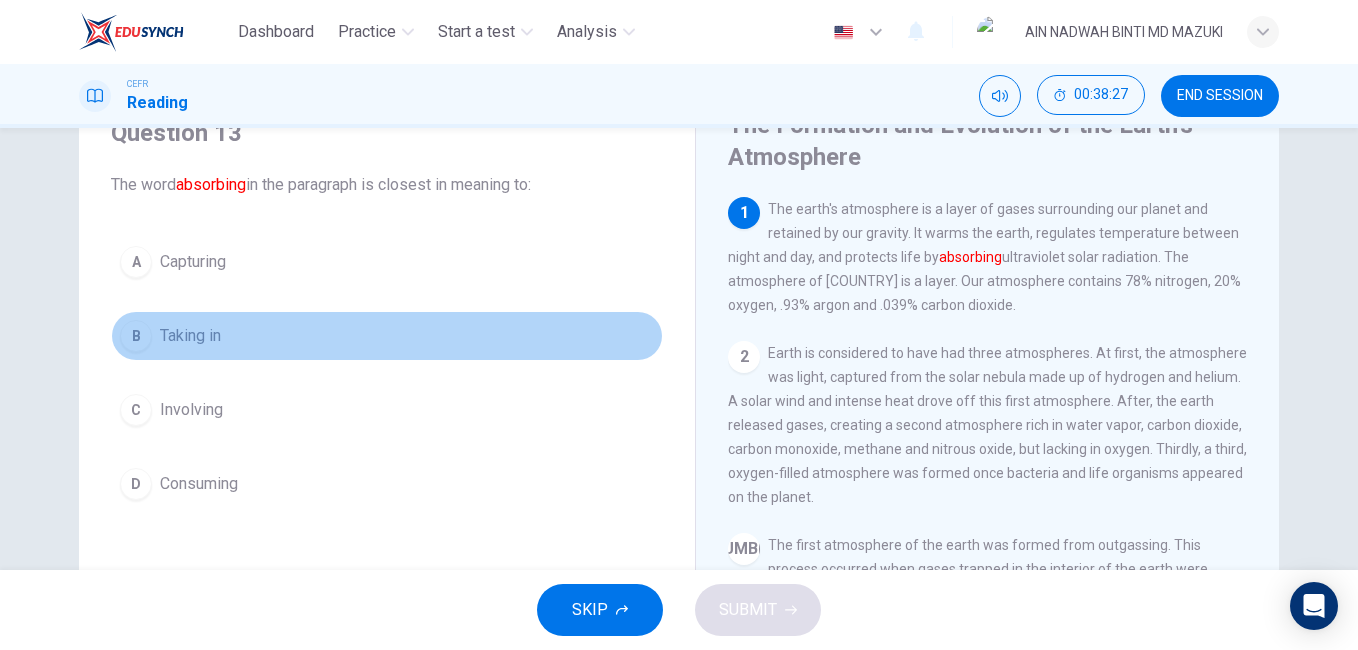click on "Taking in" at bounding box center [193, 262] 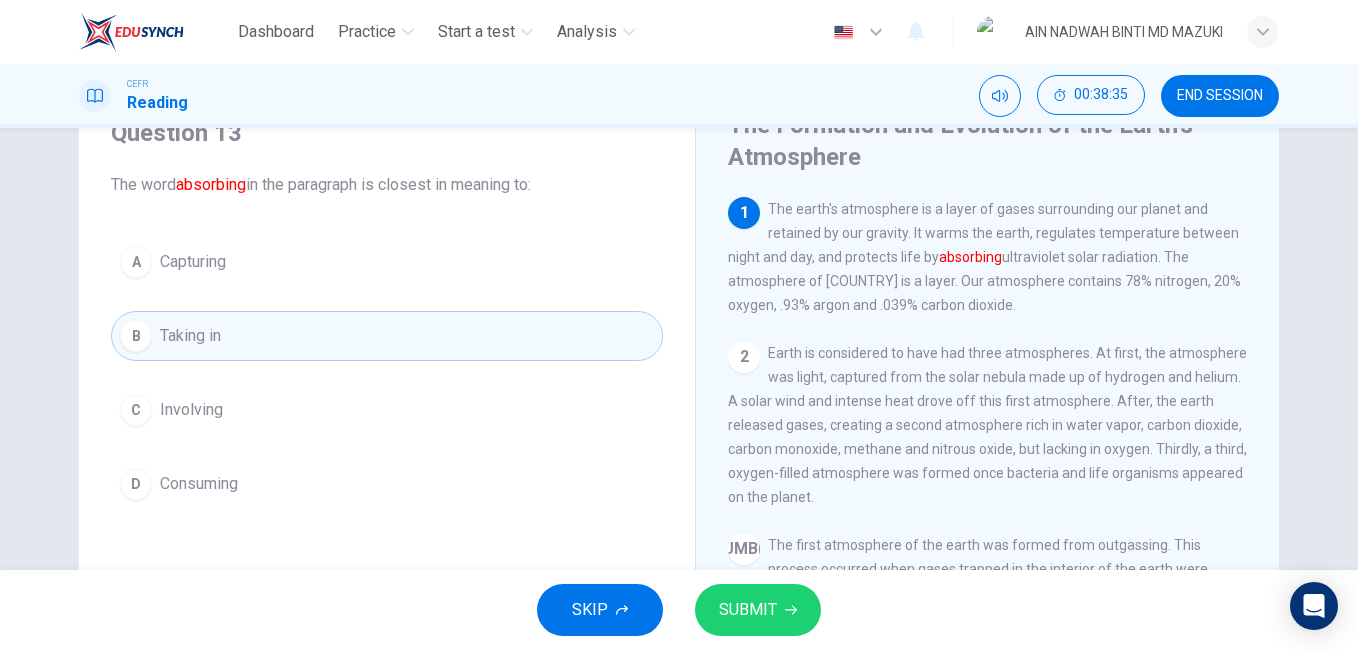 scroll, scrollTop: 67, scrollLeft: 0, axis: vertical 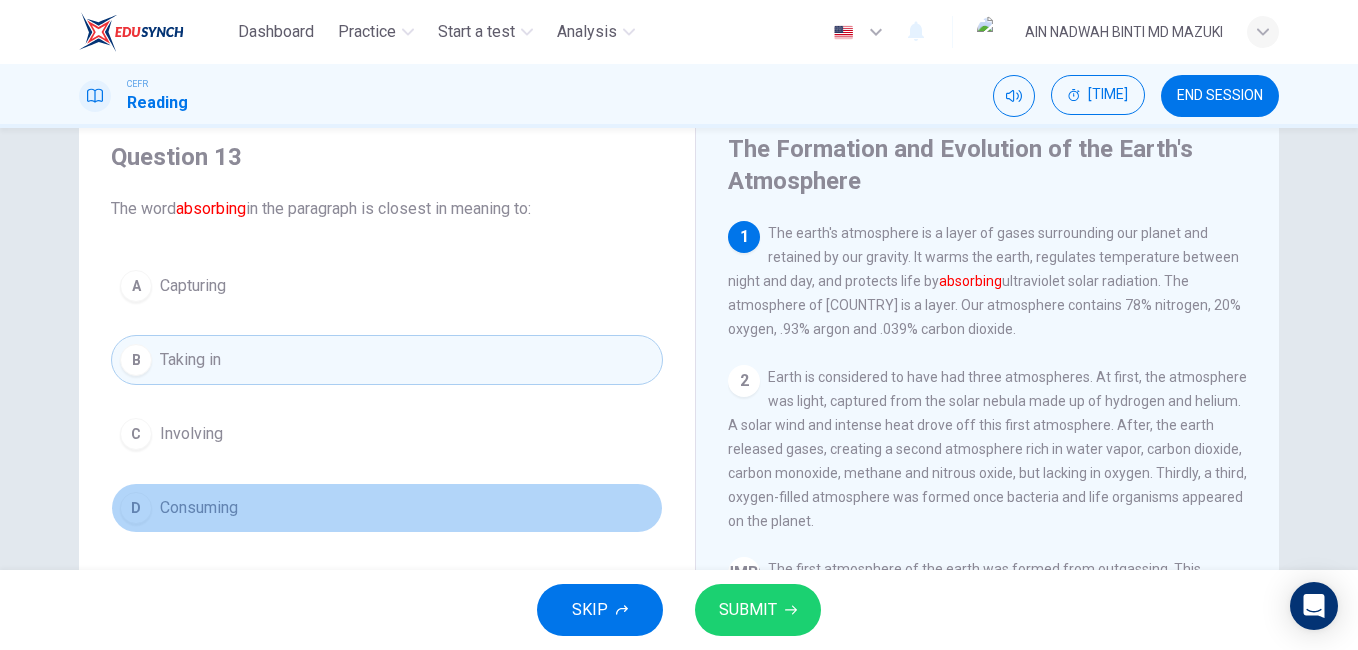 click on "Consuming" at bounding box center [193, 286] 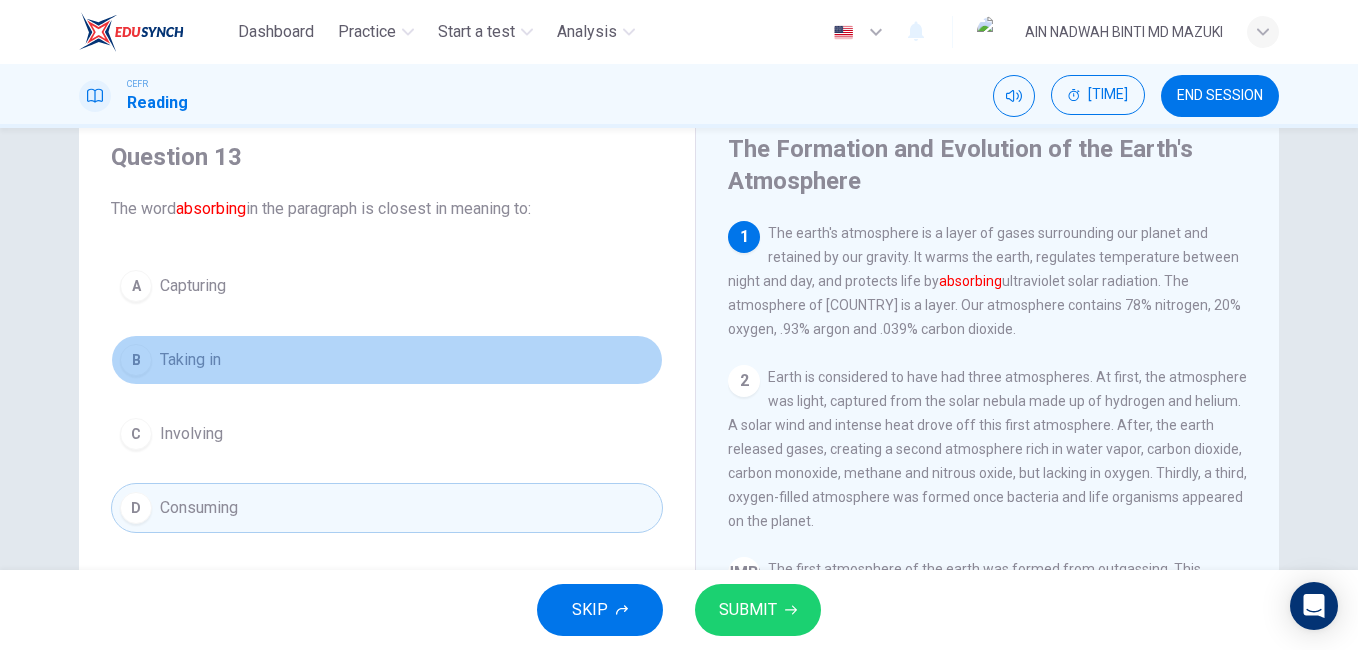 click on "B Taking in" at bounding box center (387, 360) 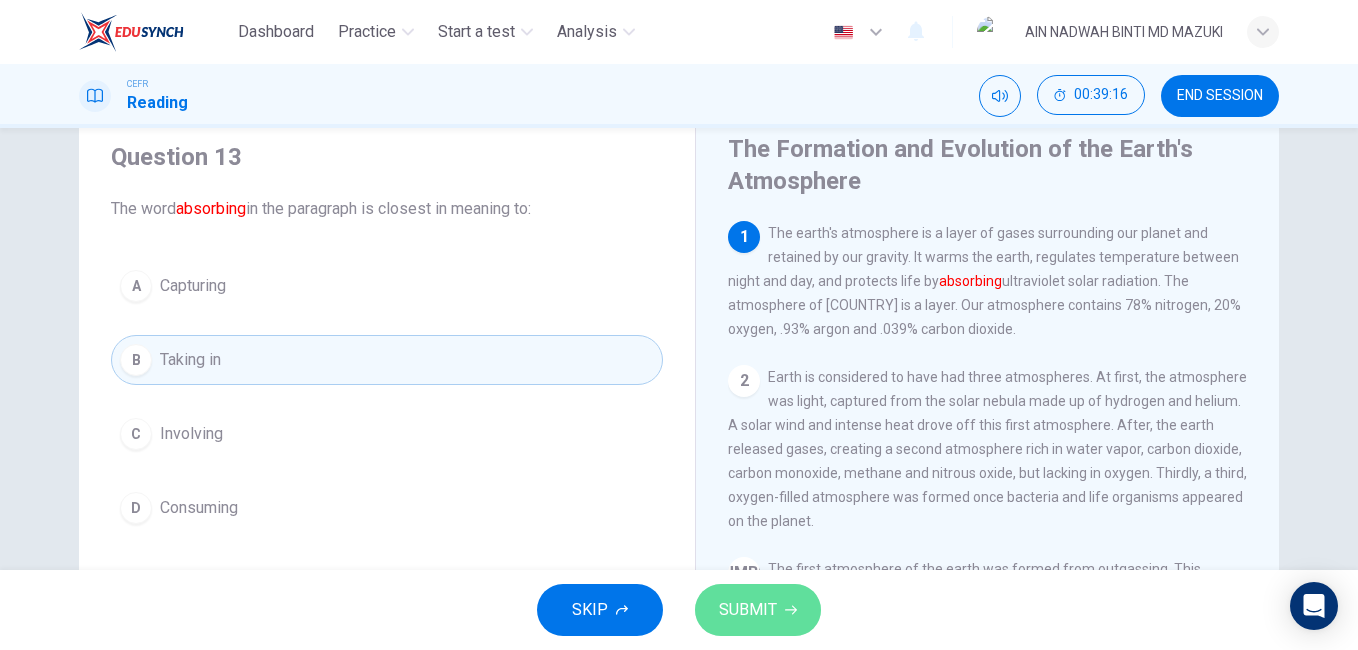 click on "SUBMIT" at bounding box center (748, 610) 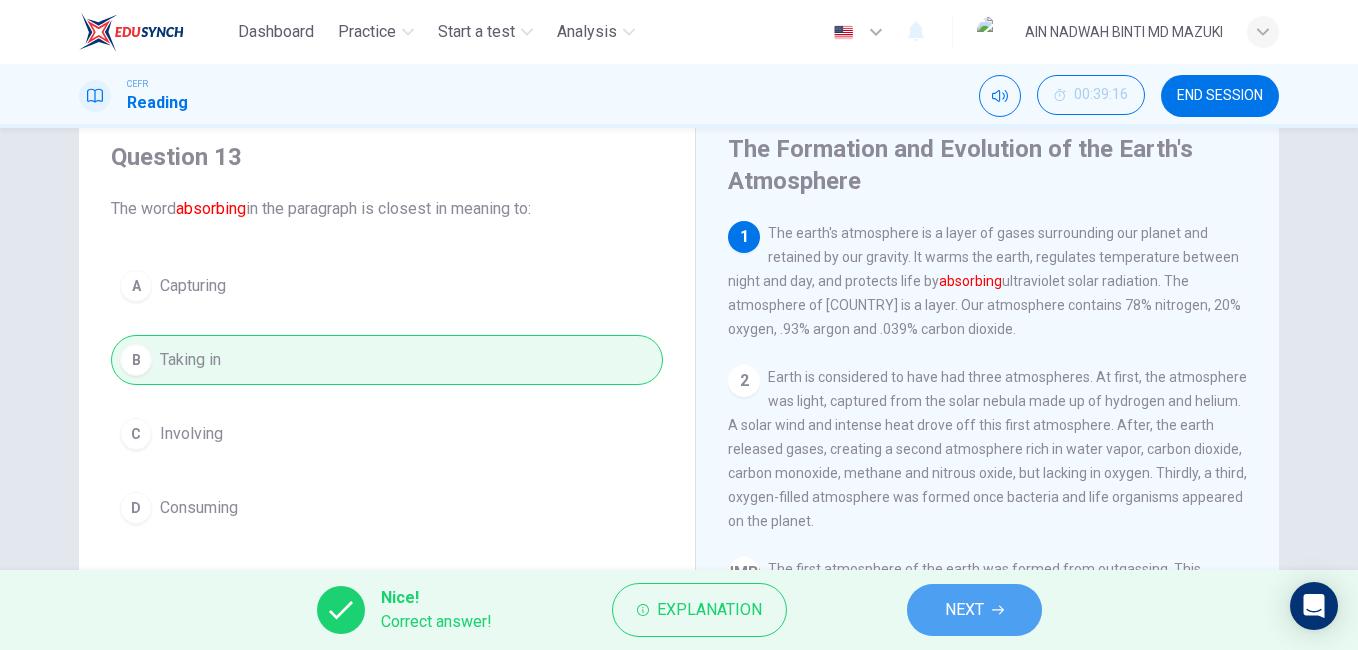 click on "NEXT" at bounding box center [964, 610] 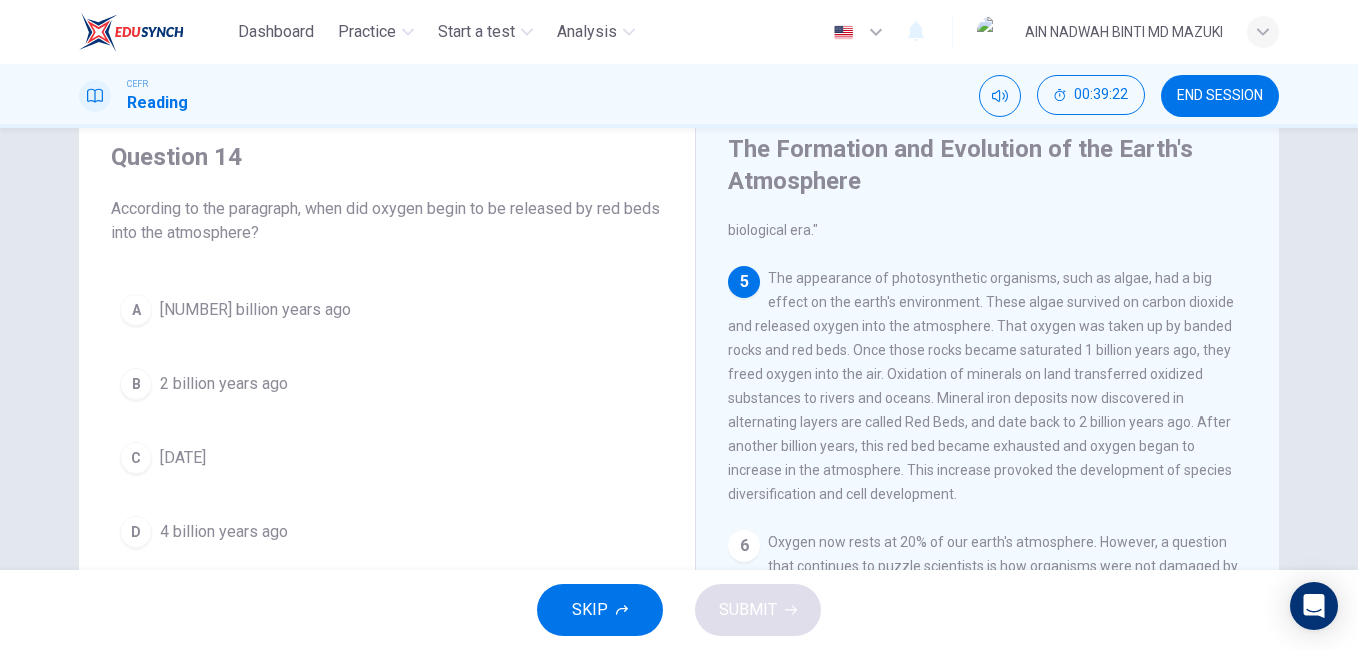 scroll, scrollTop: 676, scrollLeft: 0, axis: vertical 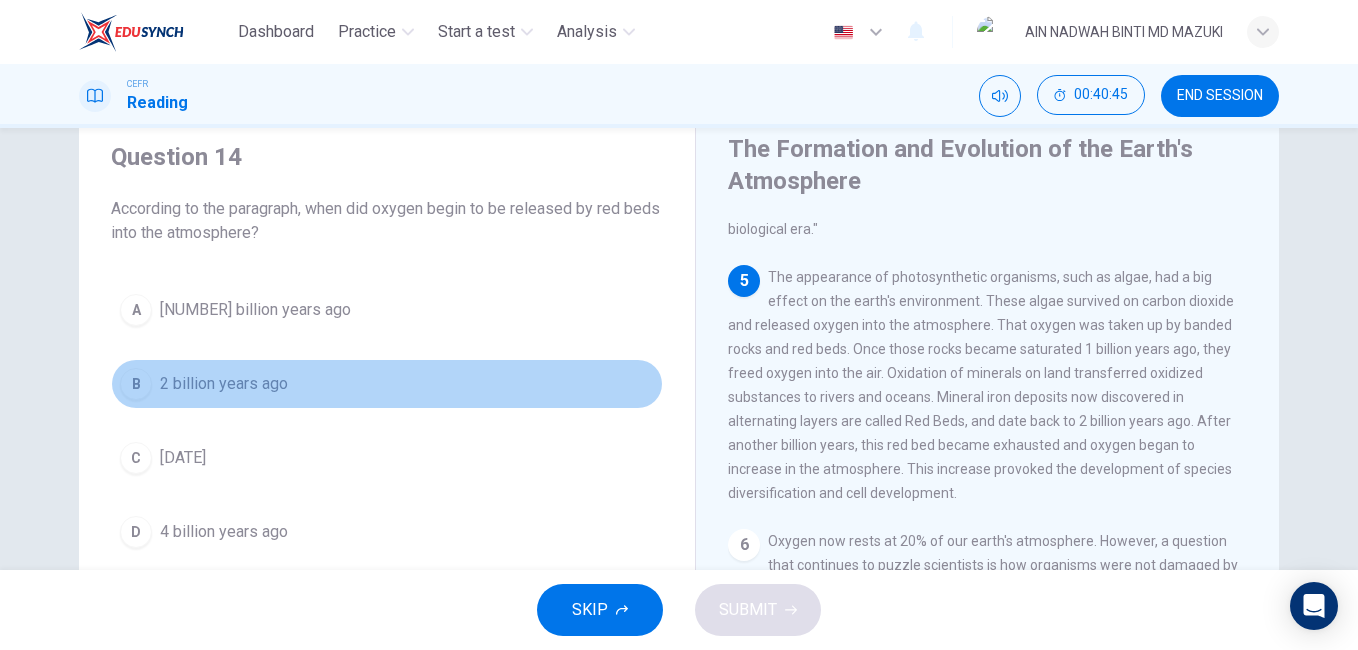 click on "2 billion years ago" at bounding box center [255, 310] 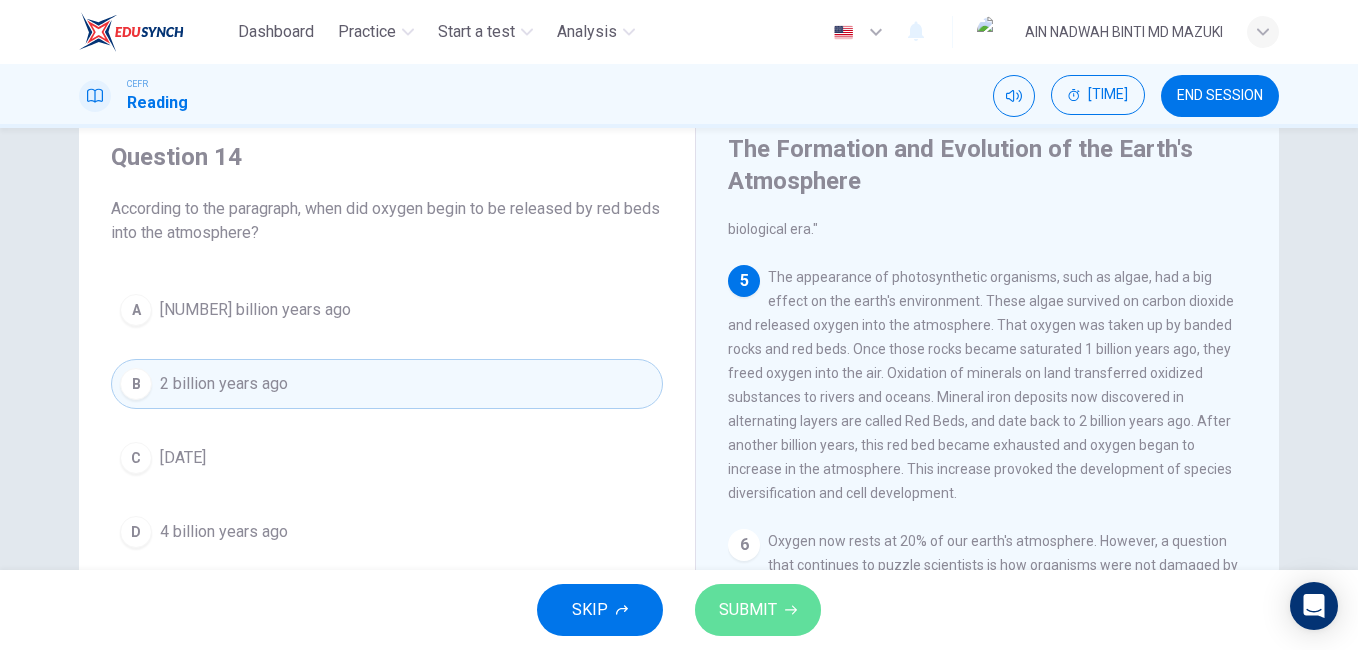 click on "SUBMIT" at bounding box center [748, 610] 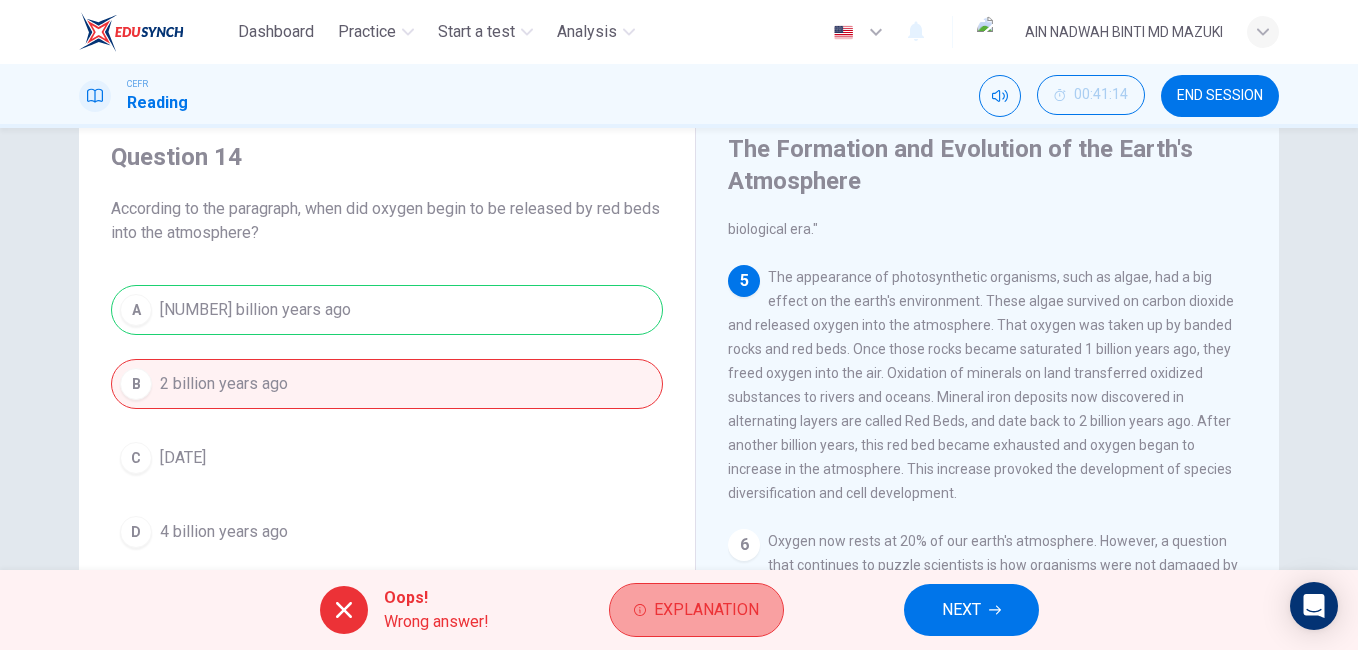 click on "Explanation" at bounding box center (696, 610) 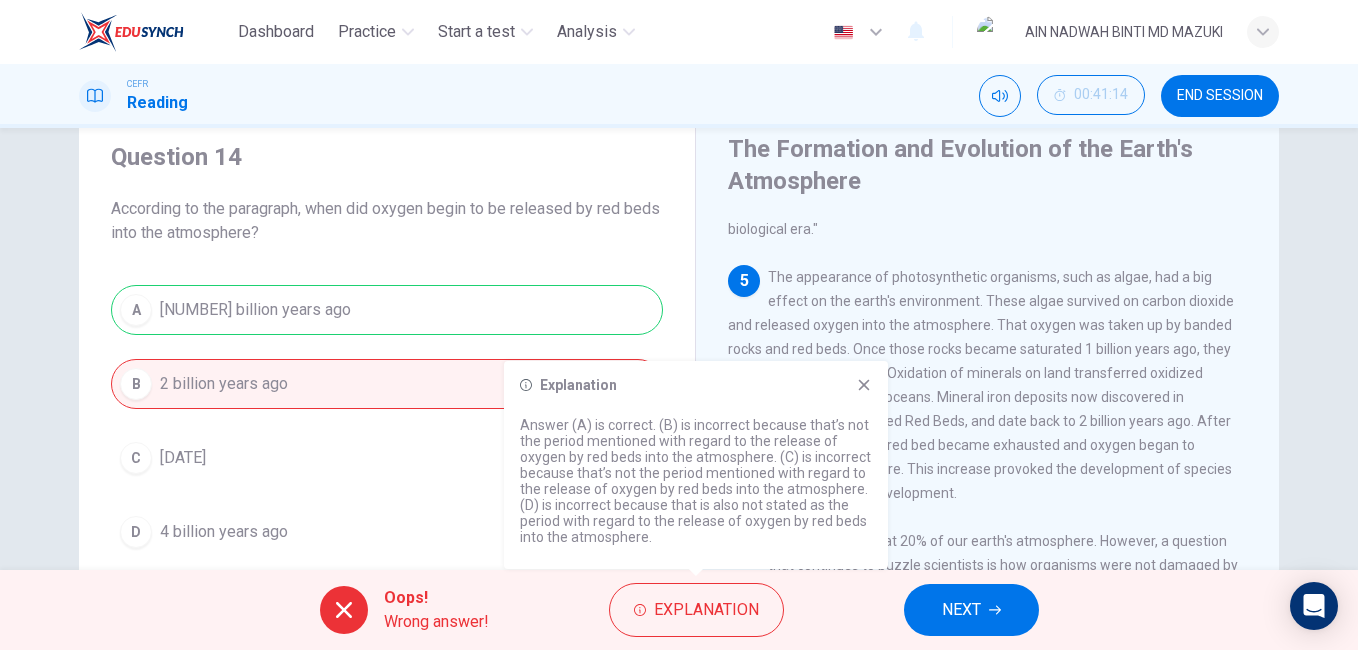 click on "Oops! Wrong answer! Explanation NEXT" at bounding box center (679, 610) 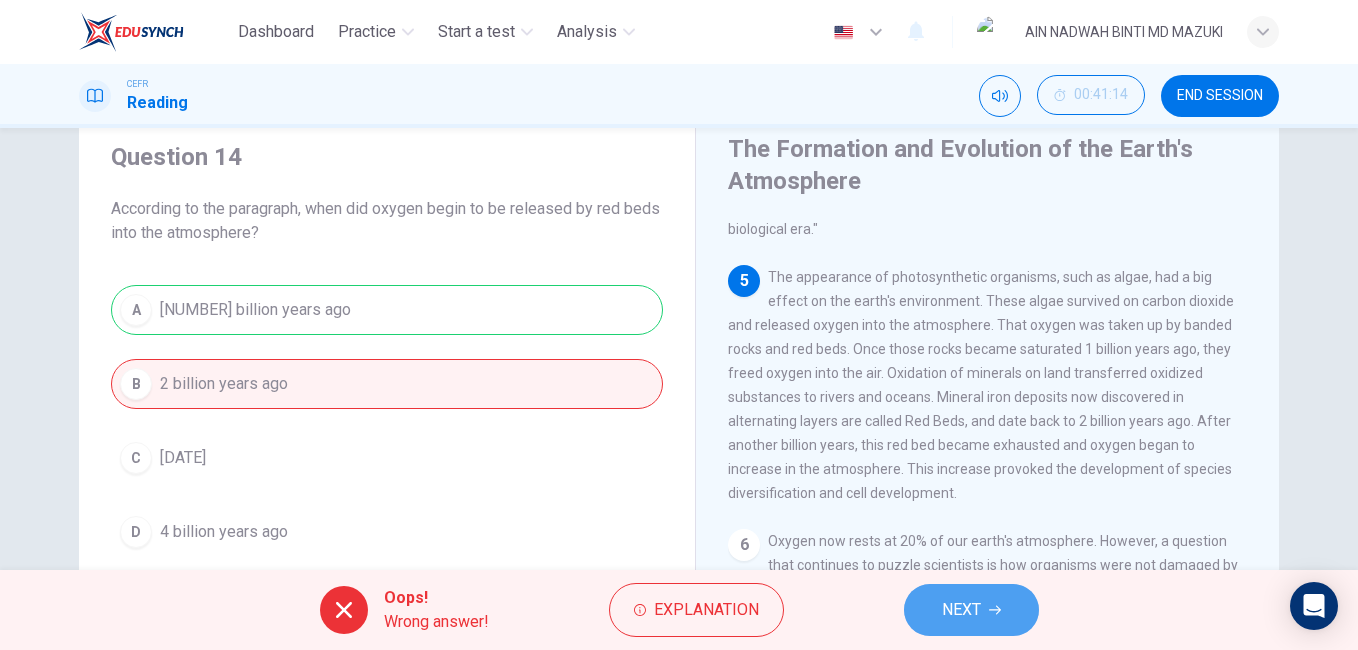 click on "NEXT" at bounding box center [961, 610] 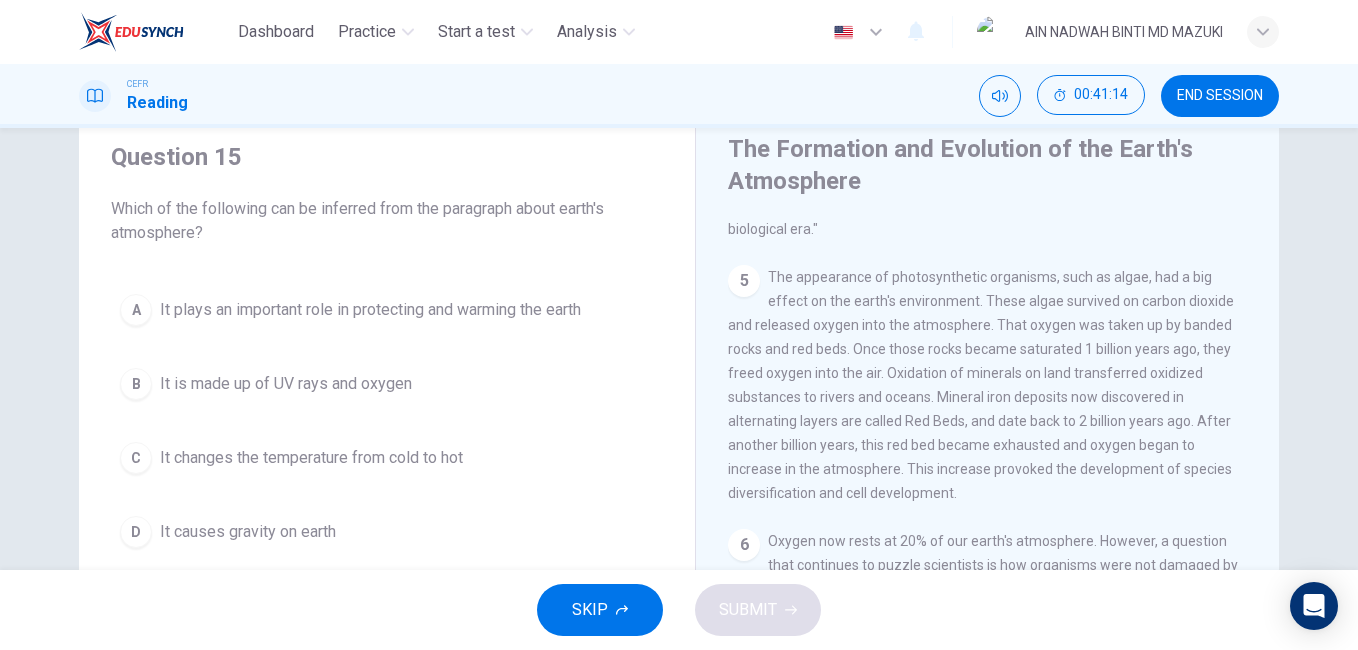 scroll, scrollTop: 0, scrollLeft: 0, axis: both 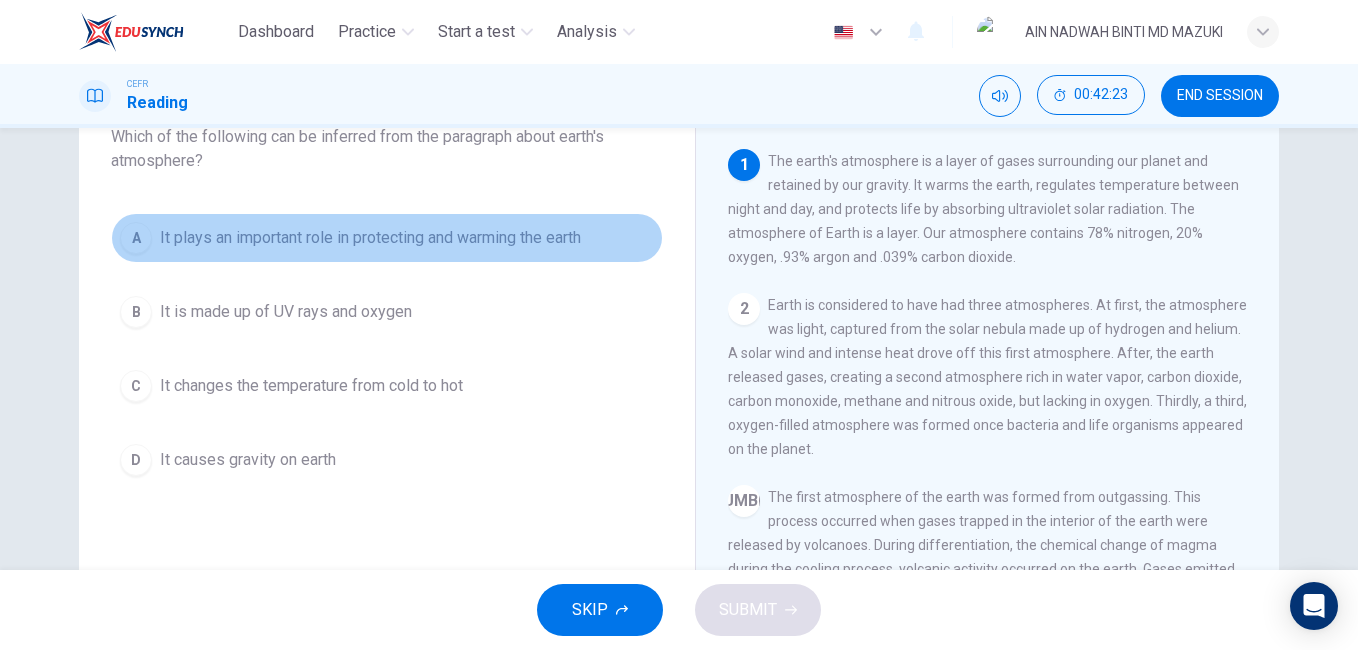 click on "It plays an important role in protecting and warming the earth" at bounding box center [370, 238] 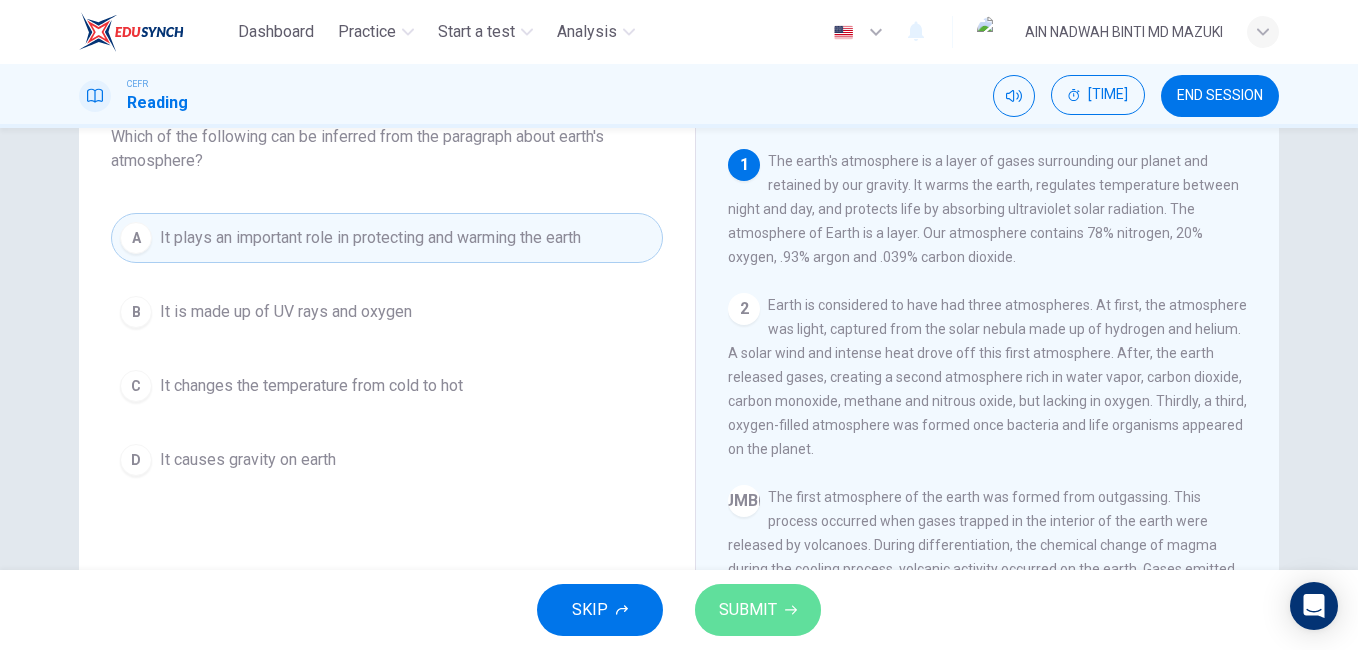 click on "SUBMIT" at bounding box center [758, 610] 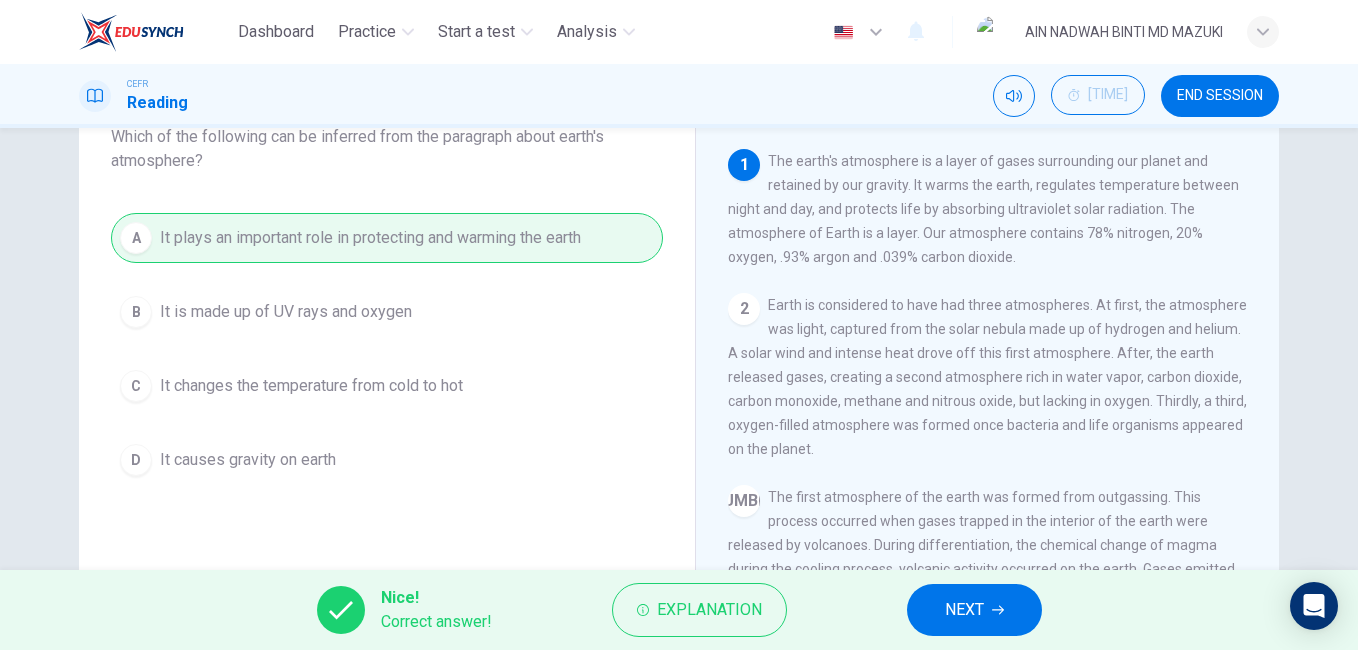 click on "NEXT" at bounding box center [974, 610] 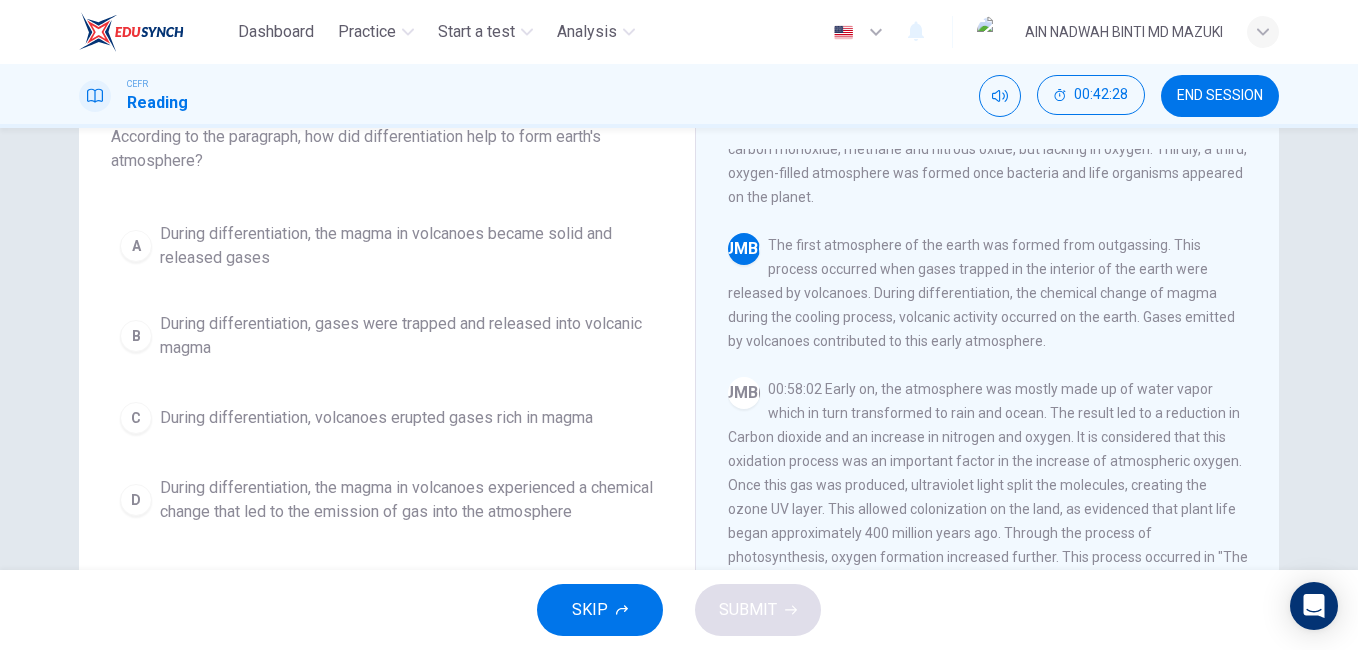 scroll, scrollTop: 256, scrollLeft: 0, axis: vertical 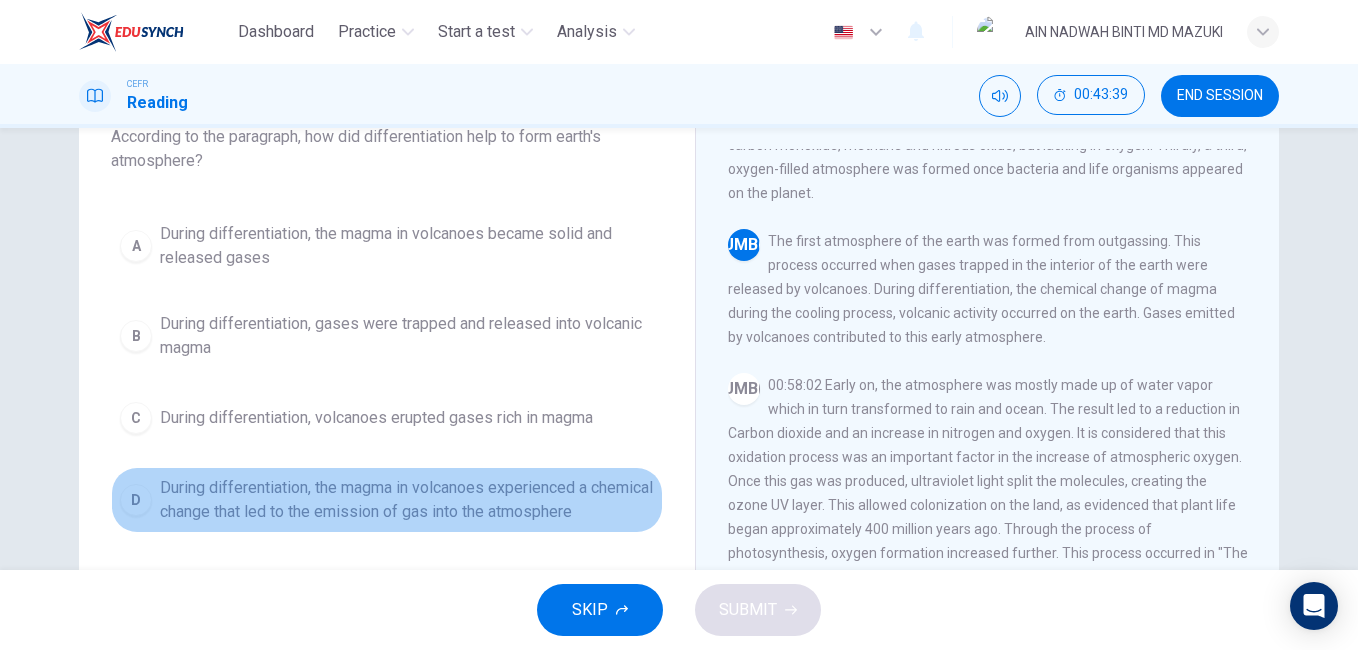 click on "During differentiation, the magma in volcanoes experienced a chemical change that led to the emission of gas into the atmosphere" at bounding box center (407, 246) 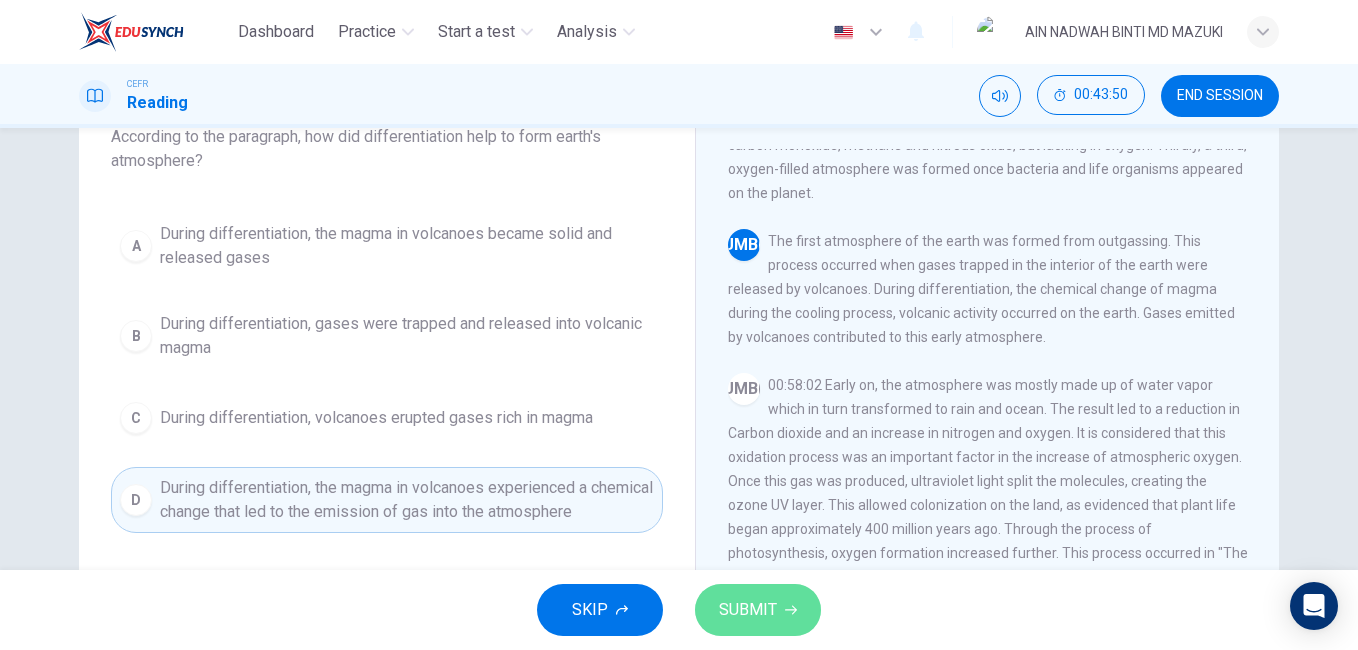 click on "SUBMIT" at bounding box center (758, 610) 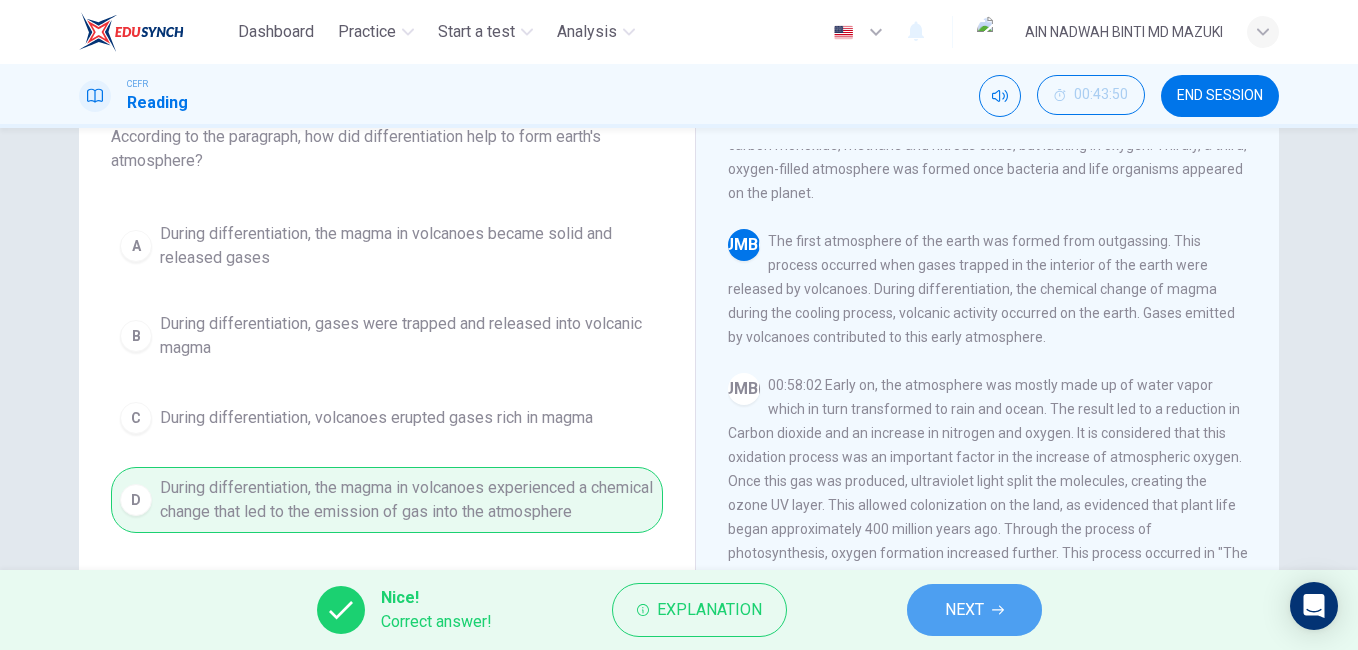 click on "NEXT" at bounding box center [974, 610] 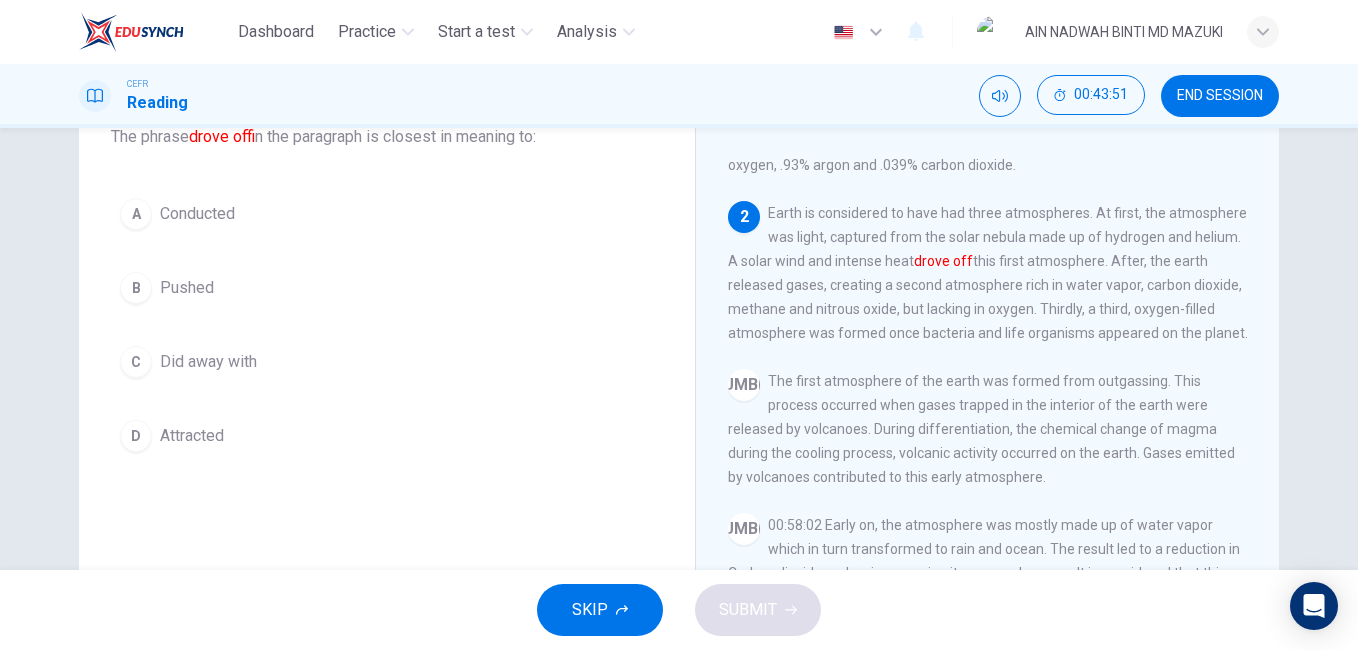 scroll, scrollTop: 86, scrollLeft: 0, axis: vertical 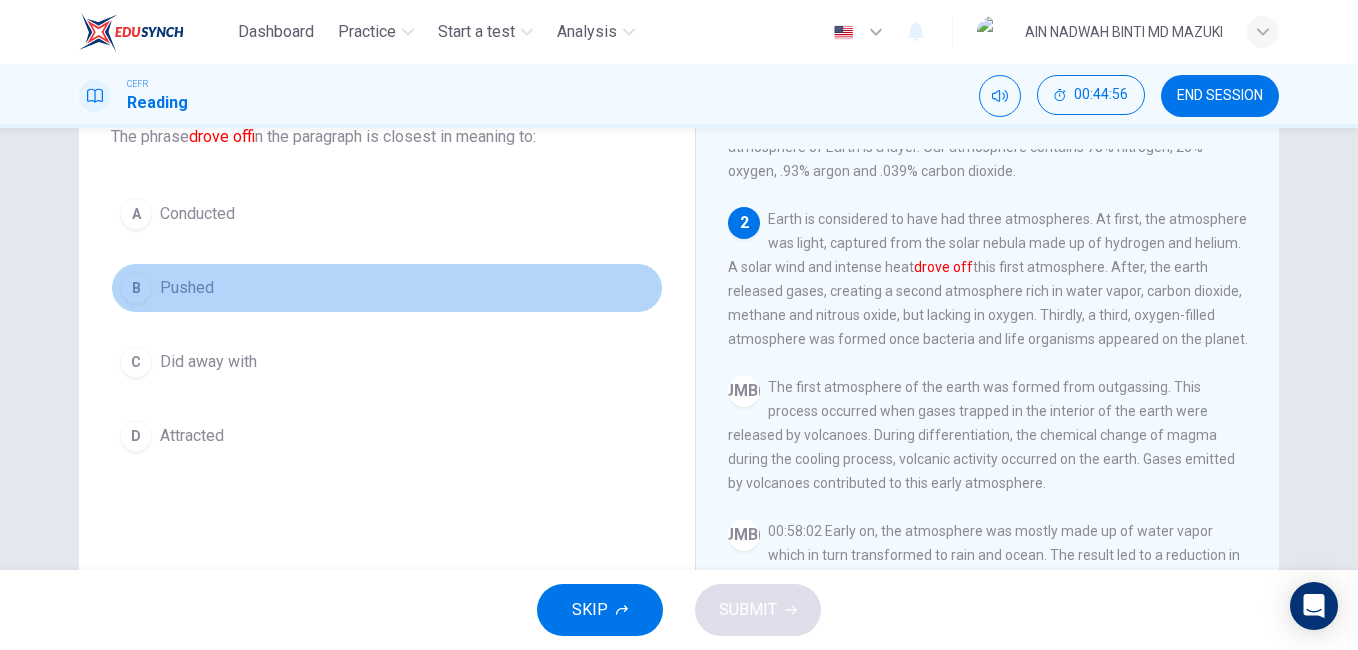 click on "Pushed" at bounding box center [197, 214] 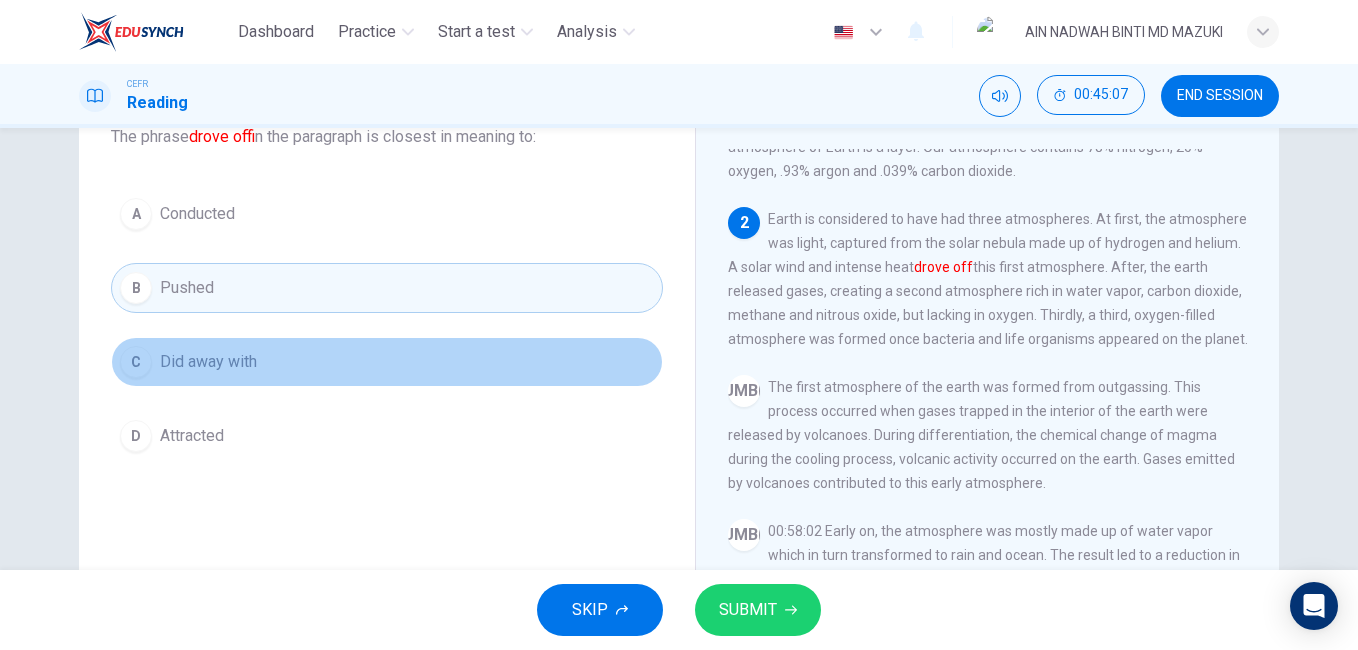 click on "Did away with" at bounding box center [197, 214] 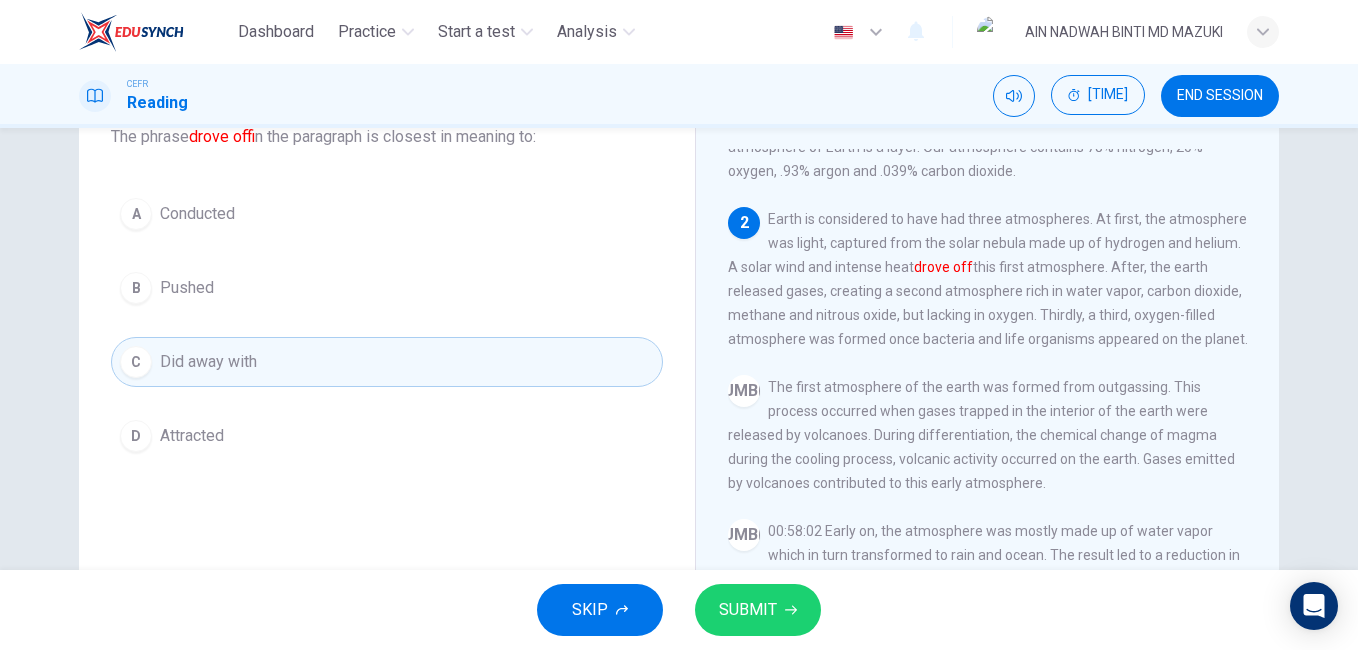 click on "SUBMIT" at bounding box center [748, 610] 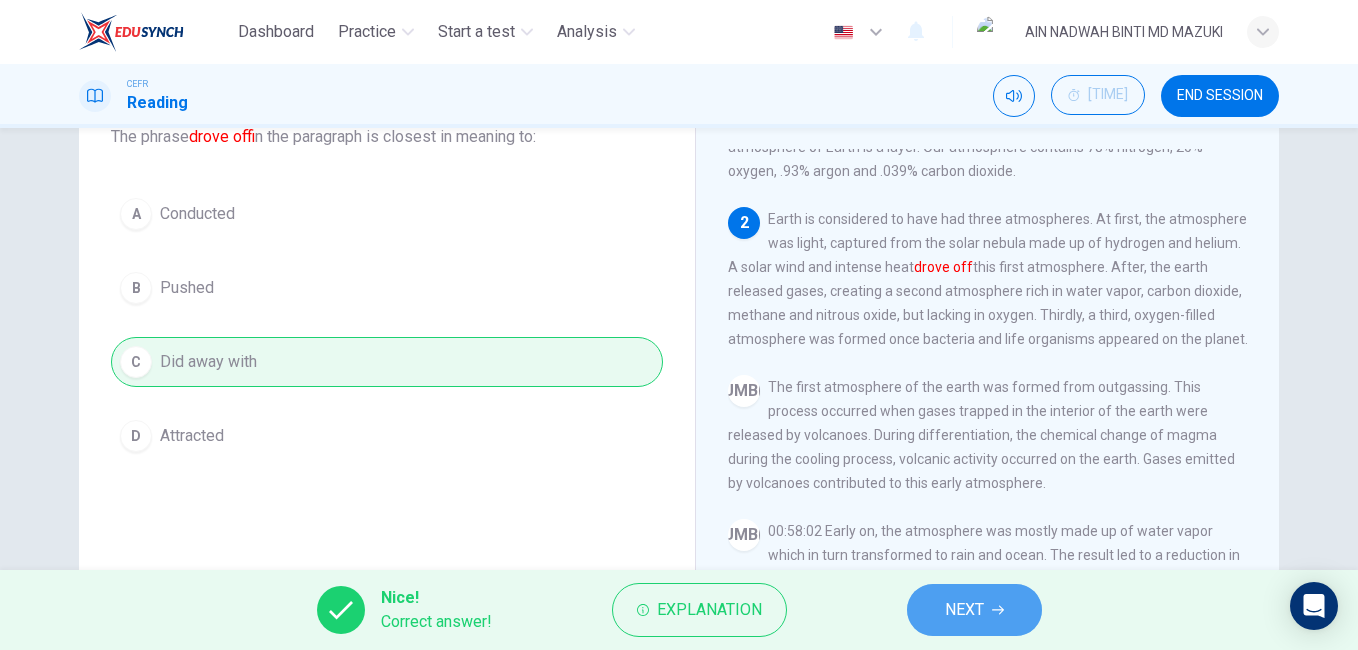 click on "NEXT" at bounding box center [964, 610] 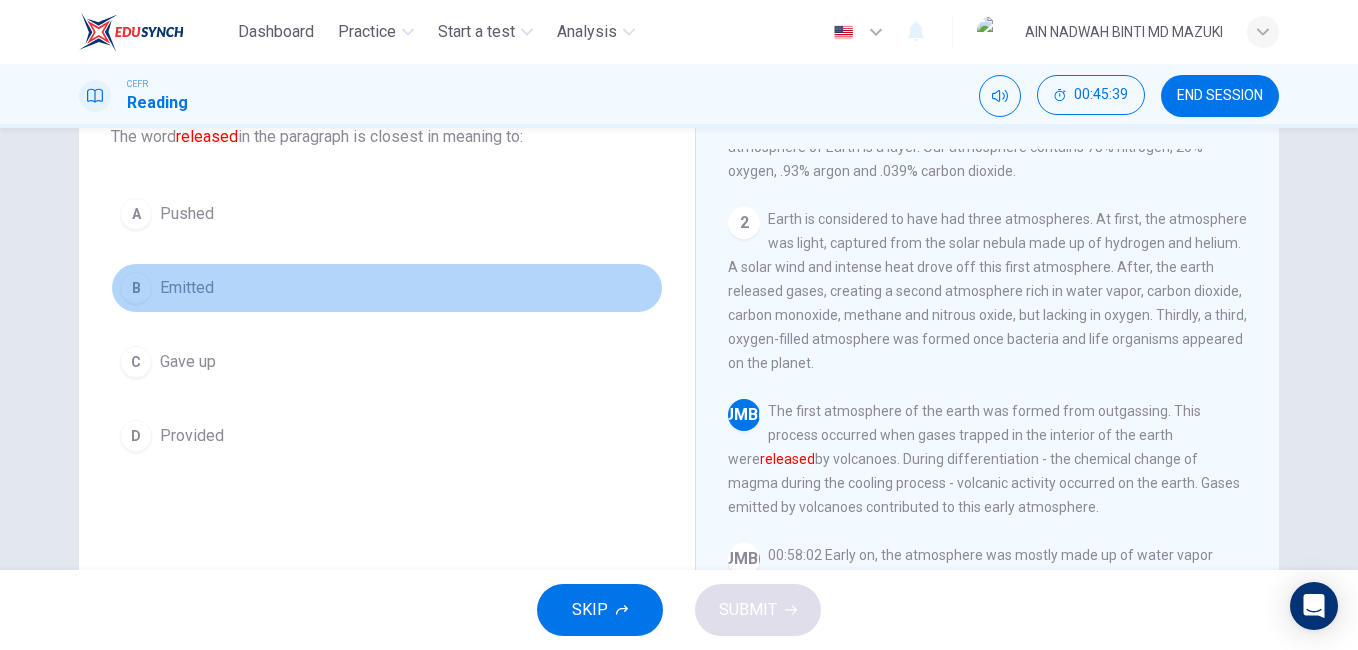 click on "B" at bounding box center [136, 214] 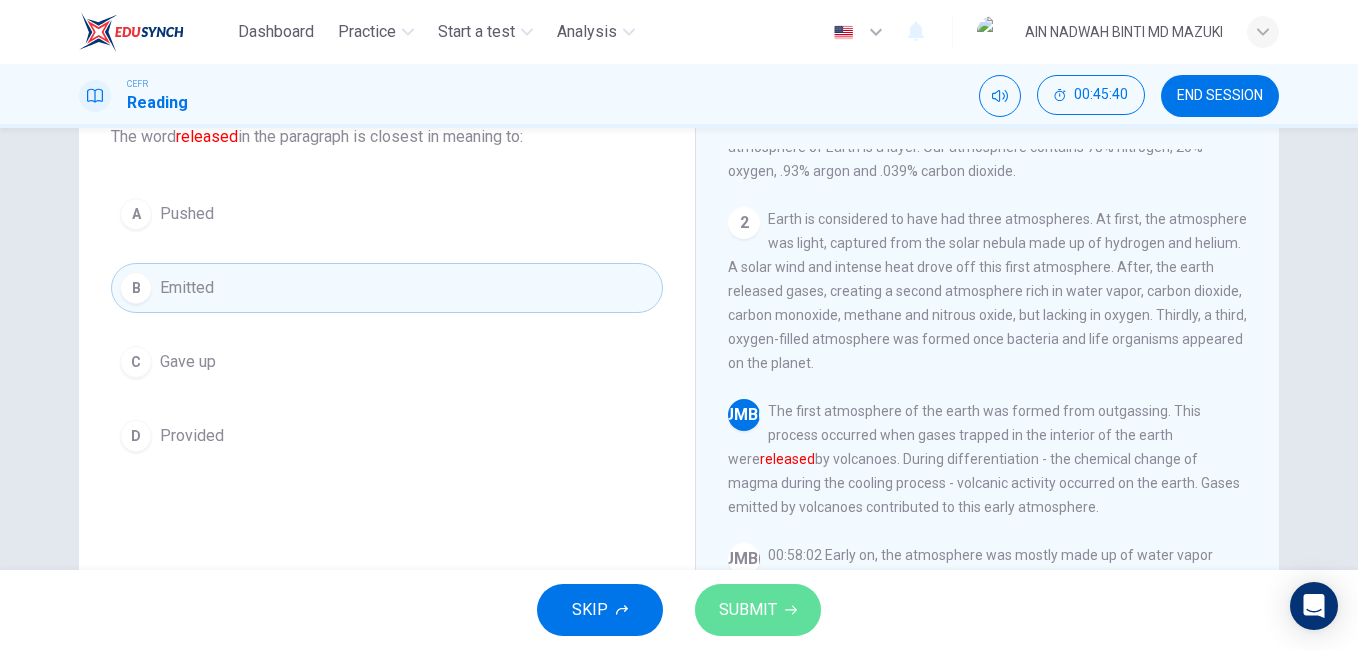 click on "SUBMIT" at bounding box center [748, 610] 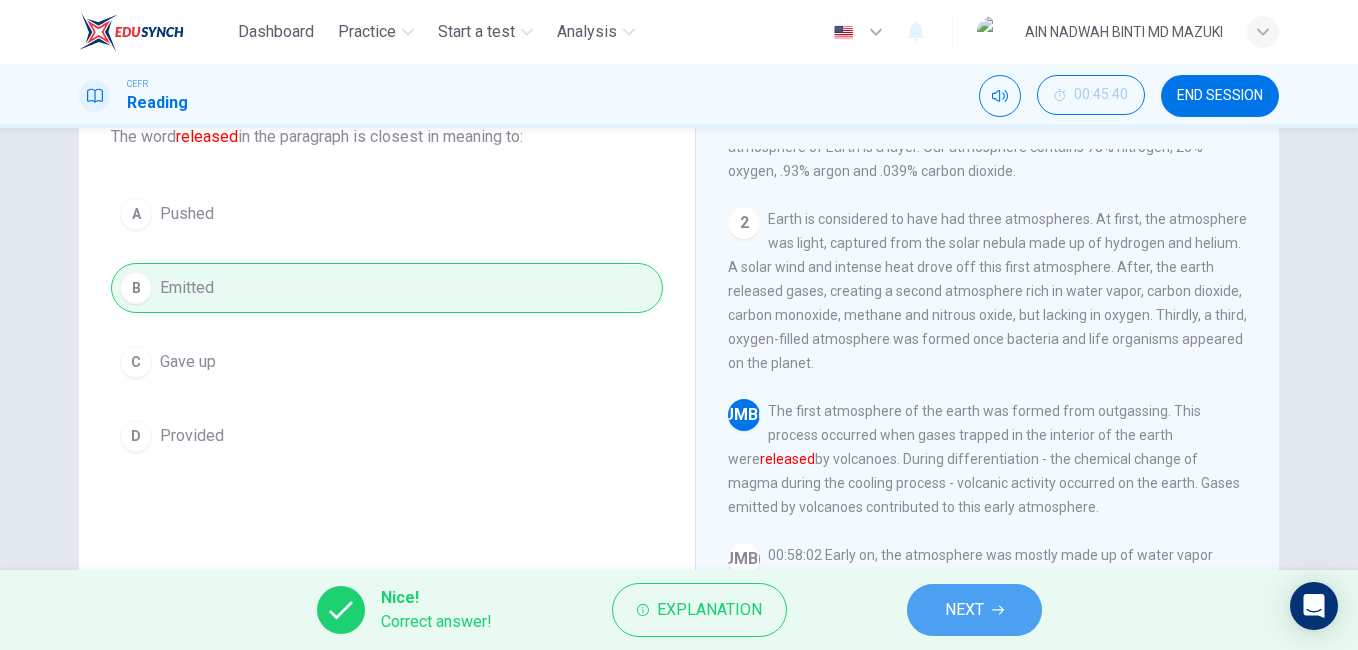 click on "NEXT" at bounding box center (974, 610) 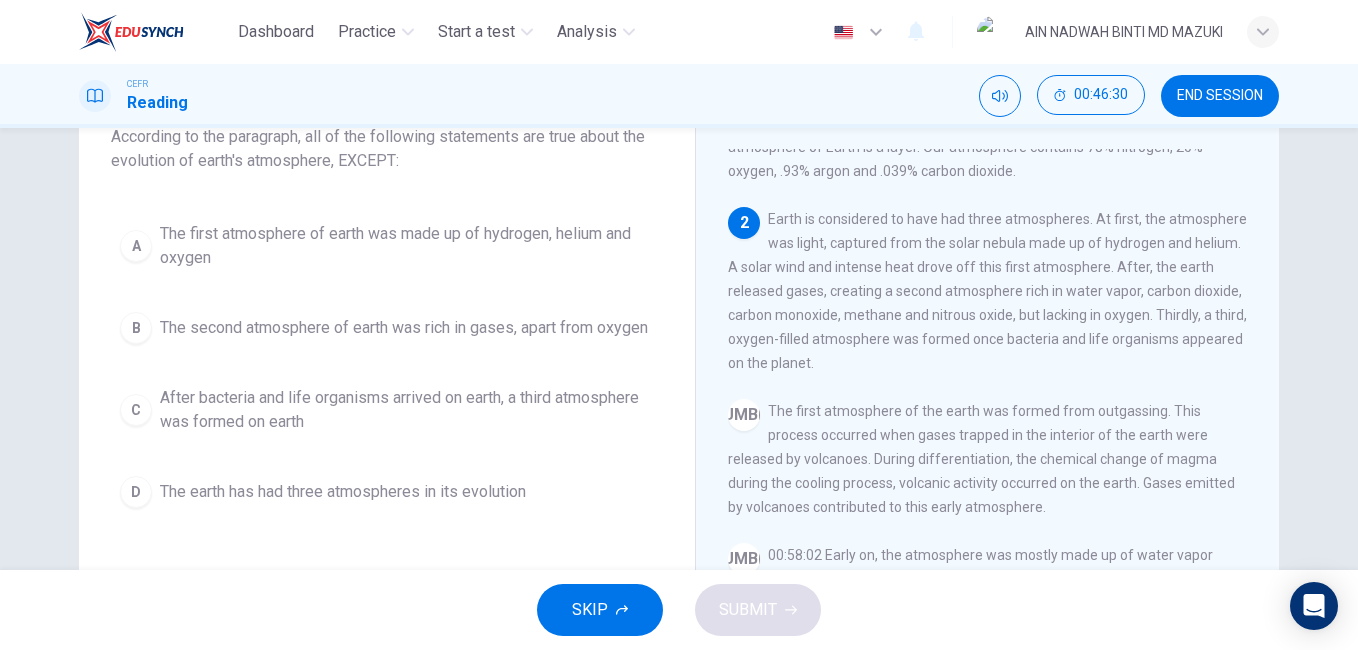 click on "The first atmosphere of earth was made up of hydrogen, helium and oxygen" at bounding box center [407, 246] 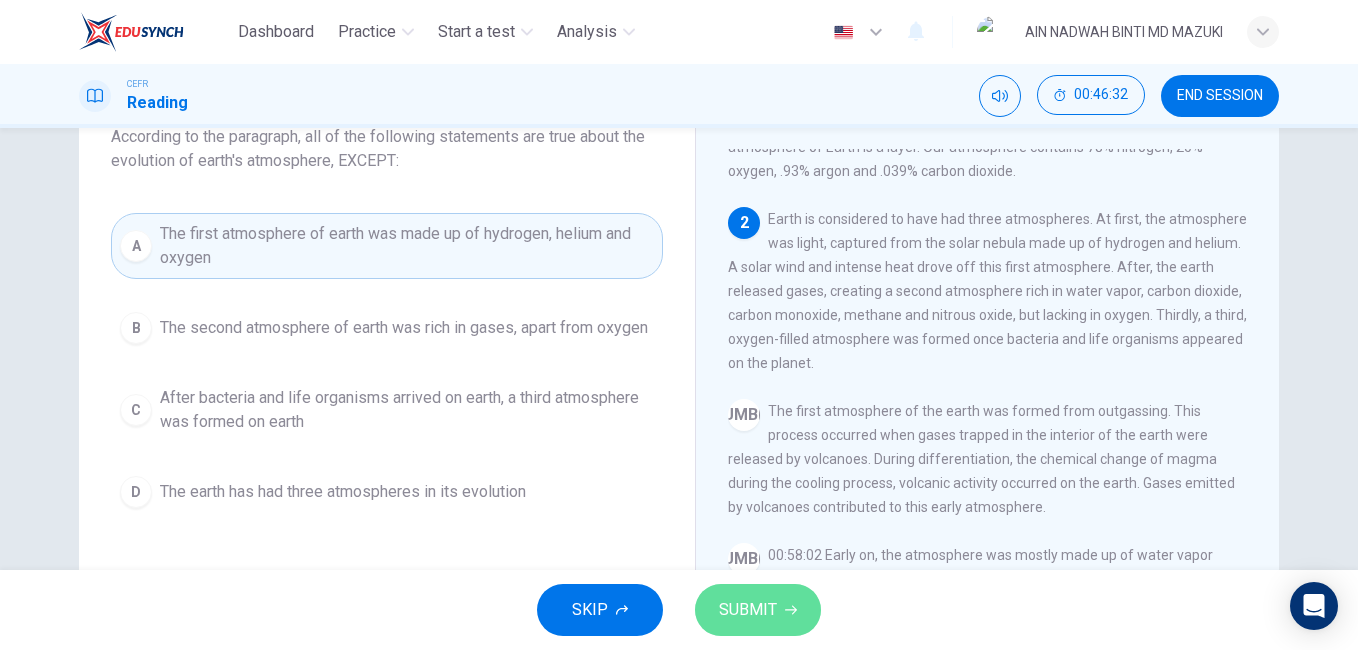 click on "SUBMIT" at bounding box center (758, 610) 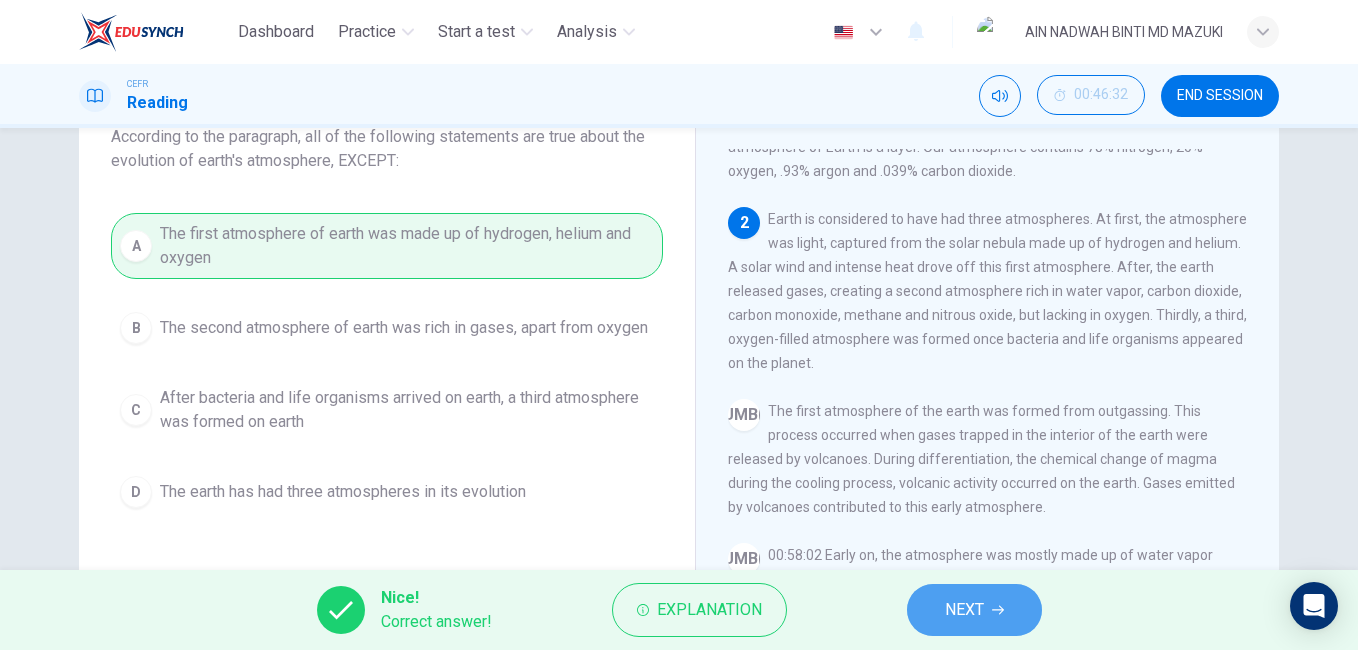 click at bounding box center [998, 610] 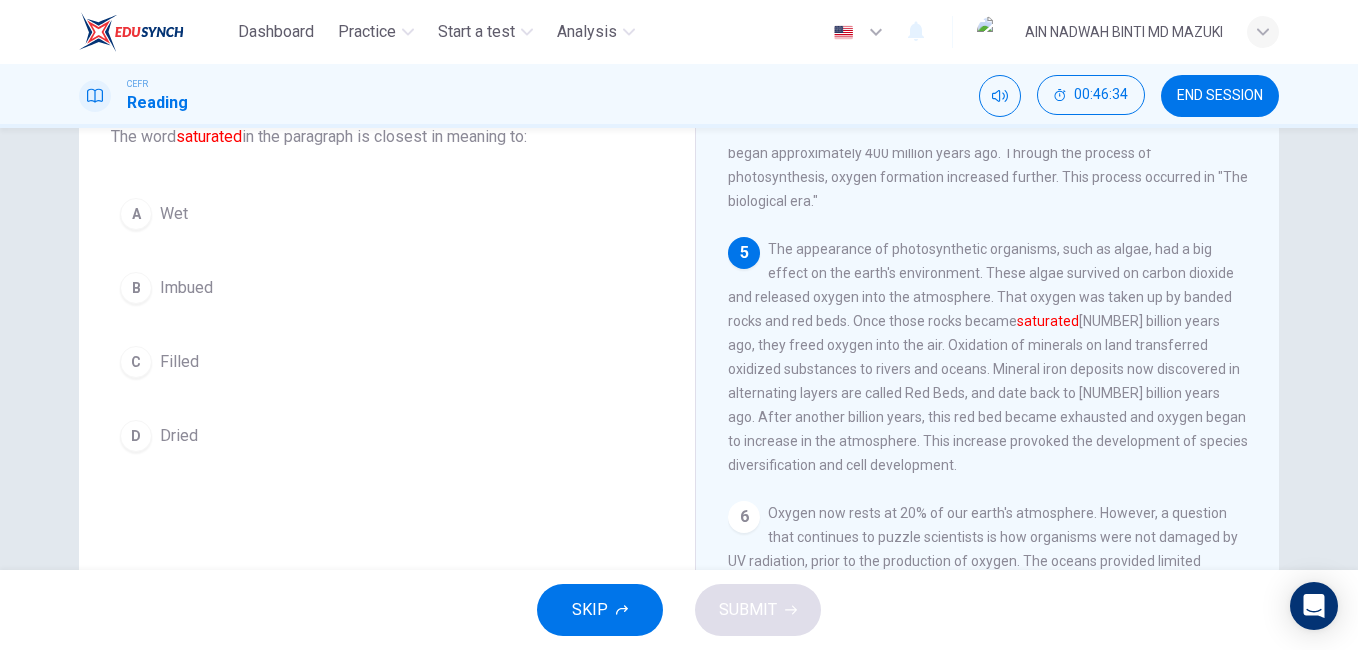 scroll, scrollTop: 633, scrollLeft: 0, axis: vertical 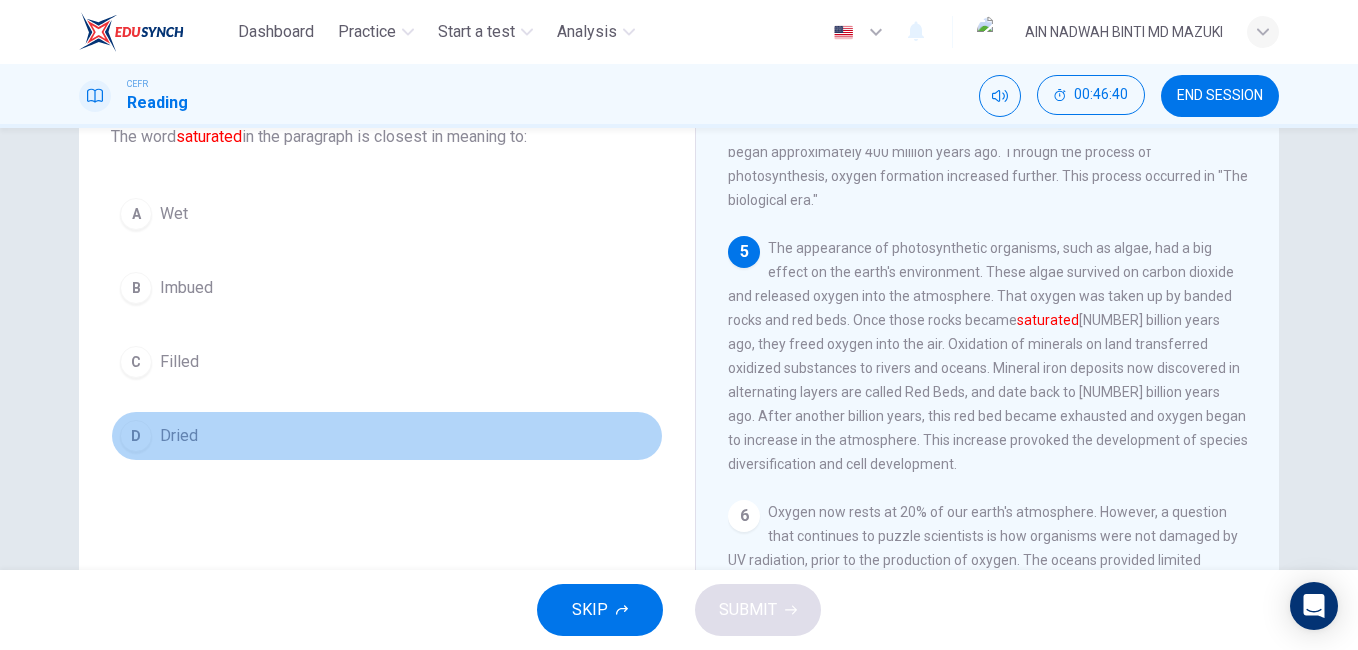 click on "D Dried" at bounding box center [387, 436] 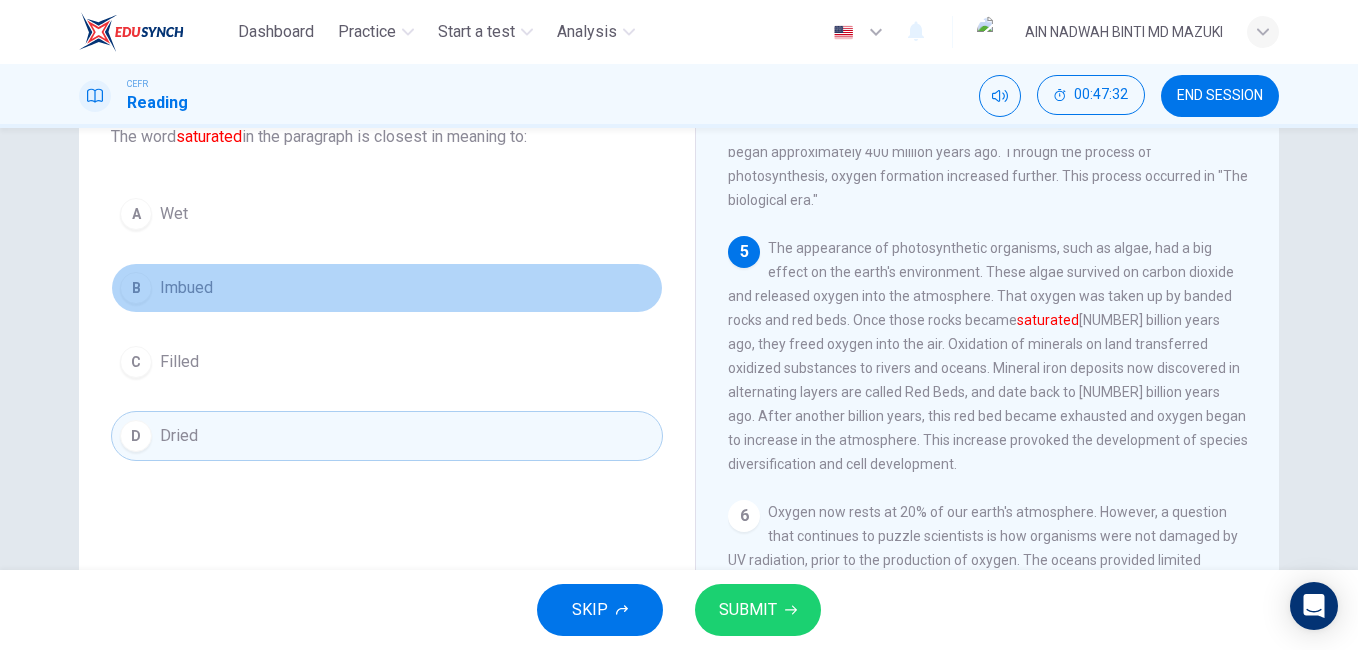 click on "B Imbued" at bounding box center [387, 288] 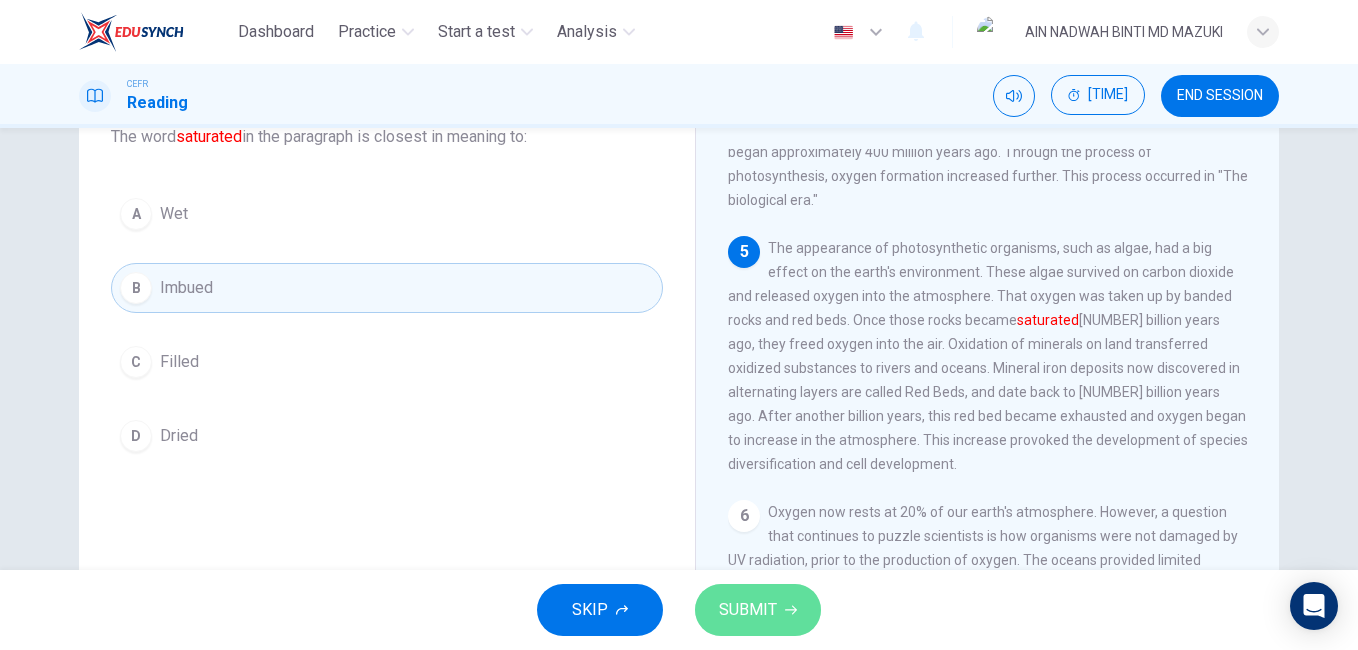 click on "SUBMIT" at bounding box center [748, 610] 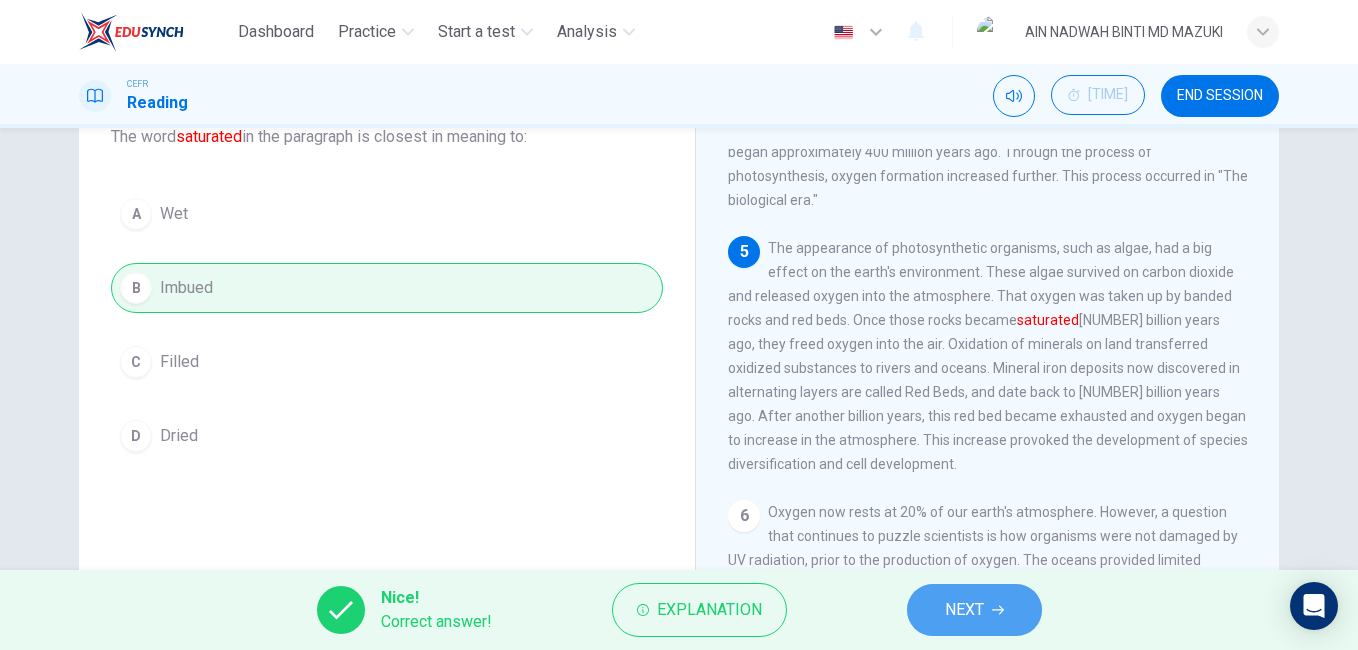 click on "NEXT" at bounding box center [964, 610] 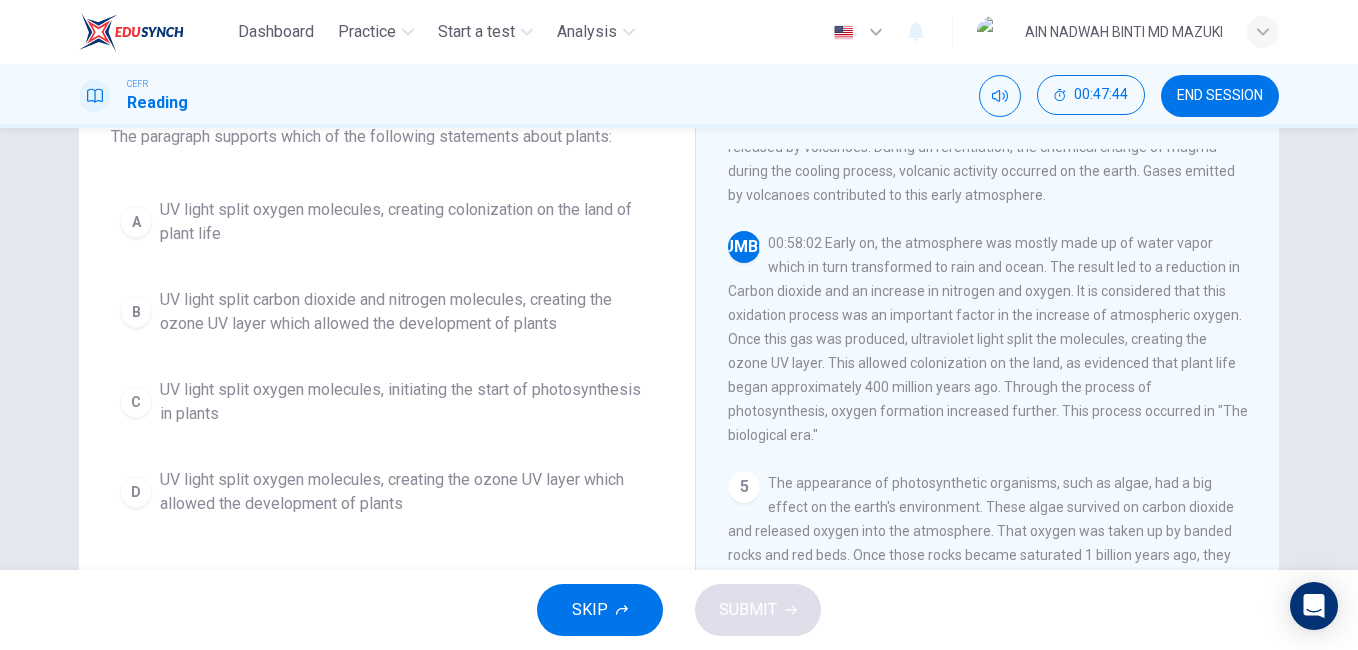 scroll, scrollTop: 399, scrollLeft: 0, axis: vertical 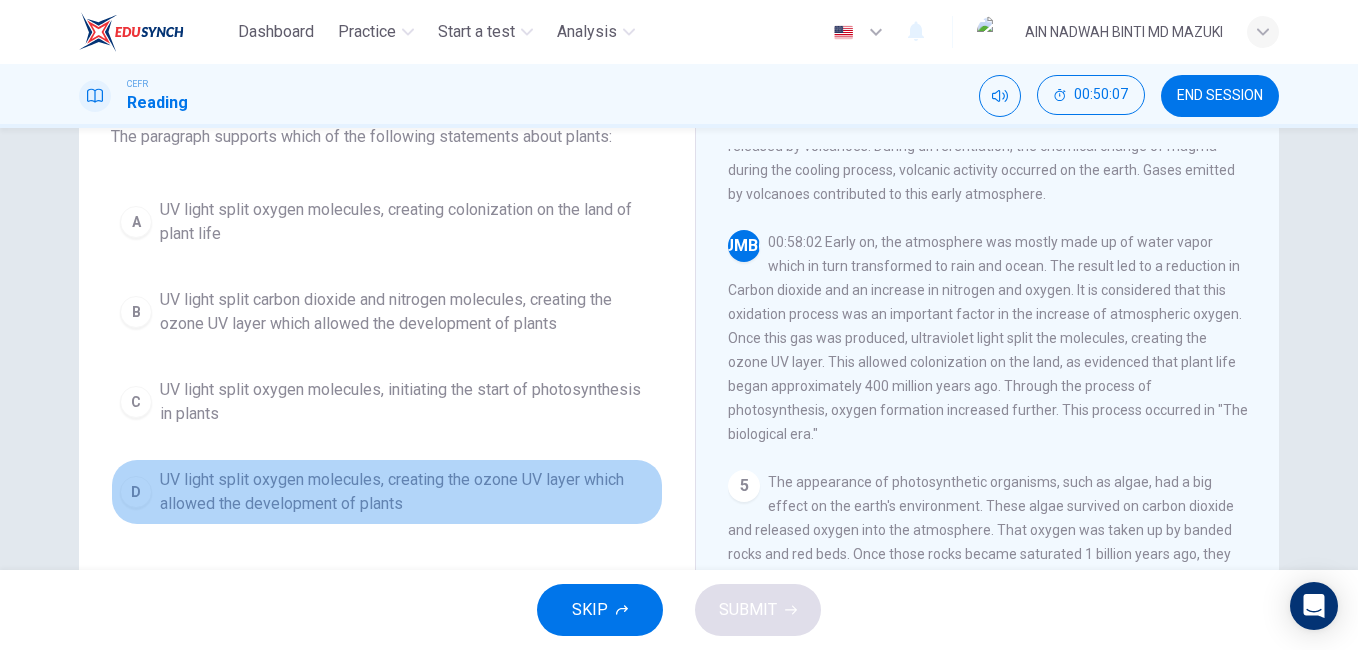 click on "UV light split oxygen molecules, creating the ozone UV layer which allowed the development of plants" at bounding box center (407, 222) 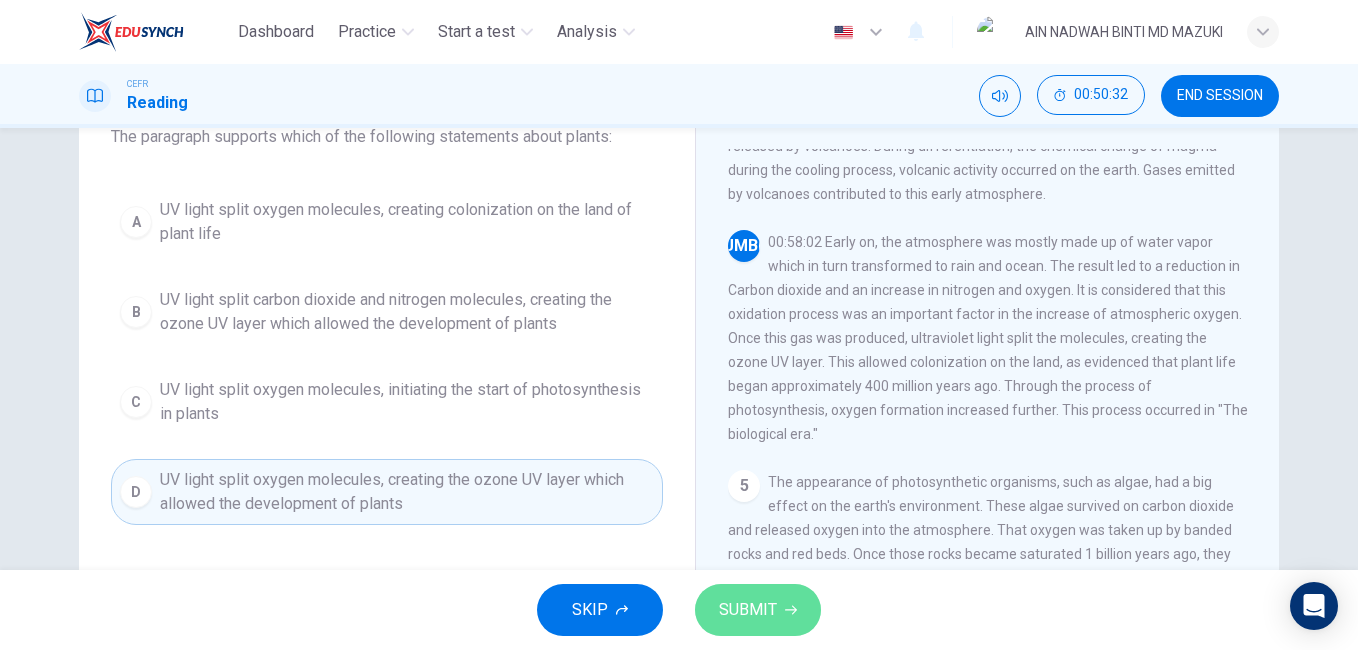 click on "SUBMIT" at bounding box center (758, 610) 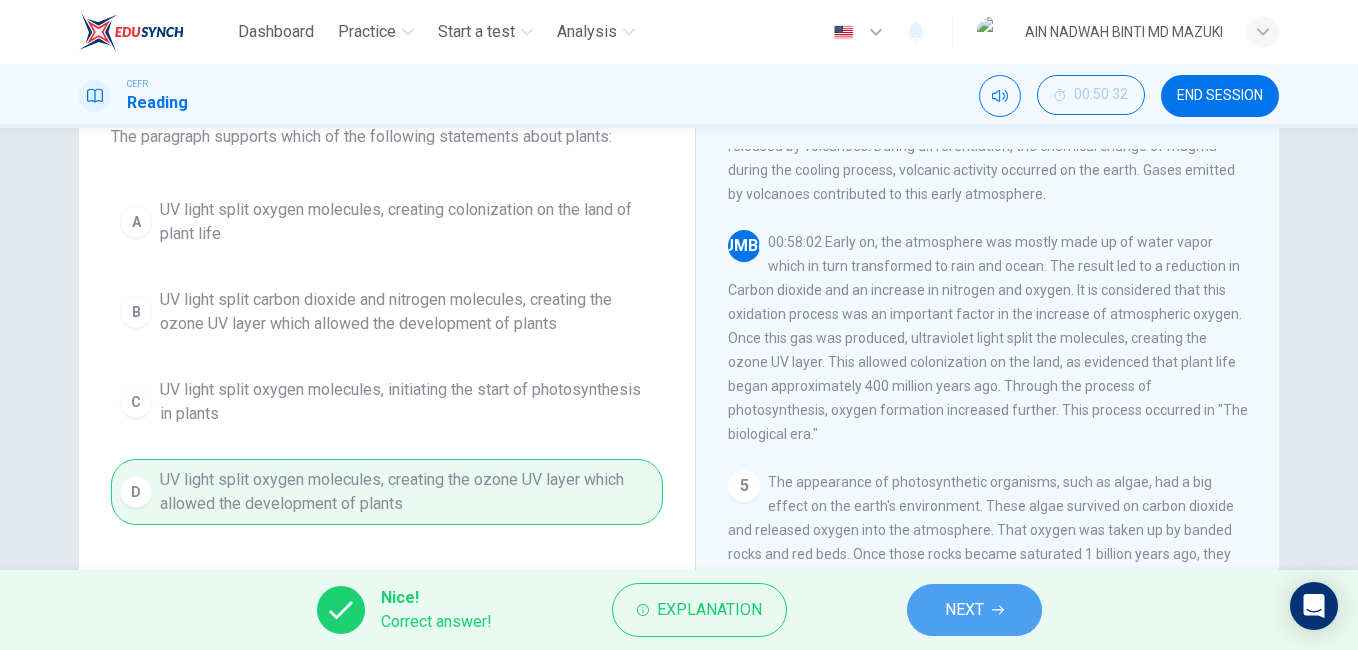 click on "NEXT" at bounding box center (974, 610) 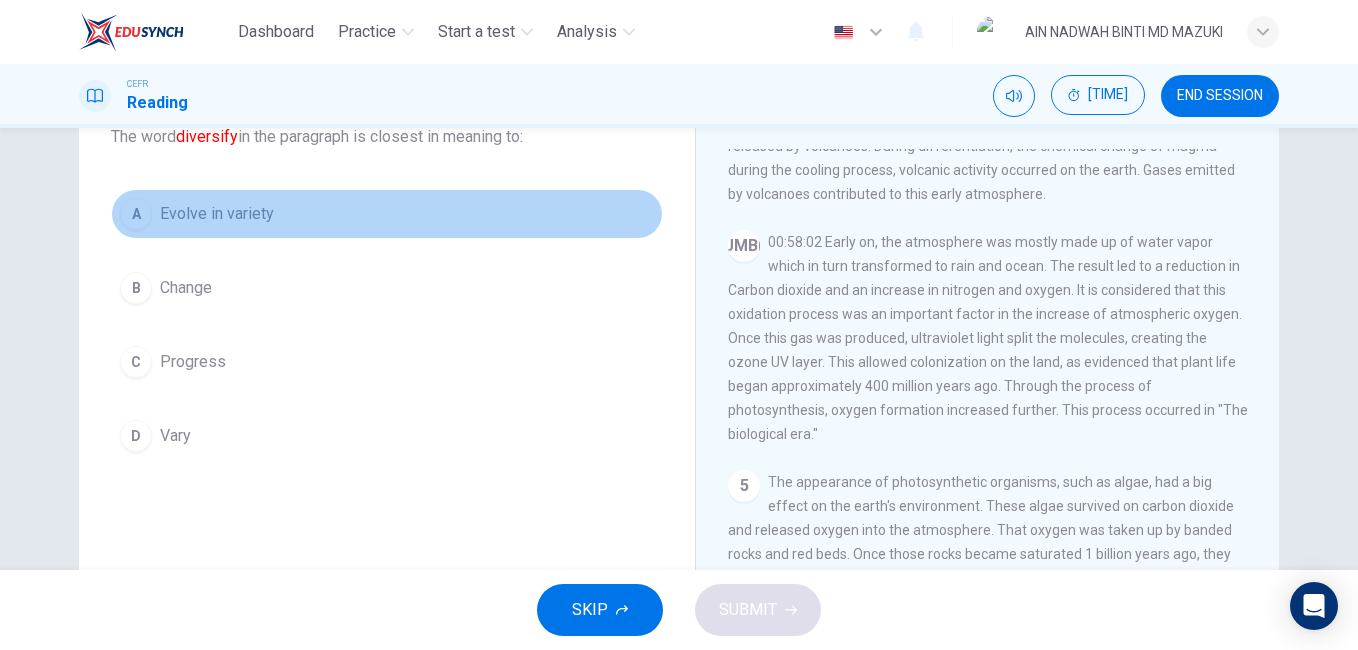 click on "A Evolve in variety" at bounding box center (387, 214) 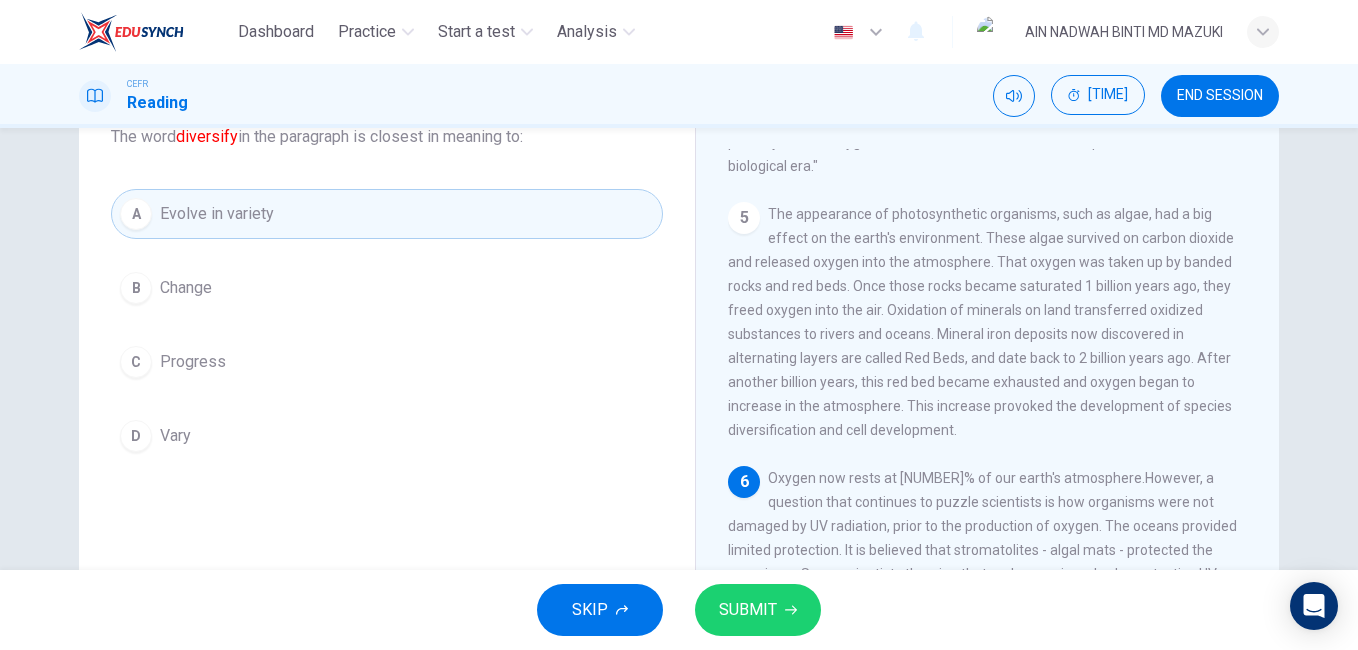 scroll, scrollTop: 711, scrollLeft: 0, axis: vertical 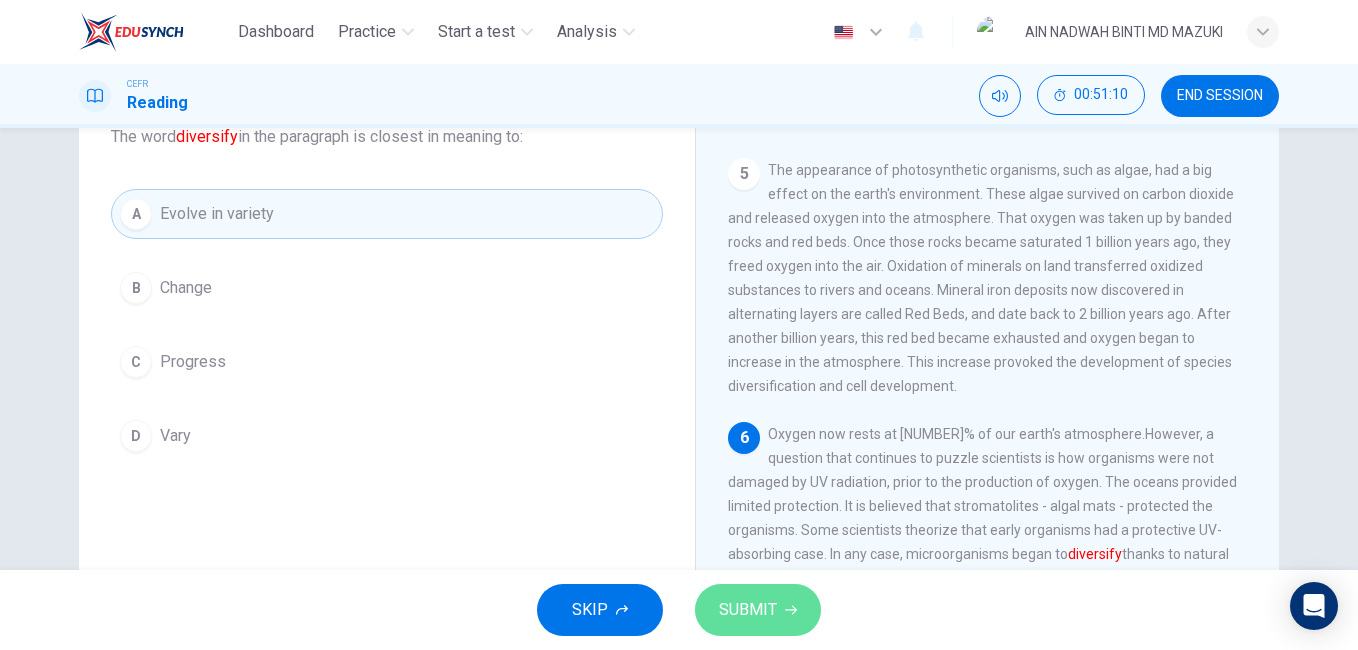 click on "SUBMIT" at bounding box center [748, 610] 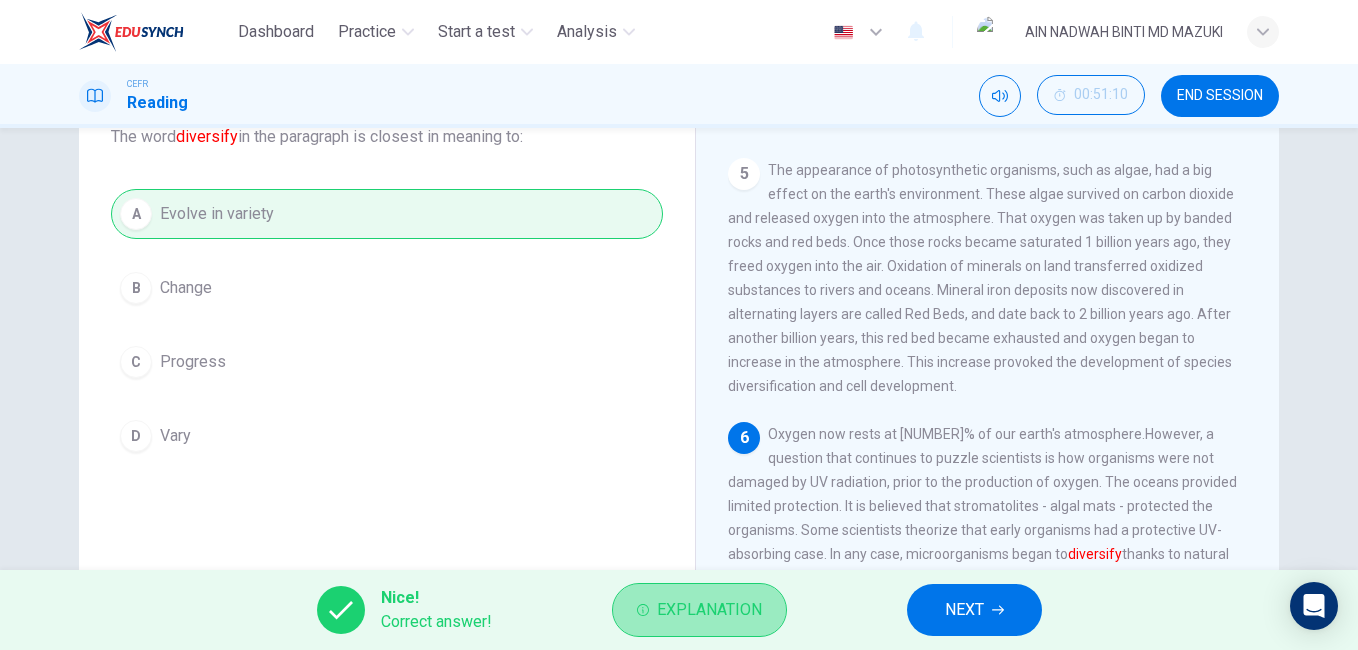click on "Explanation" at bounding box center [709, 610] 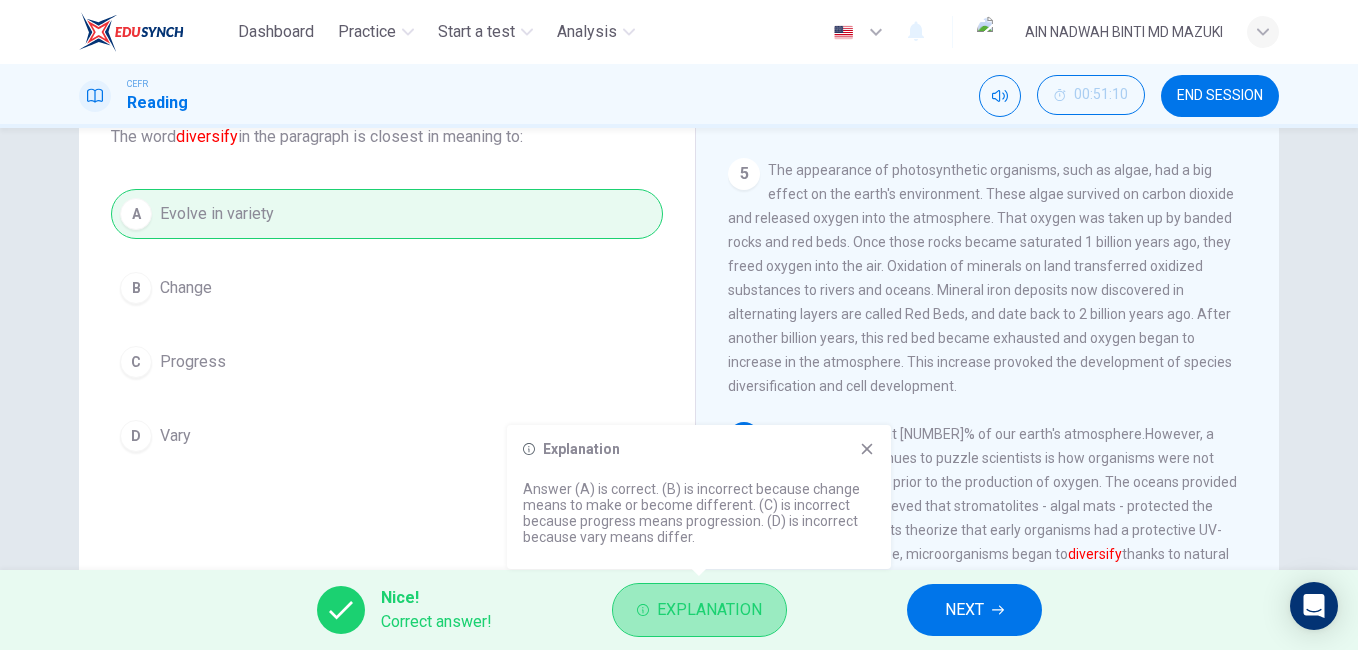 click on "Explanation" at bounding box center [709, 610] 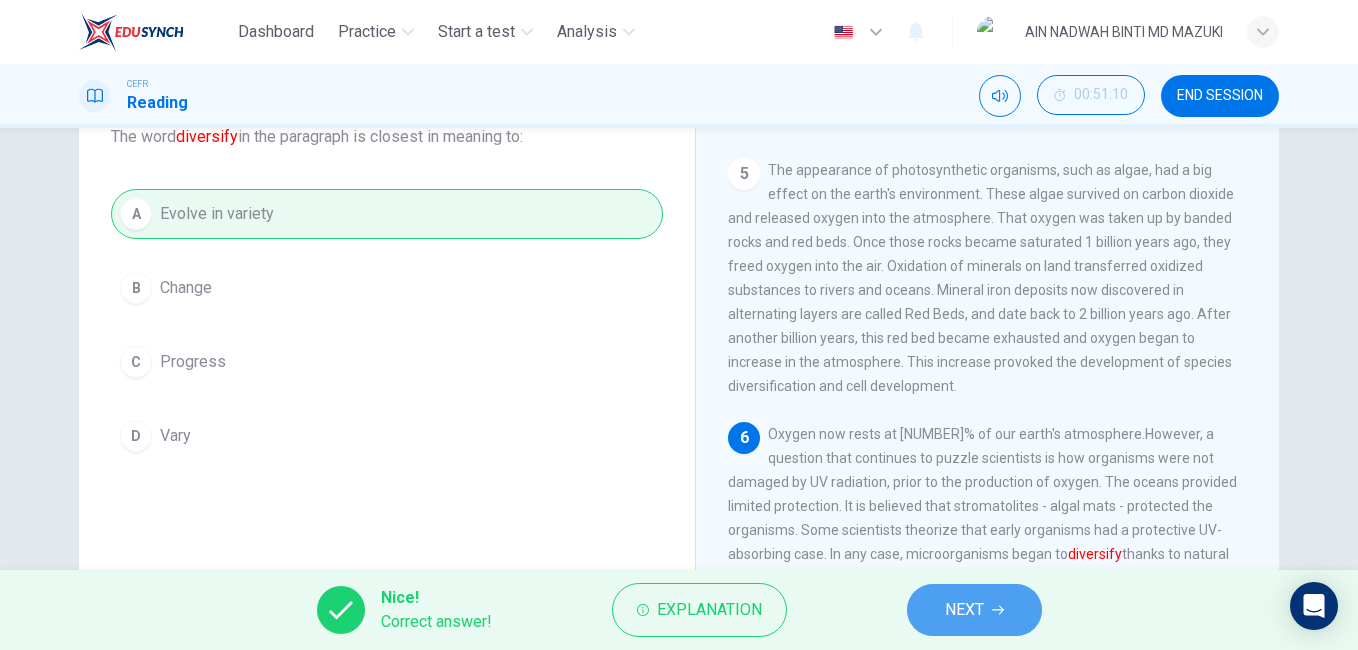 click on "NEXT" at bounding box center (974, 610) 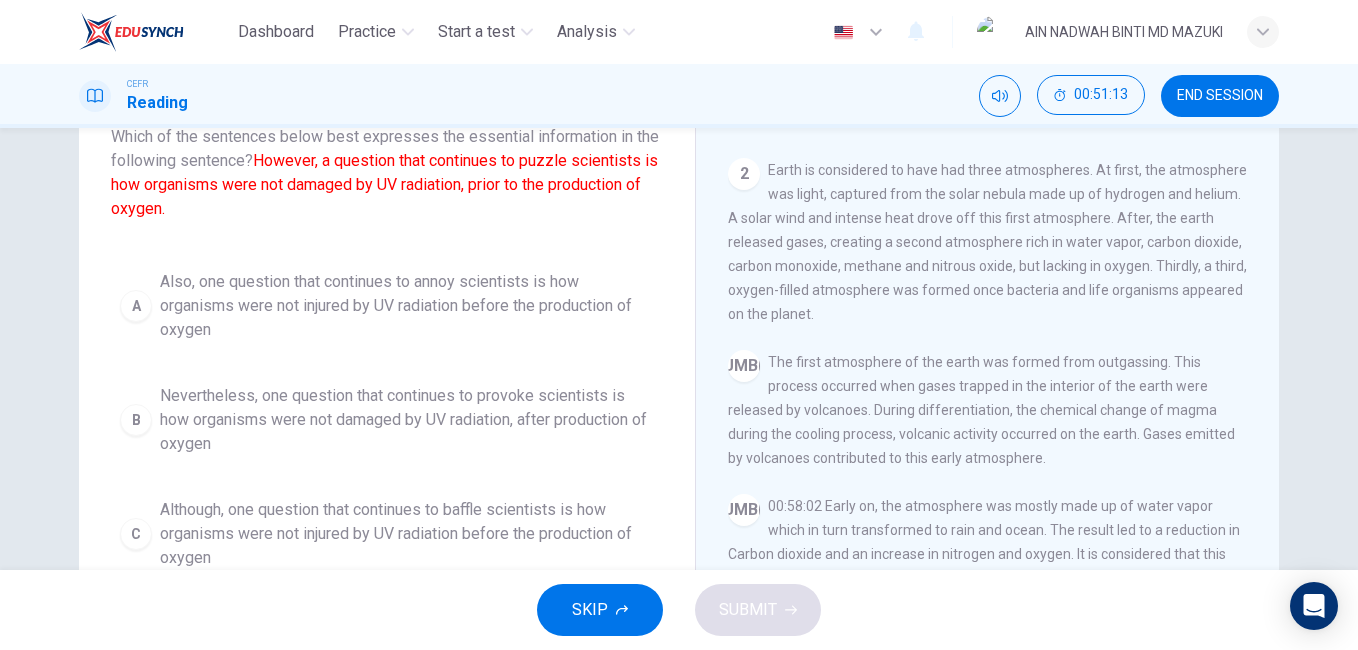 scroll, scrollTop: 0, scrollLeft: 0, axis: both 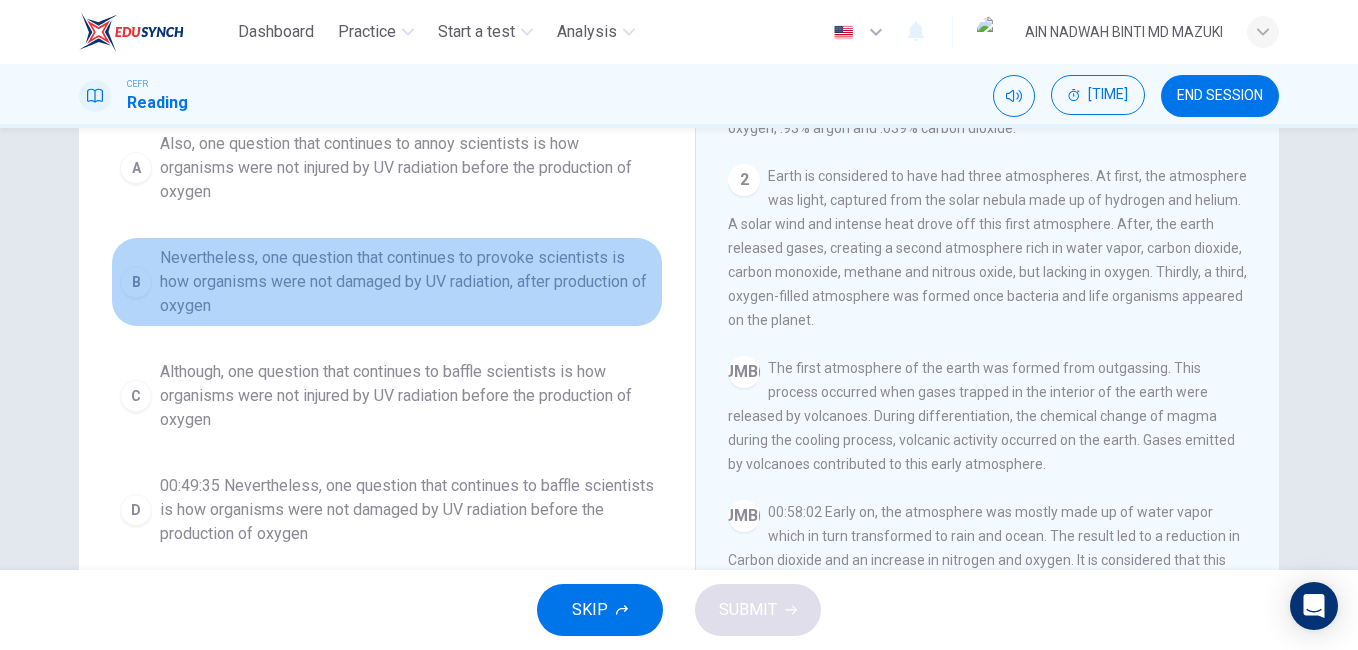 click on "Nevertheless, one question that continues to provoke scientists is how organisms were not damaged by UV radiation, after production of oxygen" at bounding box center [407, 168] 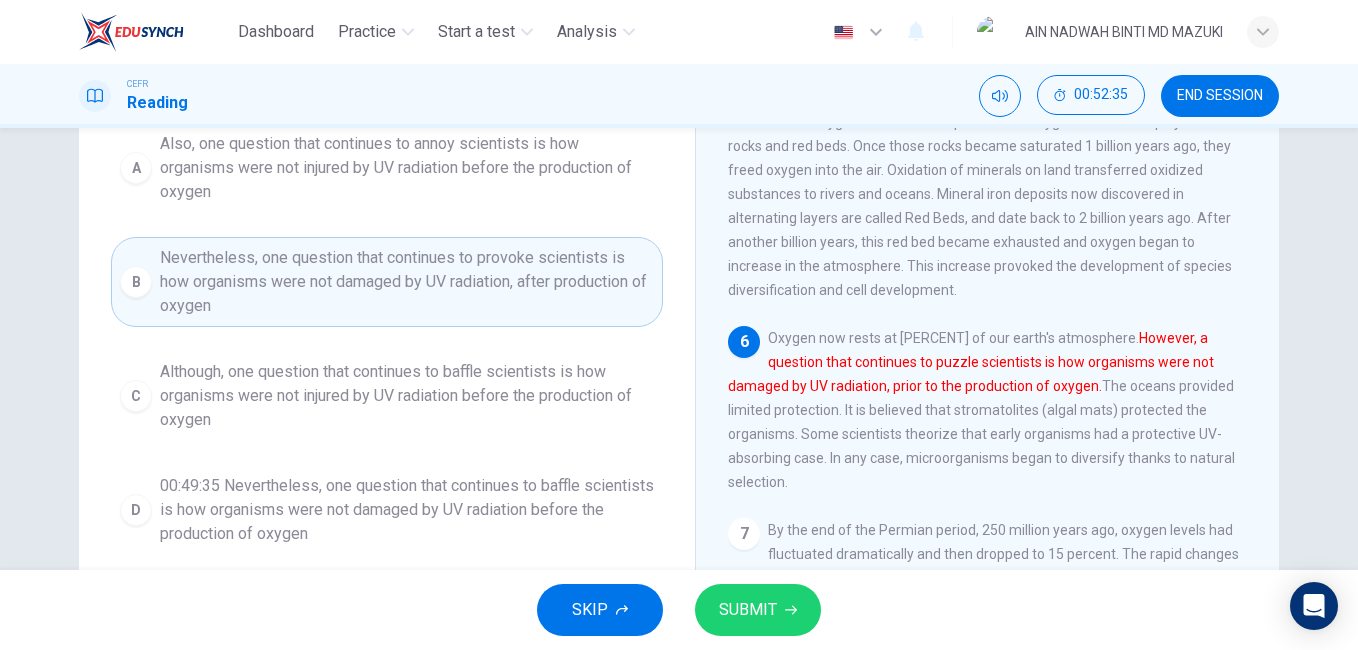 scroll, scrollTop: 680, scrollLeft: 0, axis: vertical 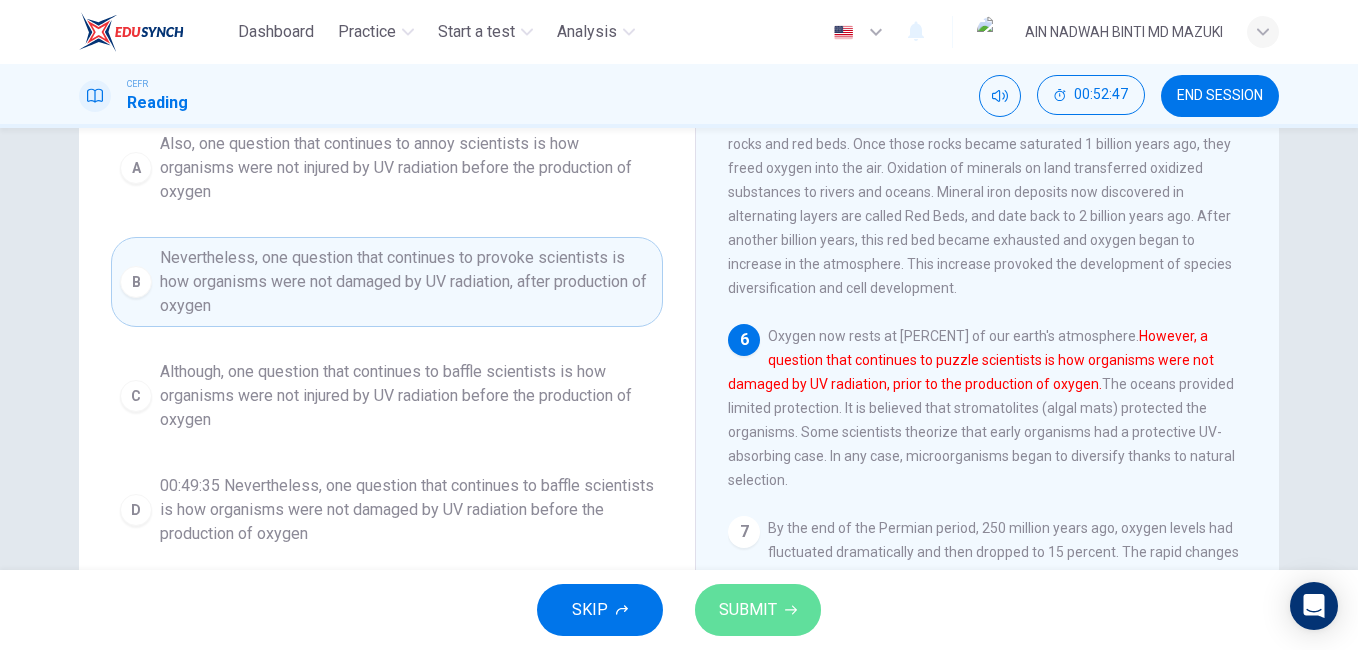 click on "SUBMIT" at bounding box center [758, 610] 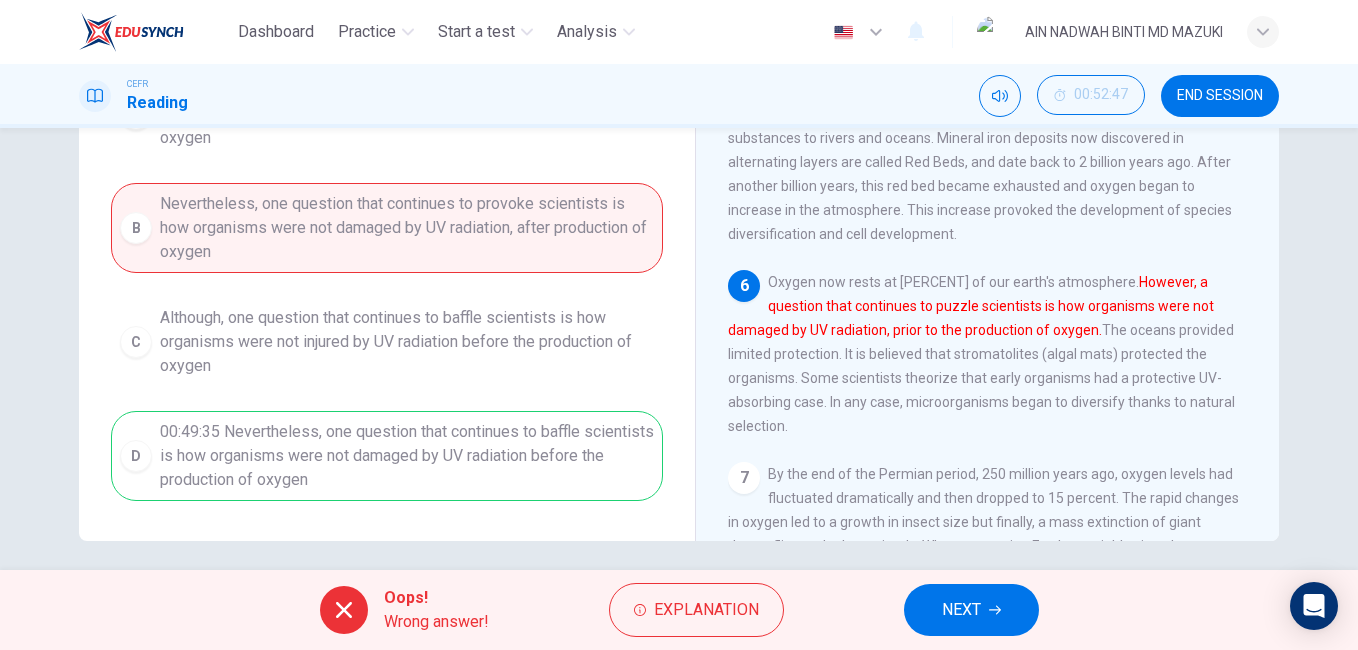 scroll, scrollTop: 325, scrollLeft: 0, axis: vertical 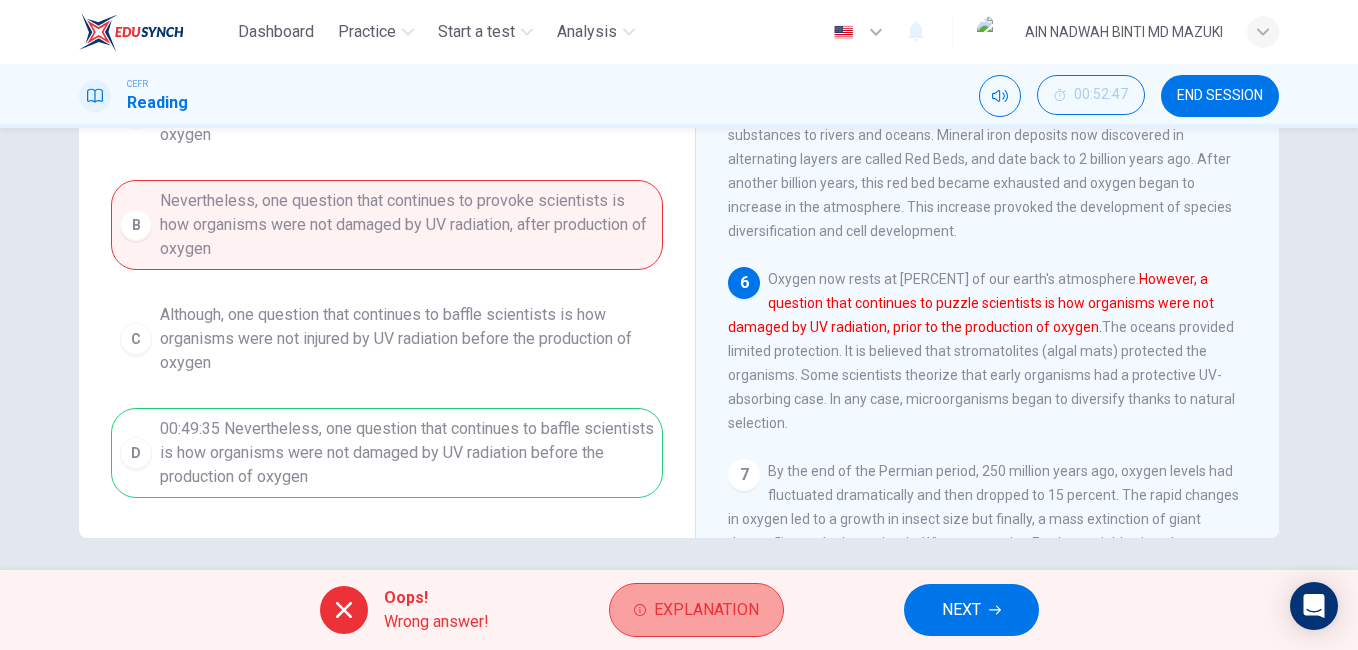 click on "Explanation" at bounding box center (696, 610) 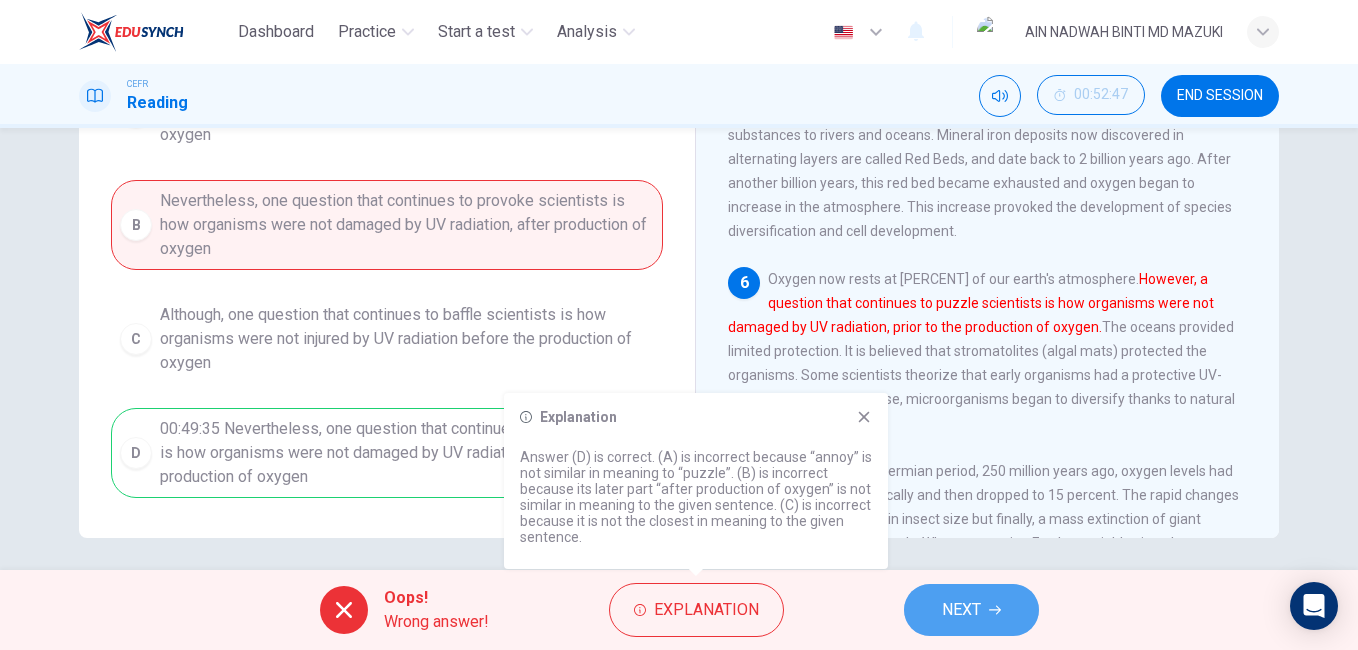 click on "NEXT" at bounding box center [961, 610] 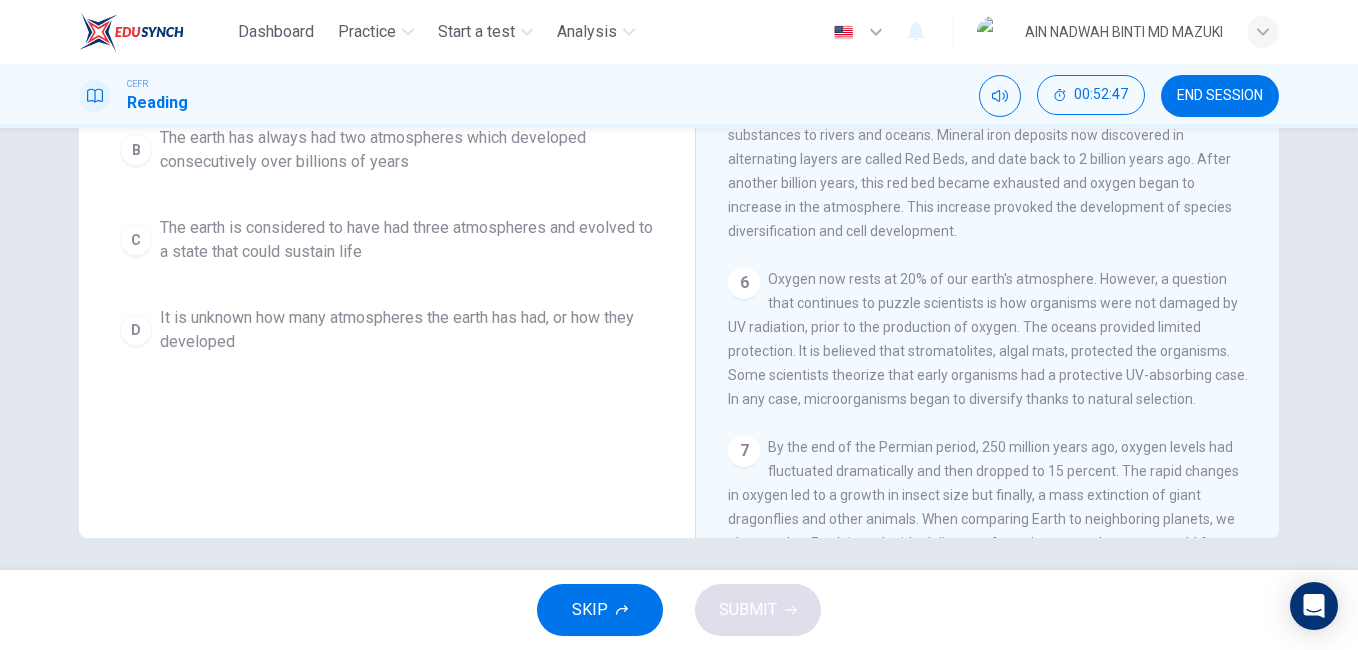 scroll, scrollTop: 0, scrollLeft: 0, axis: both 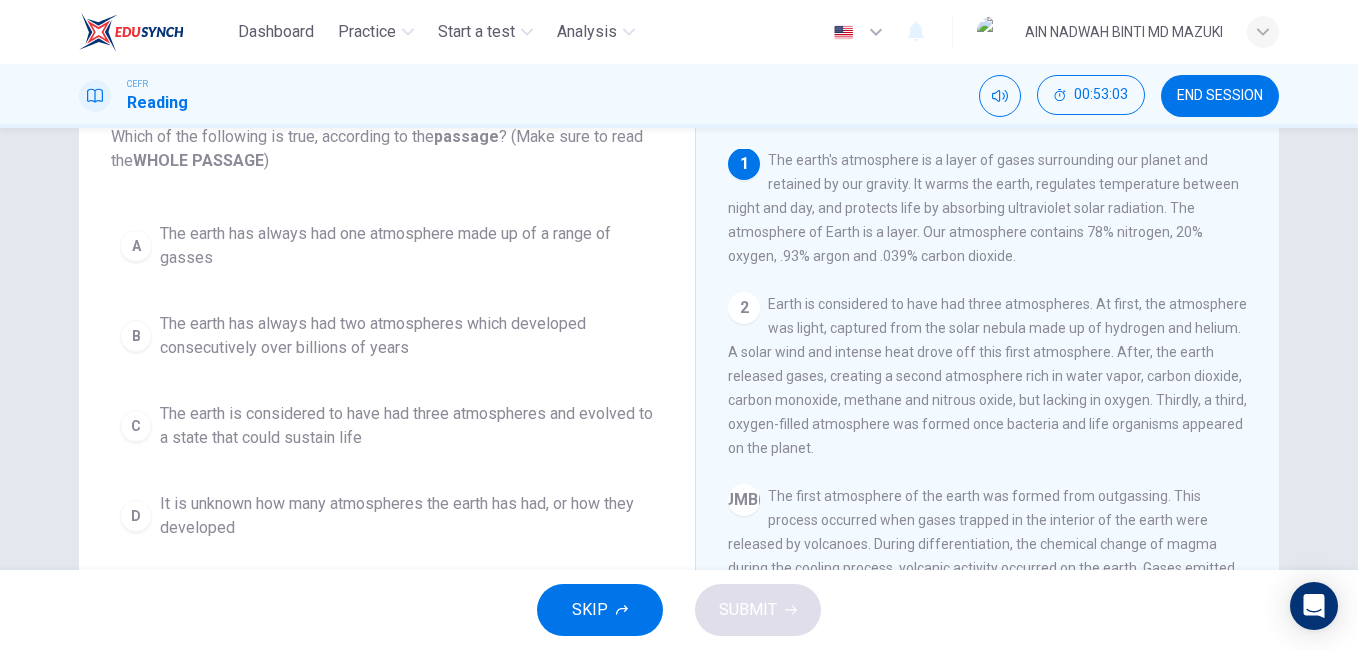click on "The earth has always had one atmosphere made up of a range of gasses" at bounding box center [407, 246] 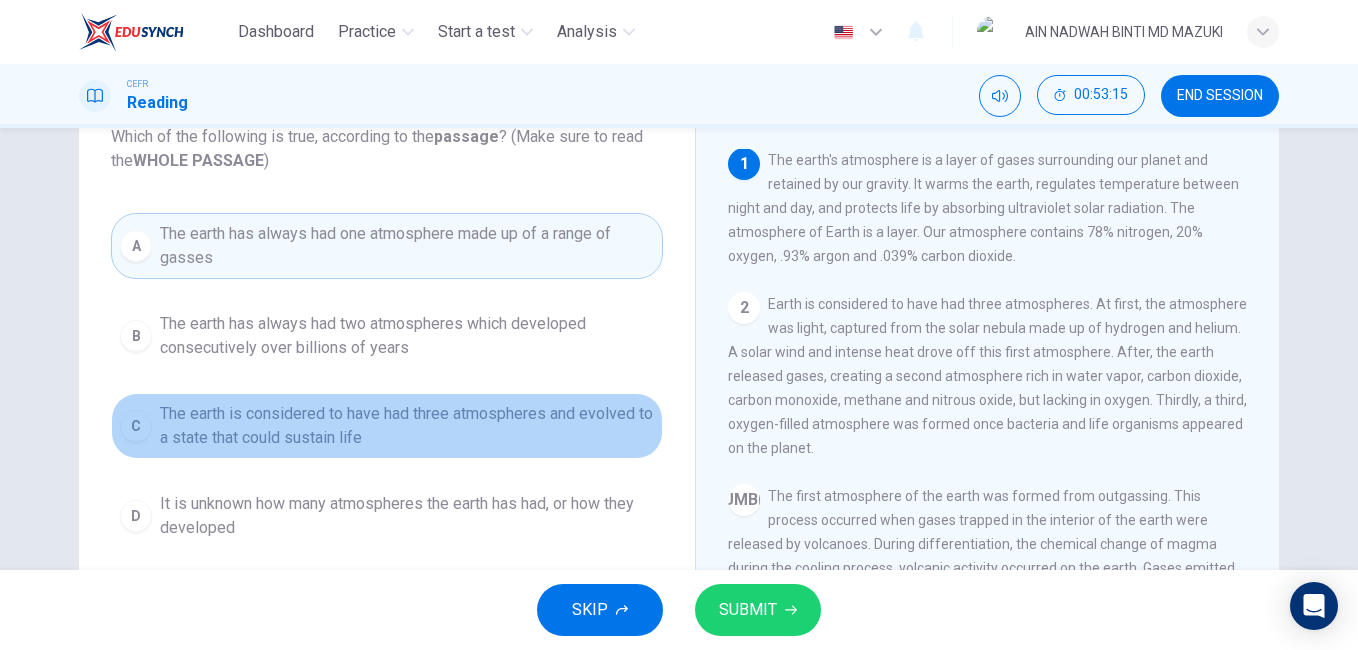 click on "The earth is considered to have had three atmospheres and evolved to a state that could sustain life" at bounding box center [407, 336] 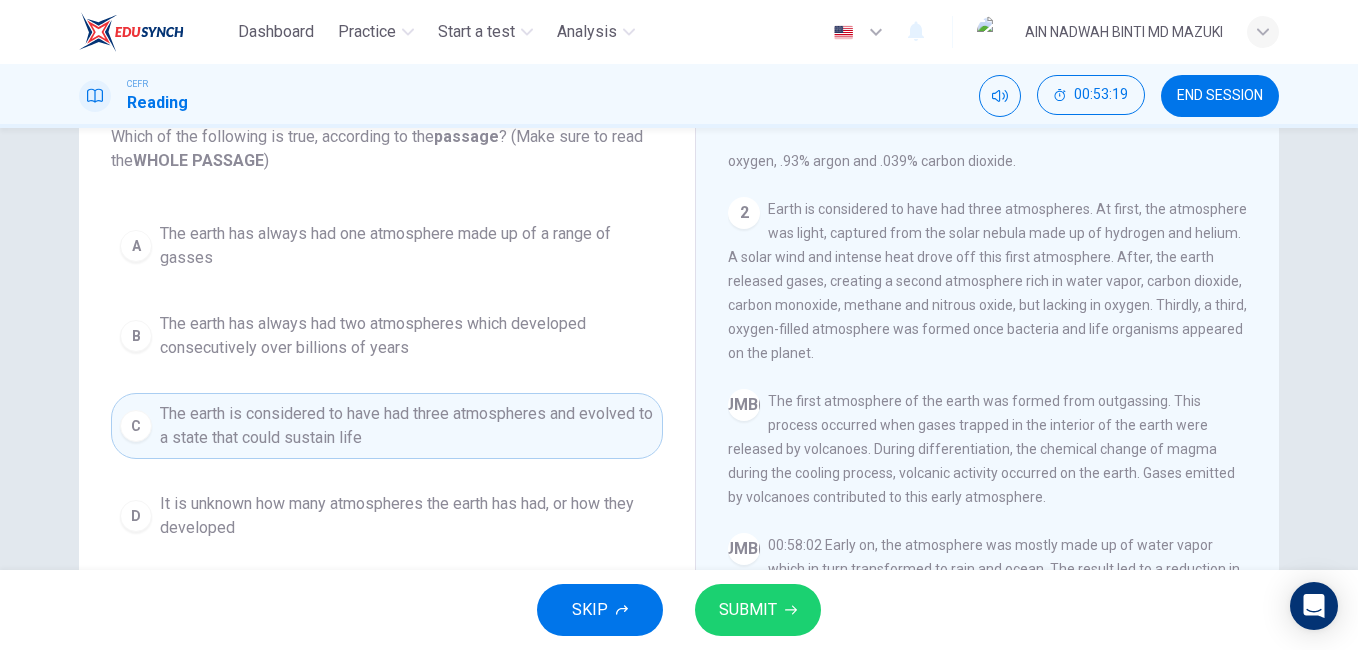 scroll, scrollTop: 97, scrollLeft: 0, axis: vertical 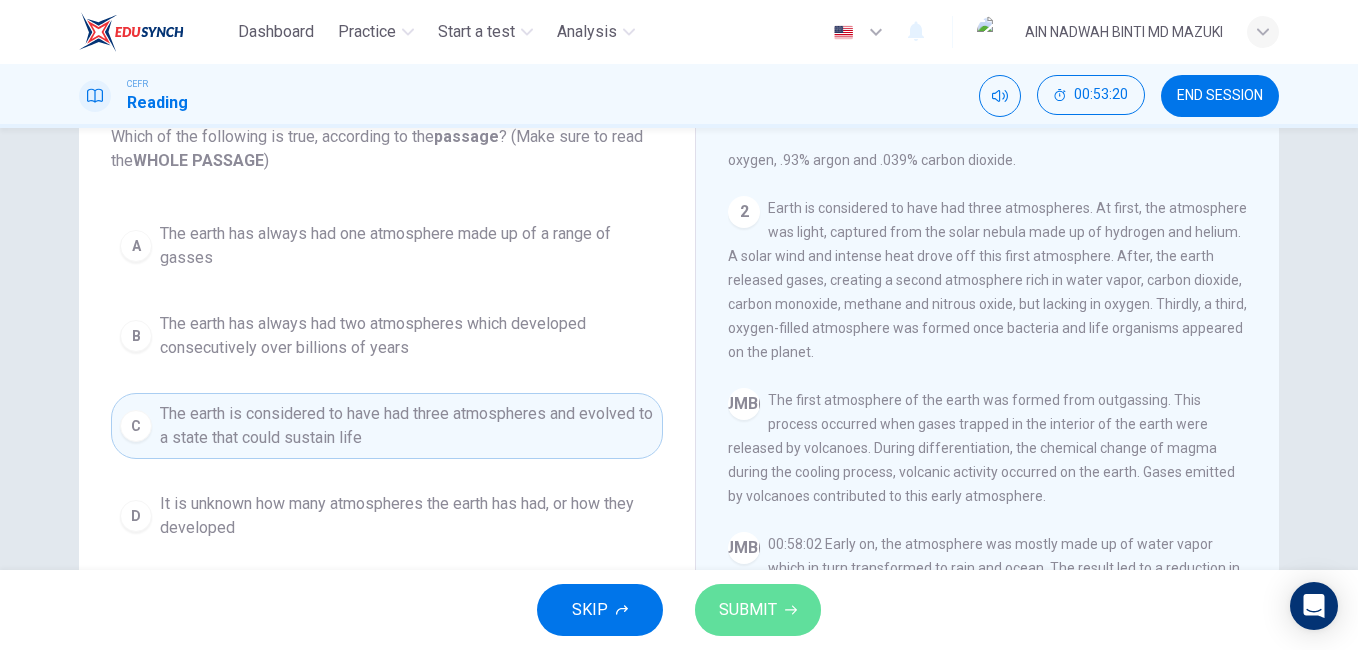 click on "SUBMIT" at bounding box center [748, 610] 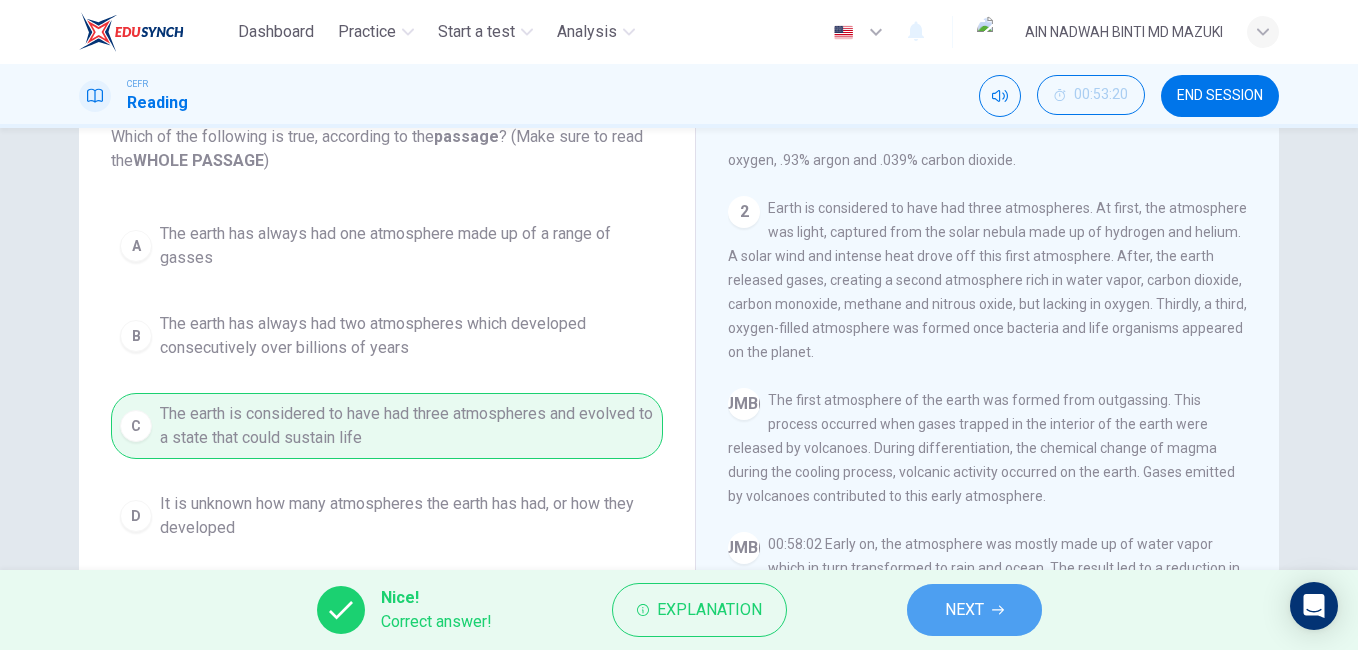 click on "NEXT" at bounding box center [974, 610] 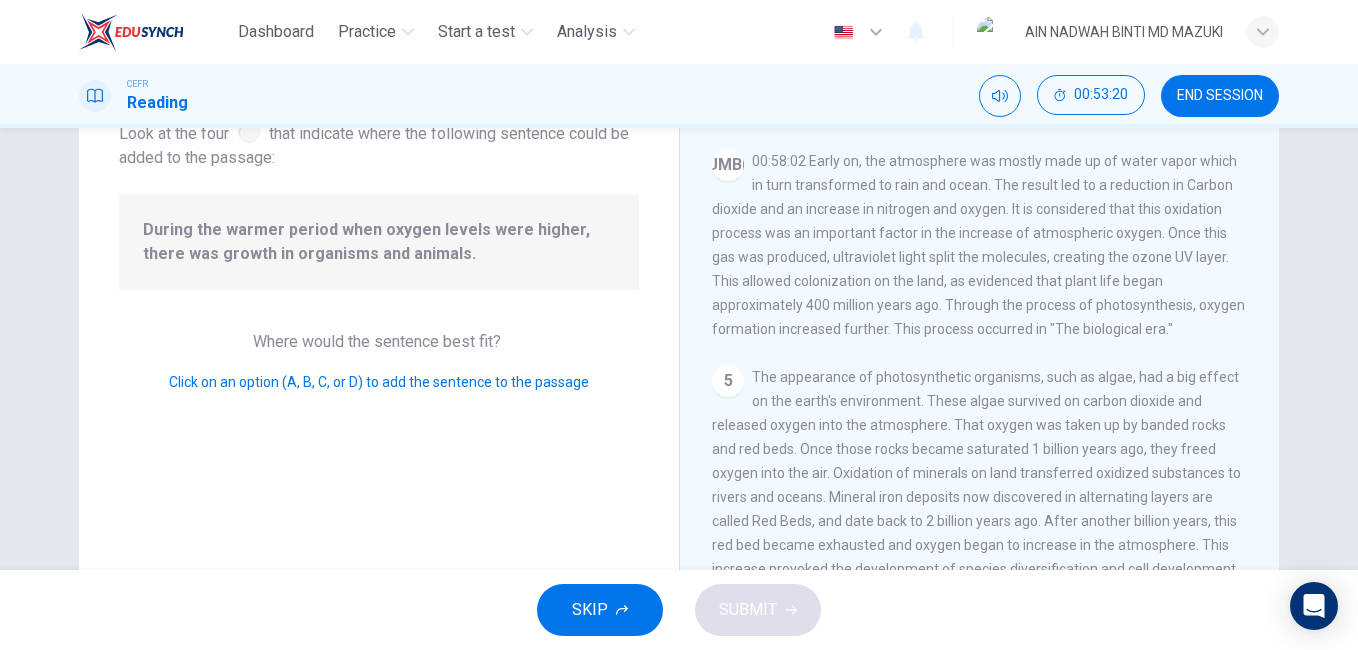 scroll, scrollTop: 736, scrollLeft: 0, axis: vertical 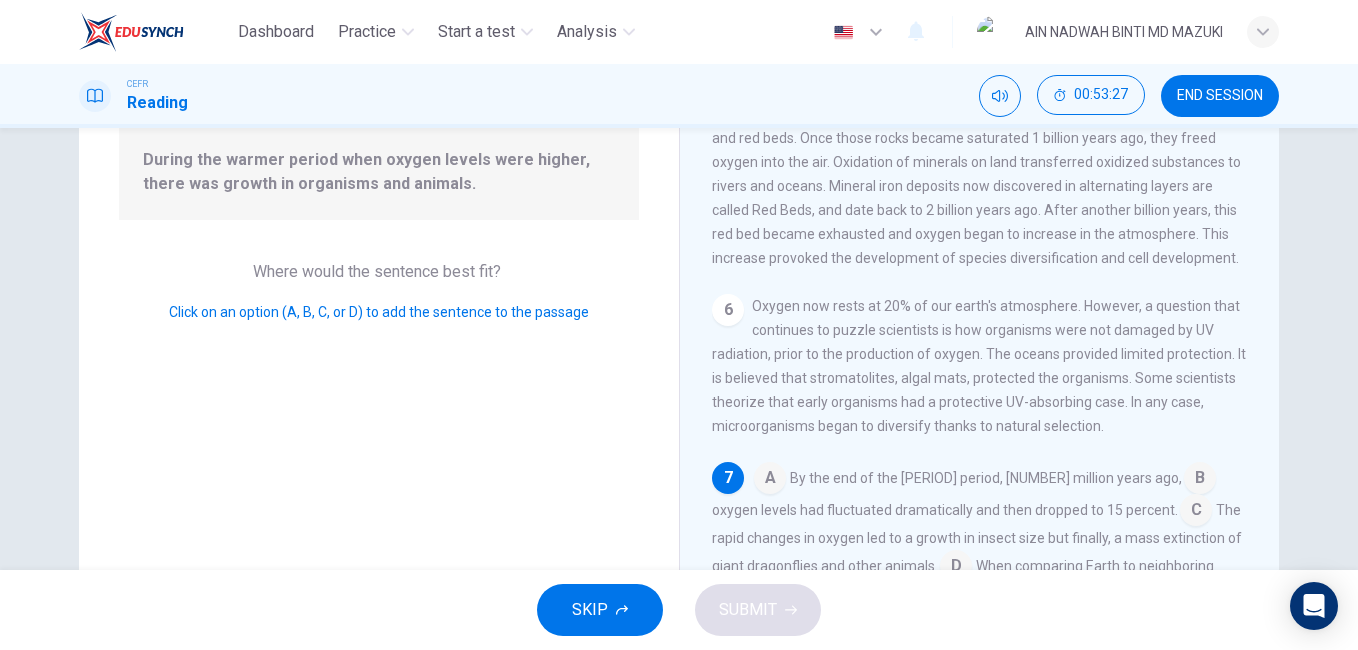 click at bounding box center [770, 480] 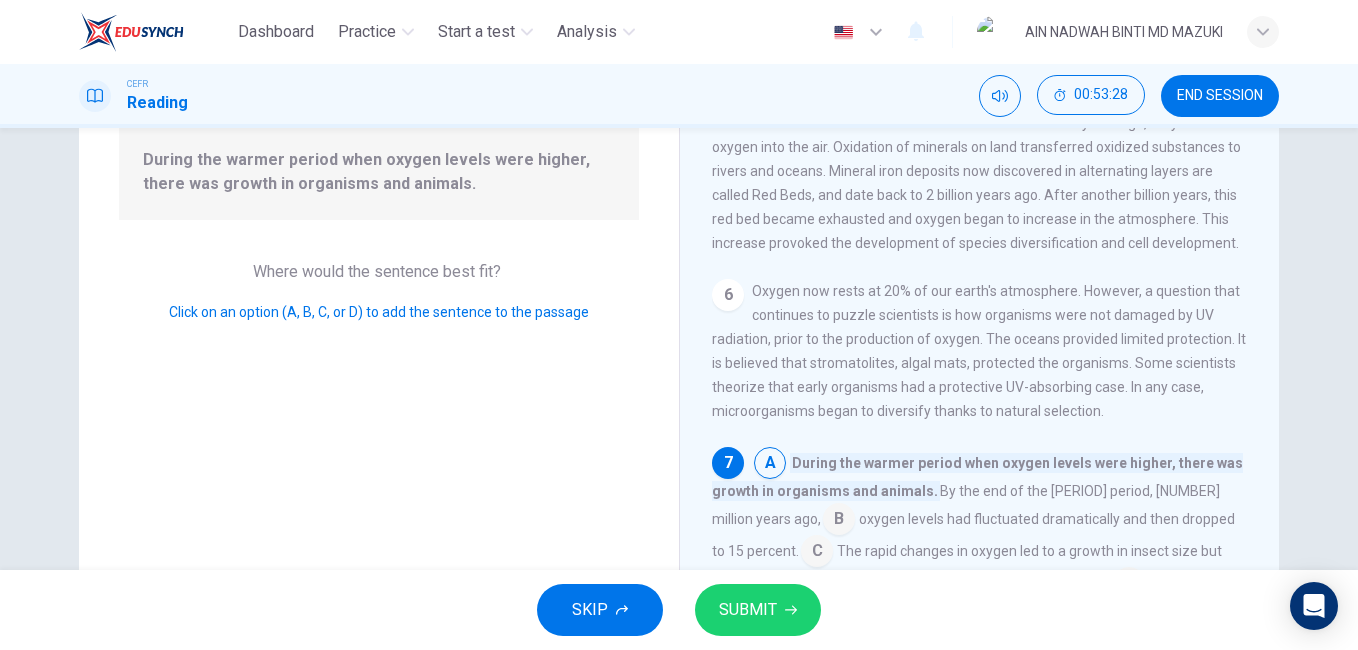 scroll, scrollTop: 768, scrollLeft: 0, axis: vertical 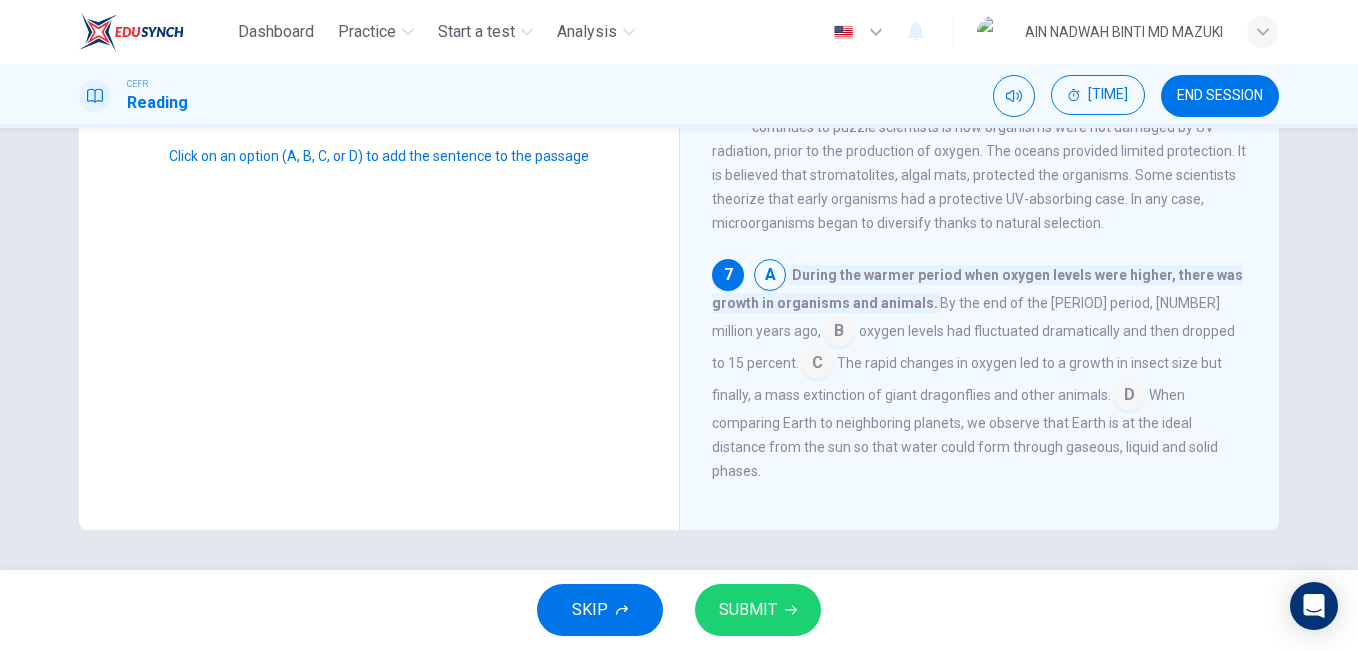 click at bounding box center (770, 277) 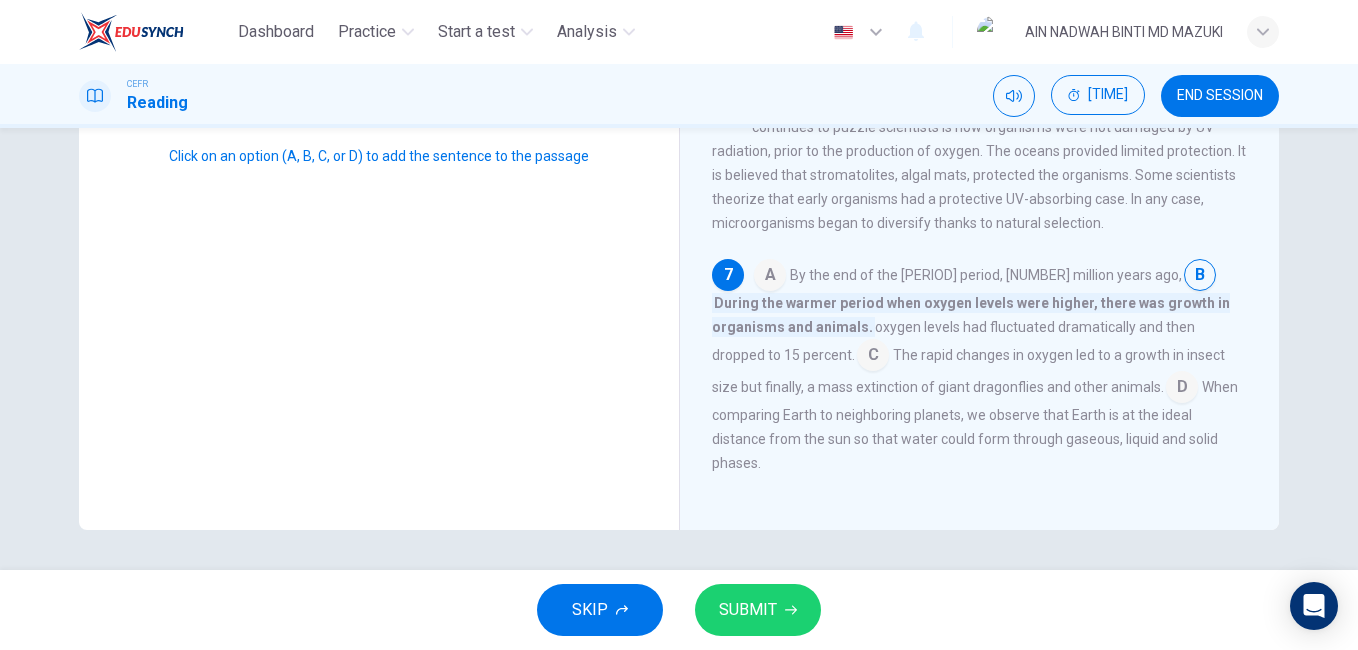 scroll, scrollTop: 760, scrollLeft: 0, axis: vertical 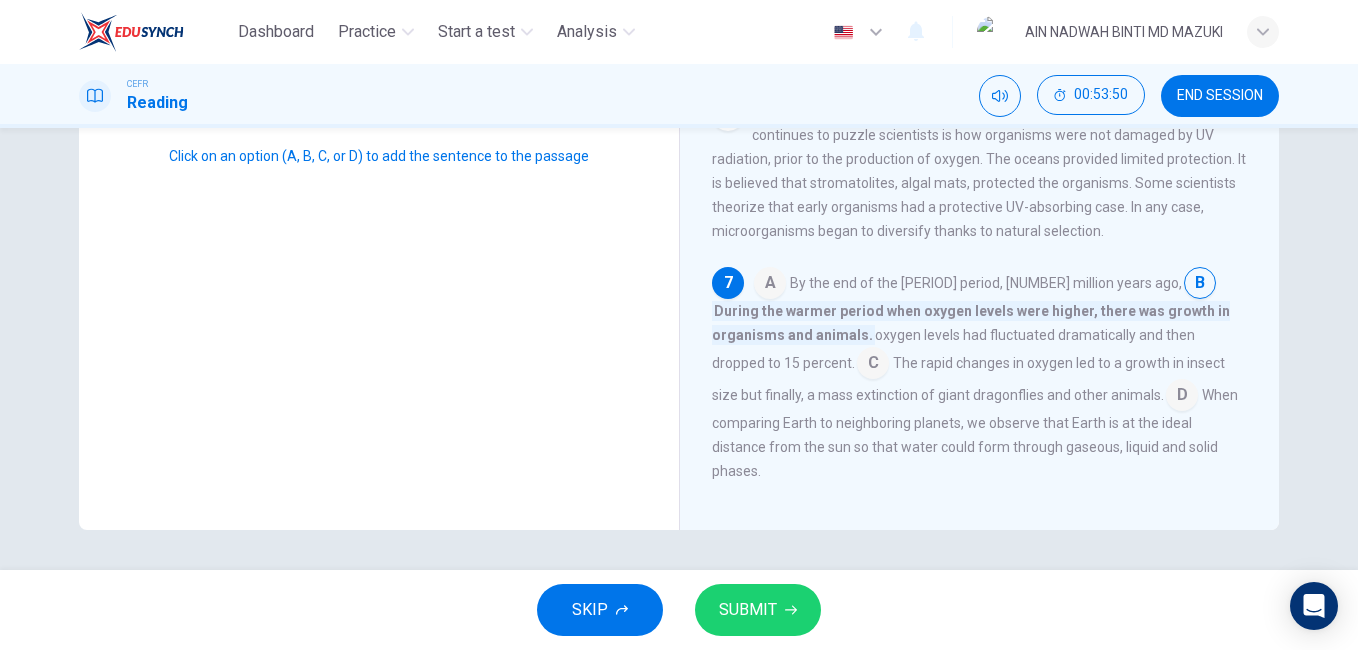 click at bounding box center (770, 285) 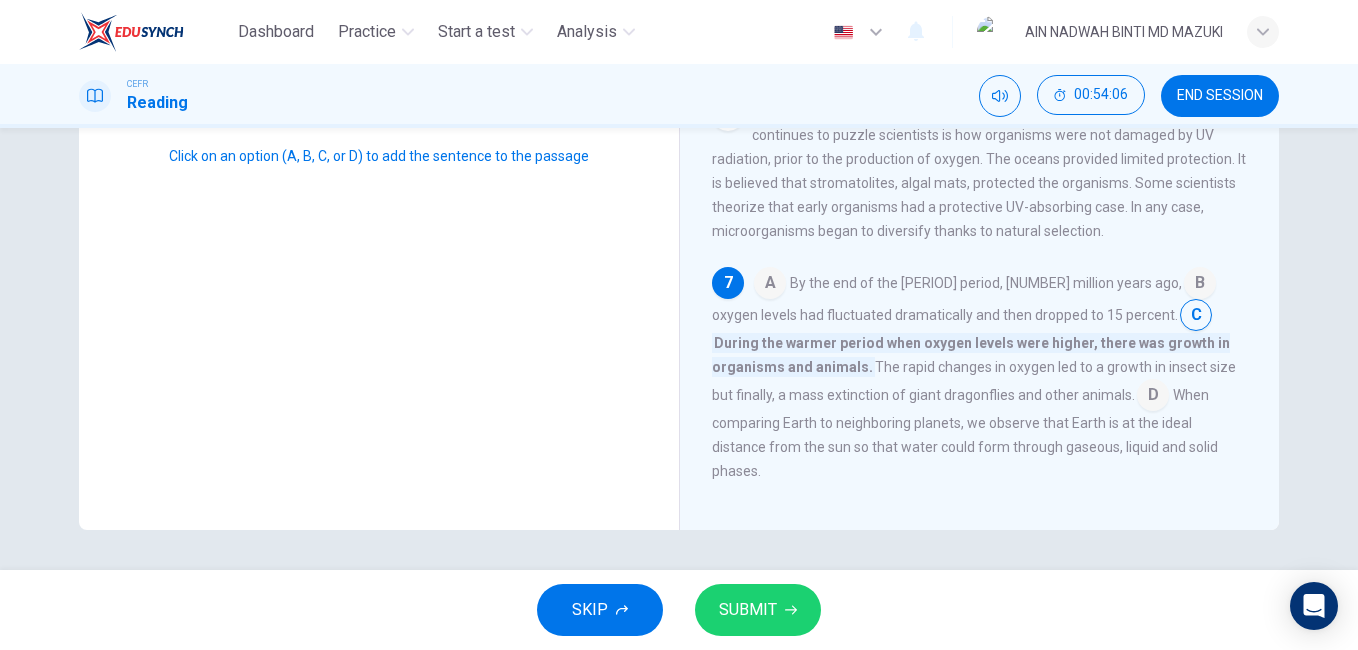click at bounding box center [770, 285] 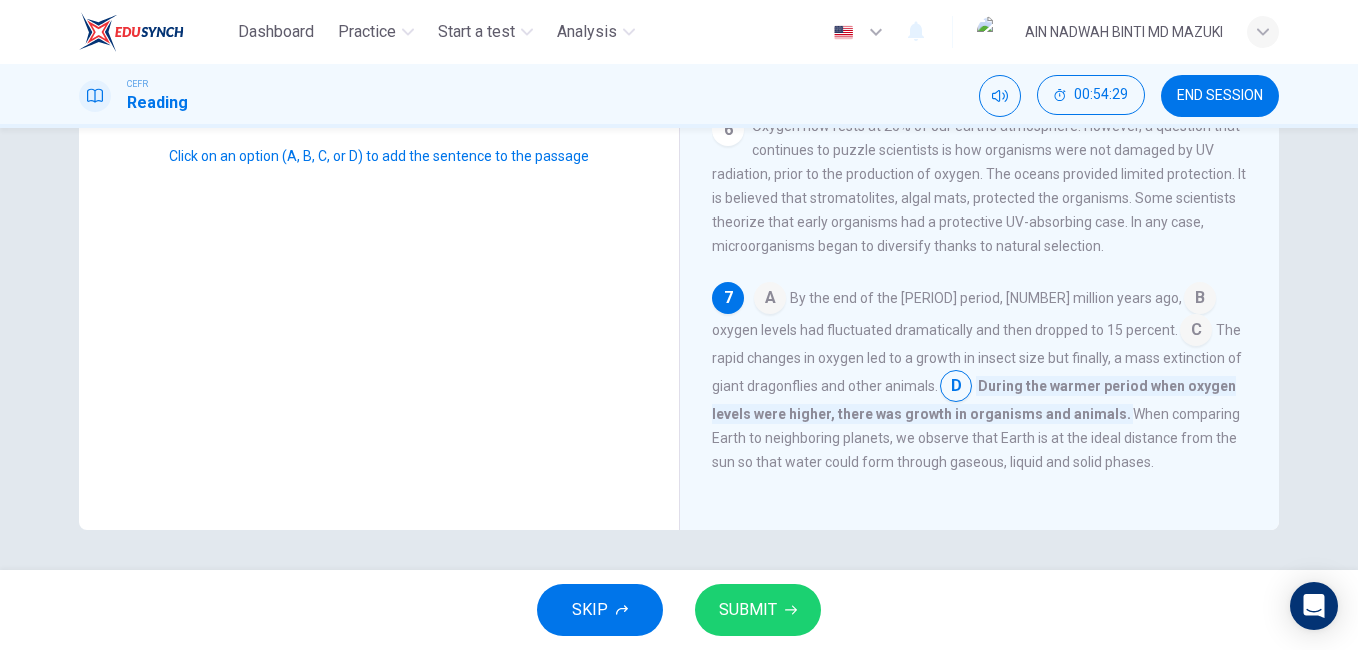 click on "C" at bounding box center [1196, 328] 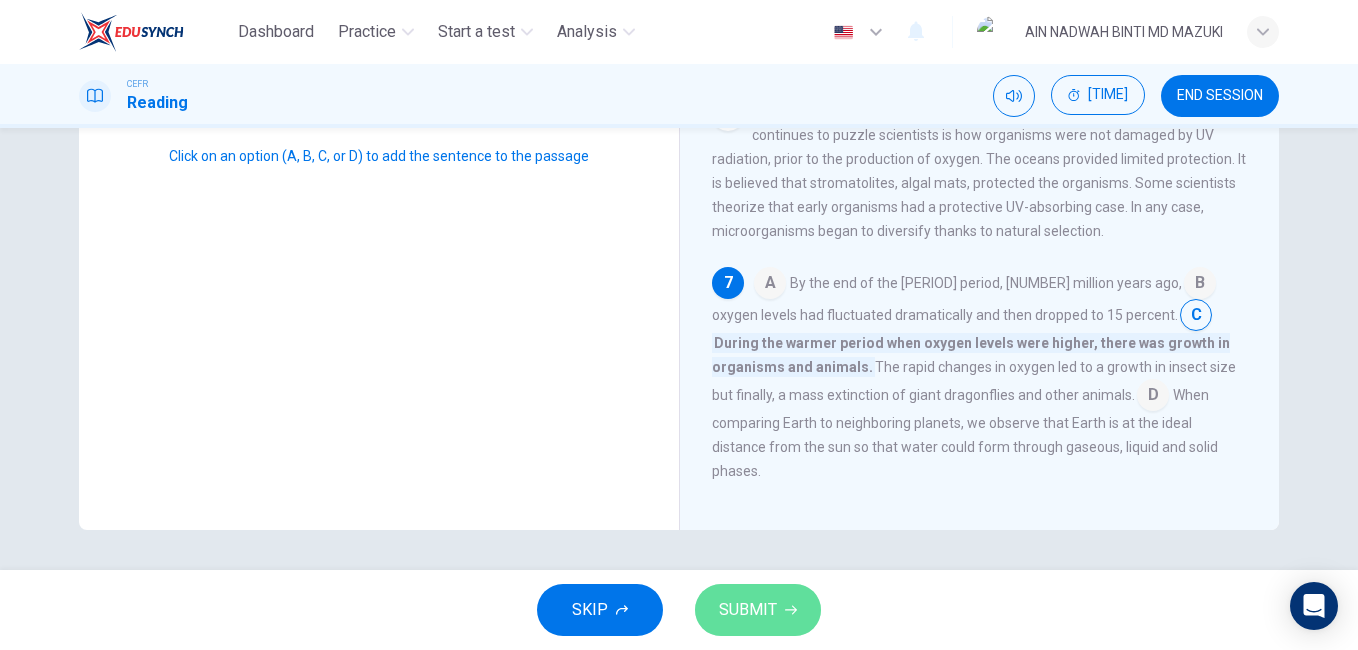 click on "SUBMIT" at bounding box center [748, 610] 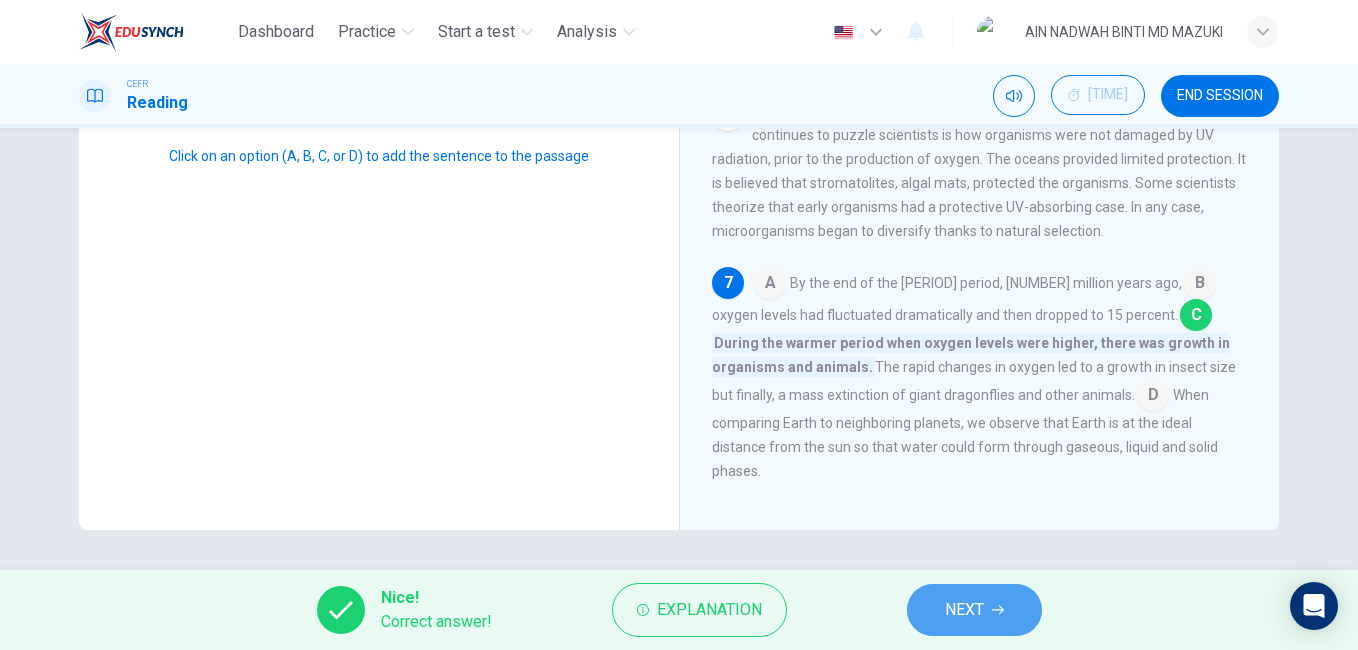 click on "NEXT" at bounding box center [974, 610] 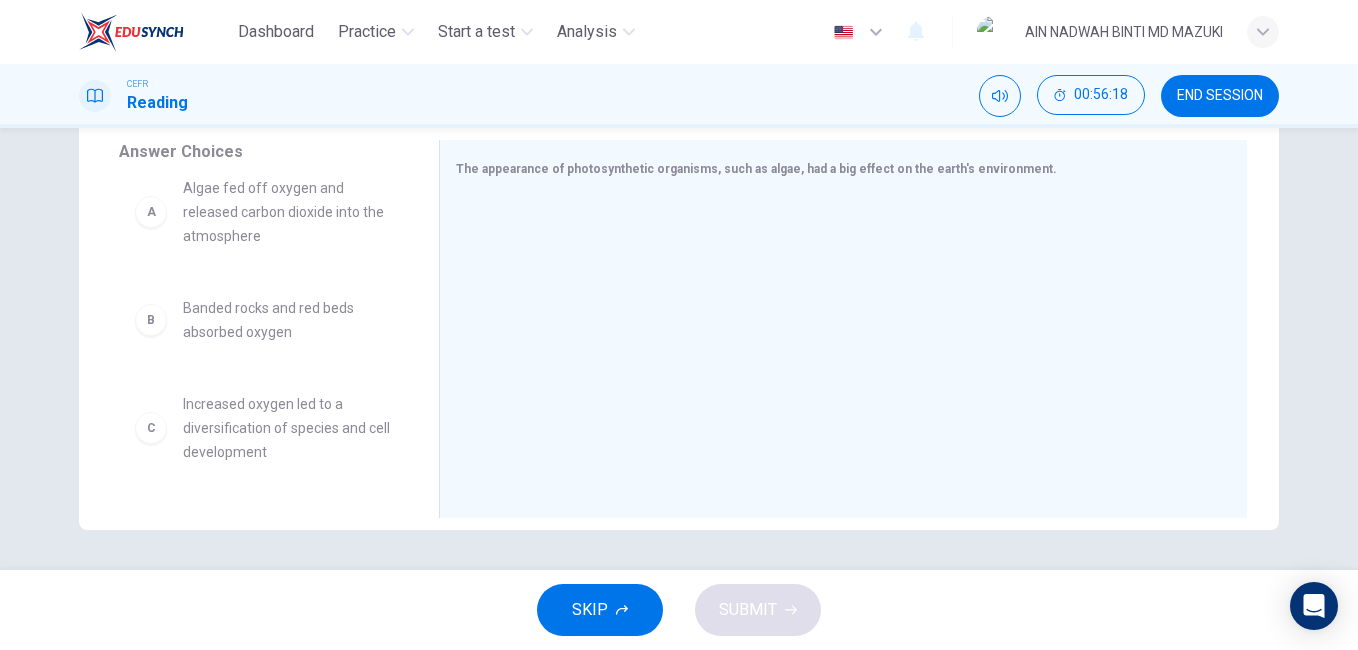 scroll, scrollTop: 19, scrollLeft: 0, axis: vertical 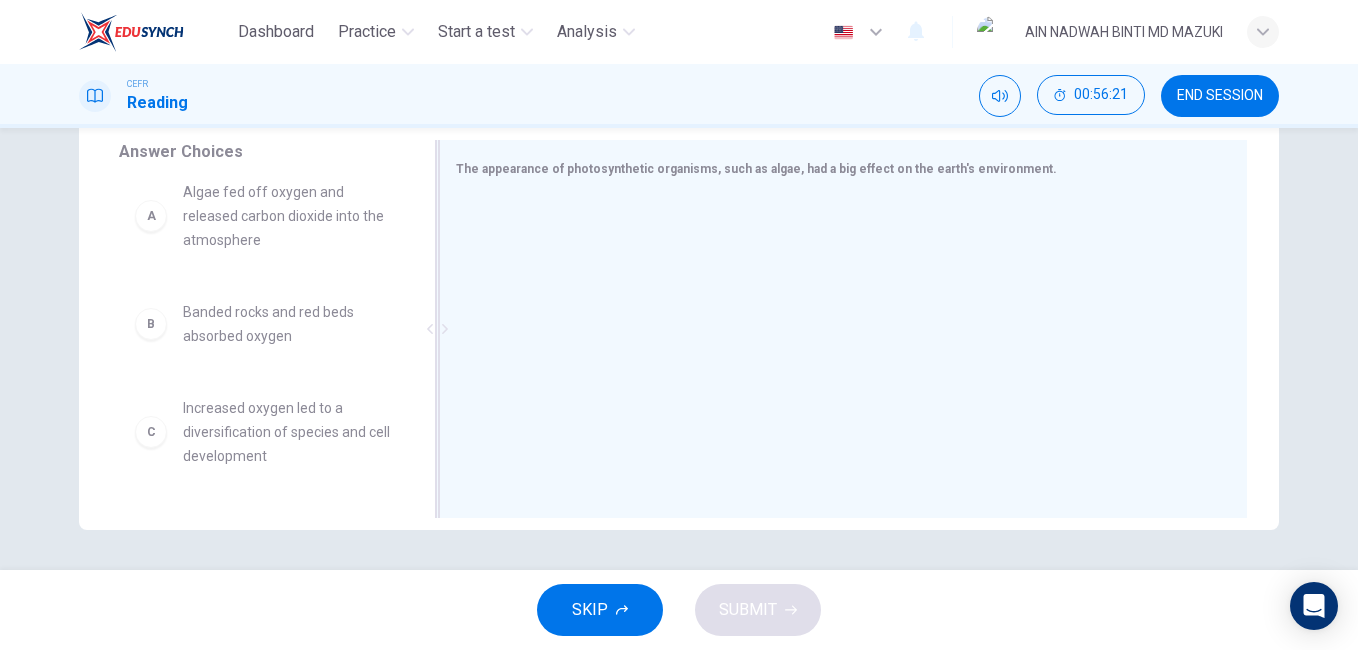 drag, startPoint x: 285, startPoint y: 209, endPoint x: 598, endPoint y: 326, distance: 334.15265 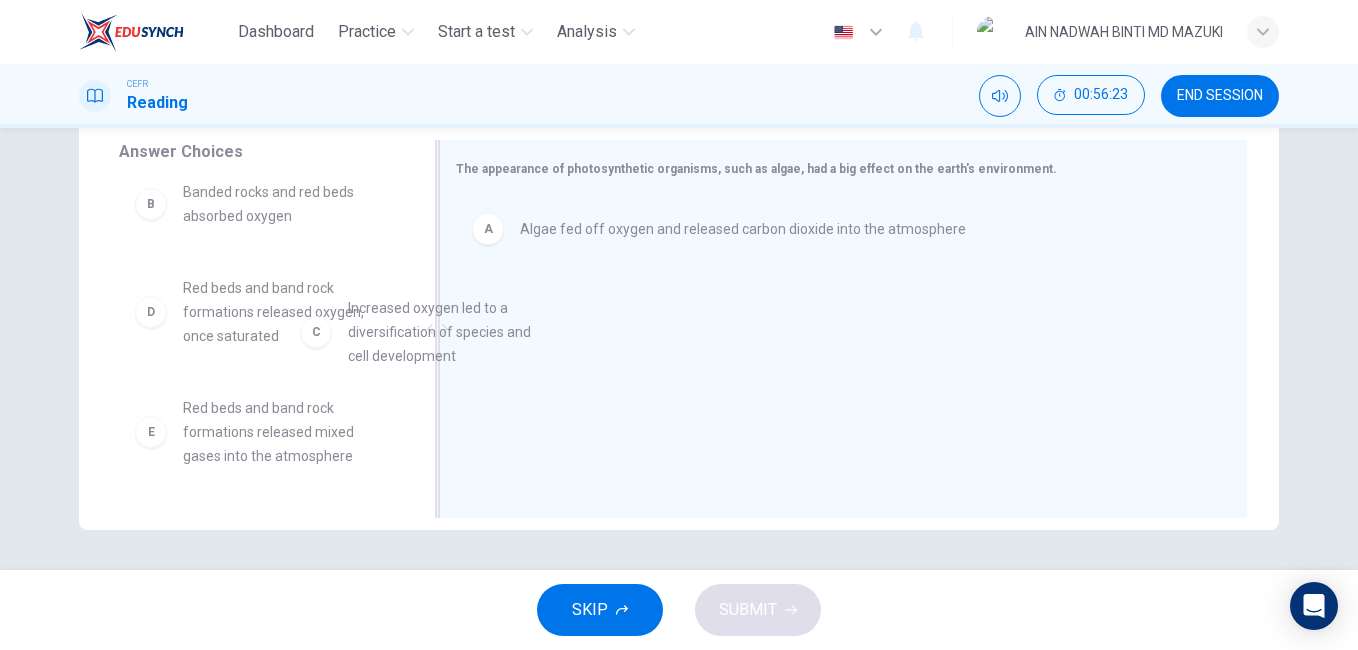 drag, startPoint x: 347, startPoint y: 337, endPoint x: 534, endPoint y: 347, distance: 187.26718 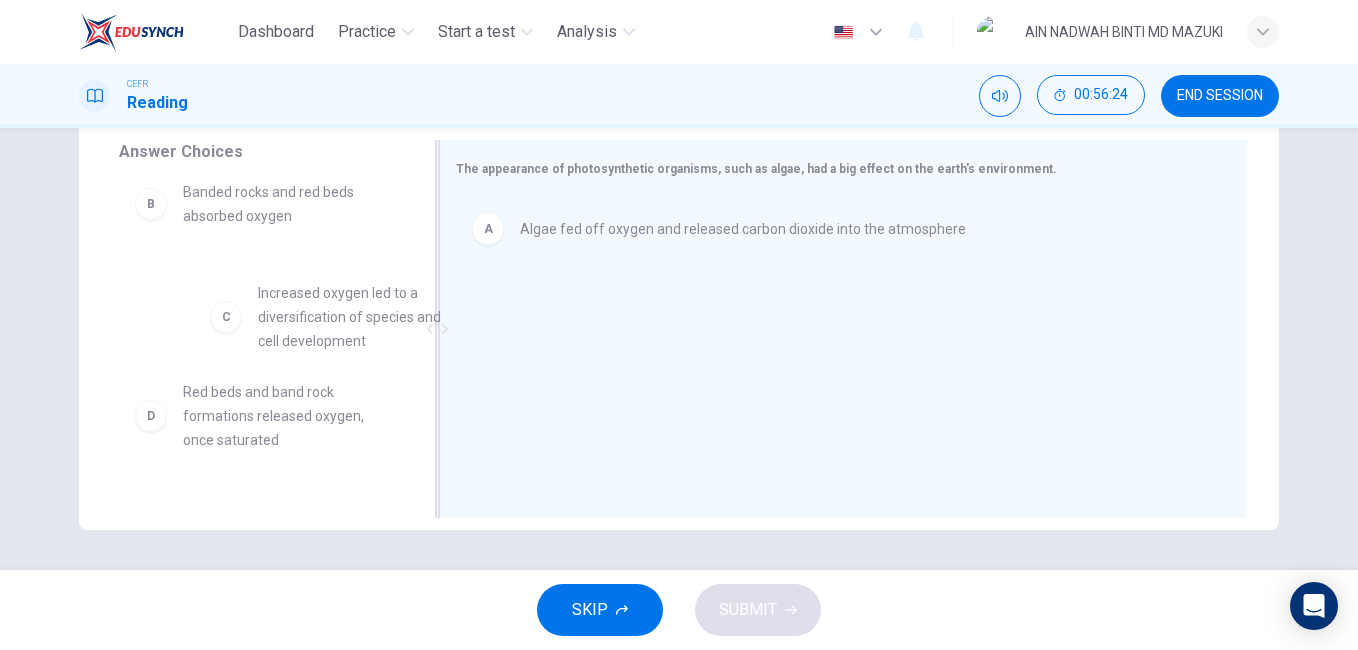 drag, startPoint x: 302, startPoint y: 321, endPoint x: 686, endPoint y: 387, distance: 389.63058 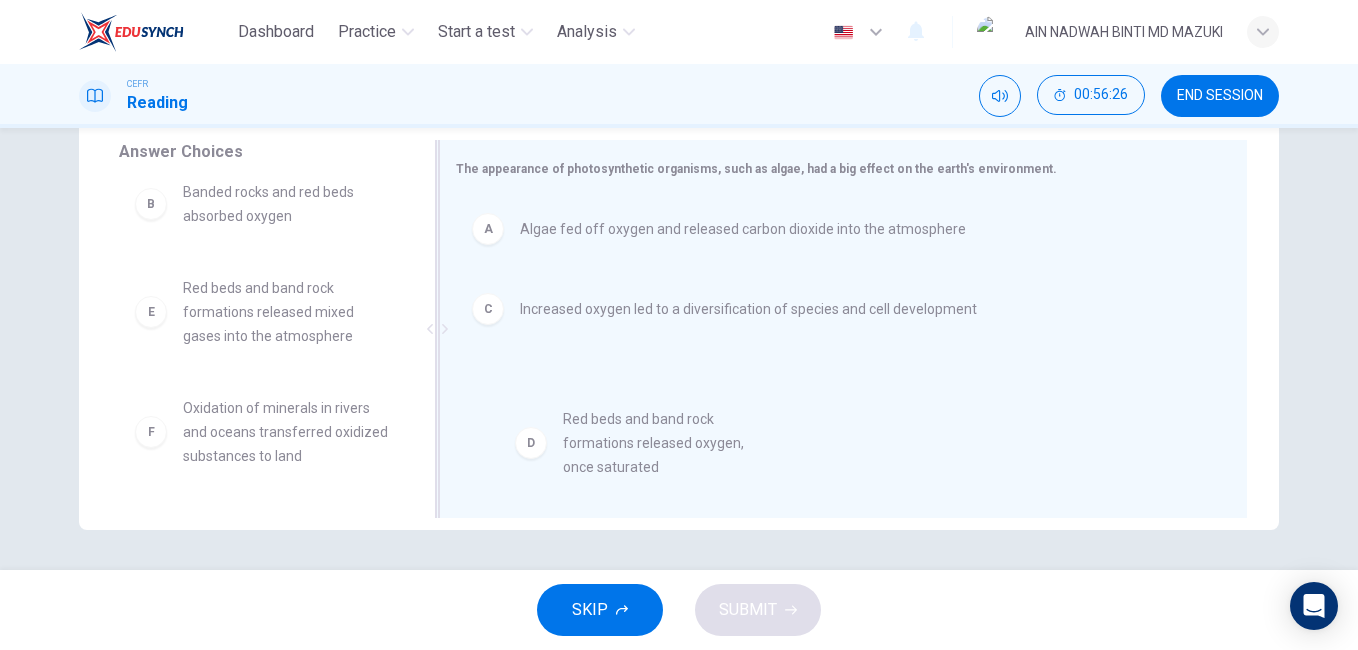 drag, startPoint x: 284, startPoint y: 338, endPoint x: 685, endPoint y: 460, distance: 419.14795 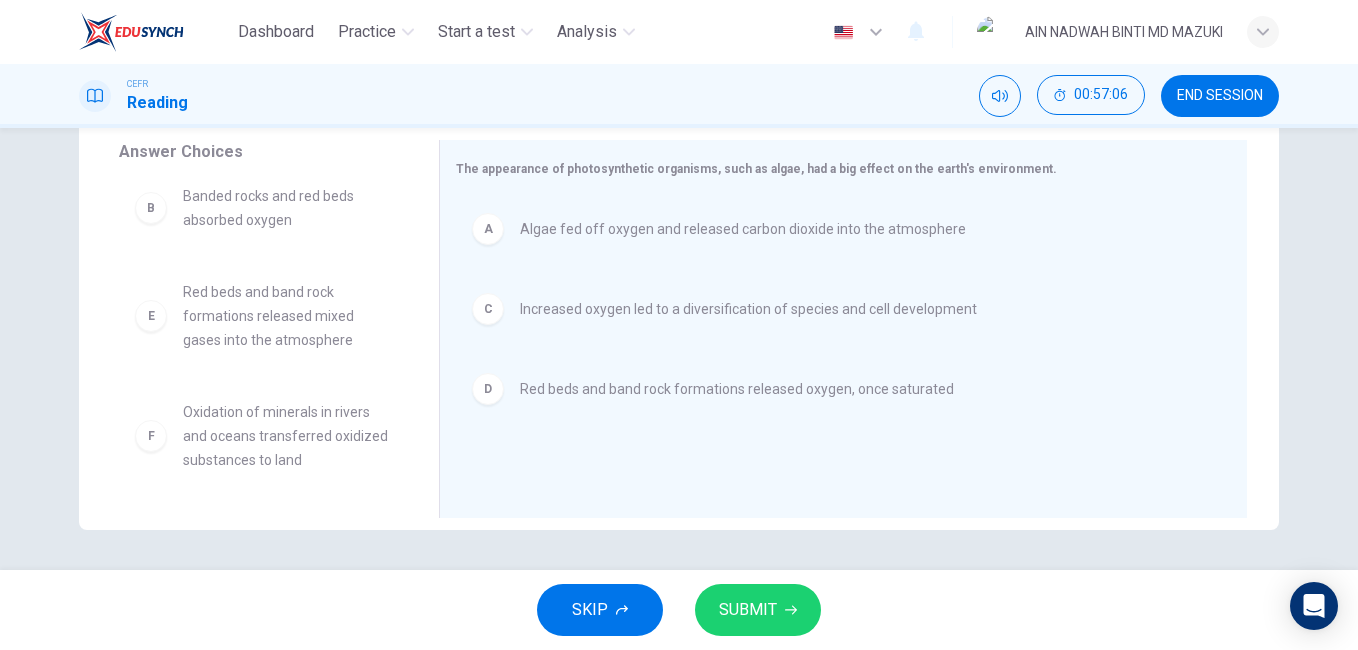 scroll, scrollTop: 0, scrollLeft: 0, axis: both 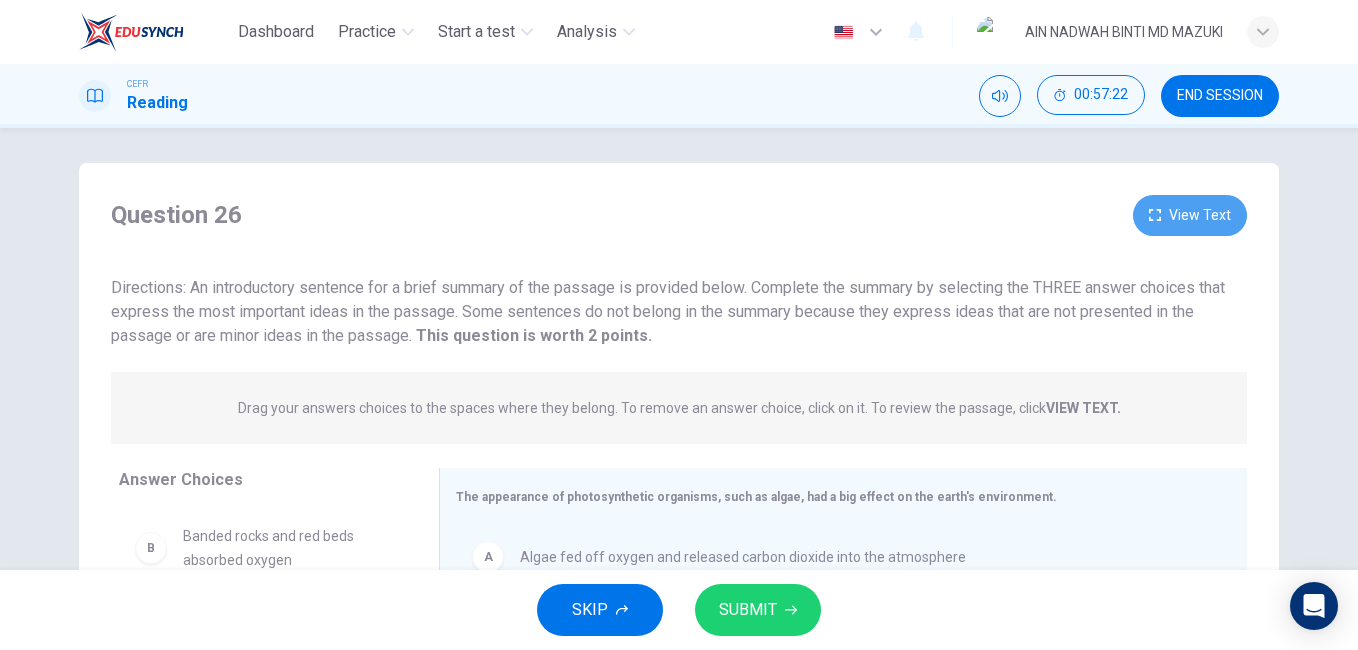 click on "View Text" at bounding box center [1190, 215] 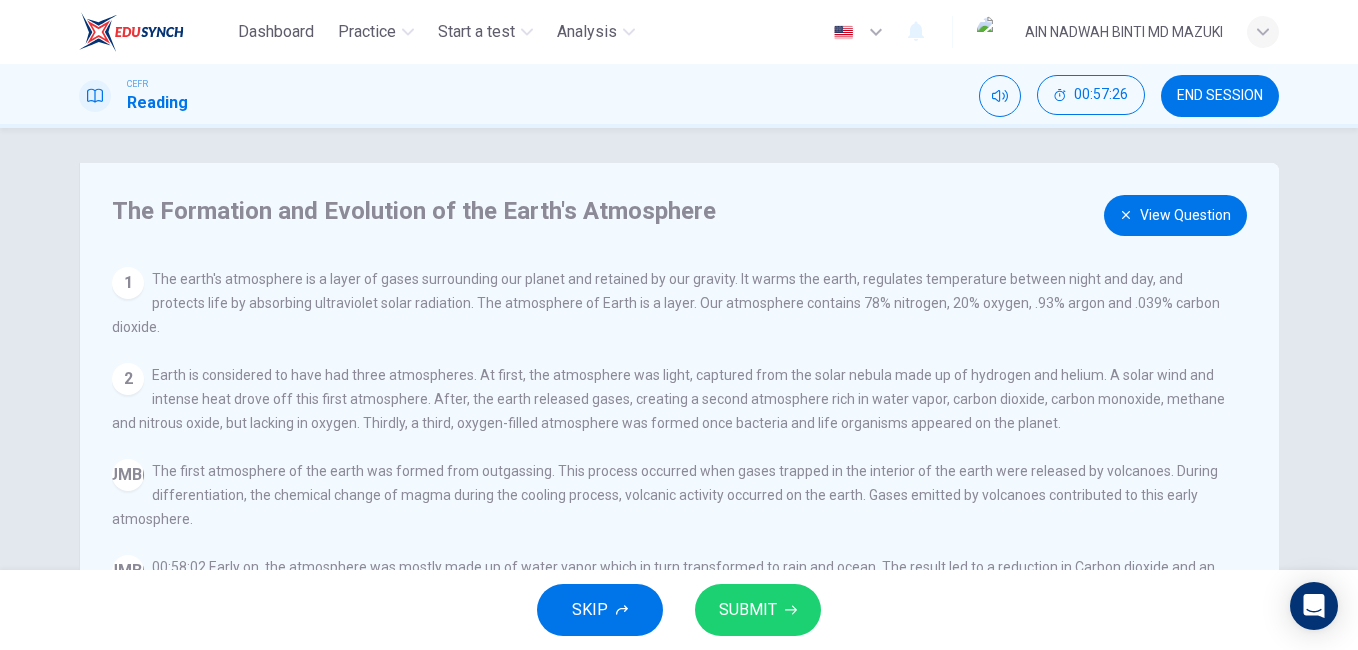 scroll, scrollTop: 168, scrollLeft: 0, axis: vertical 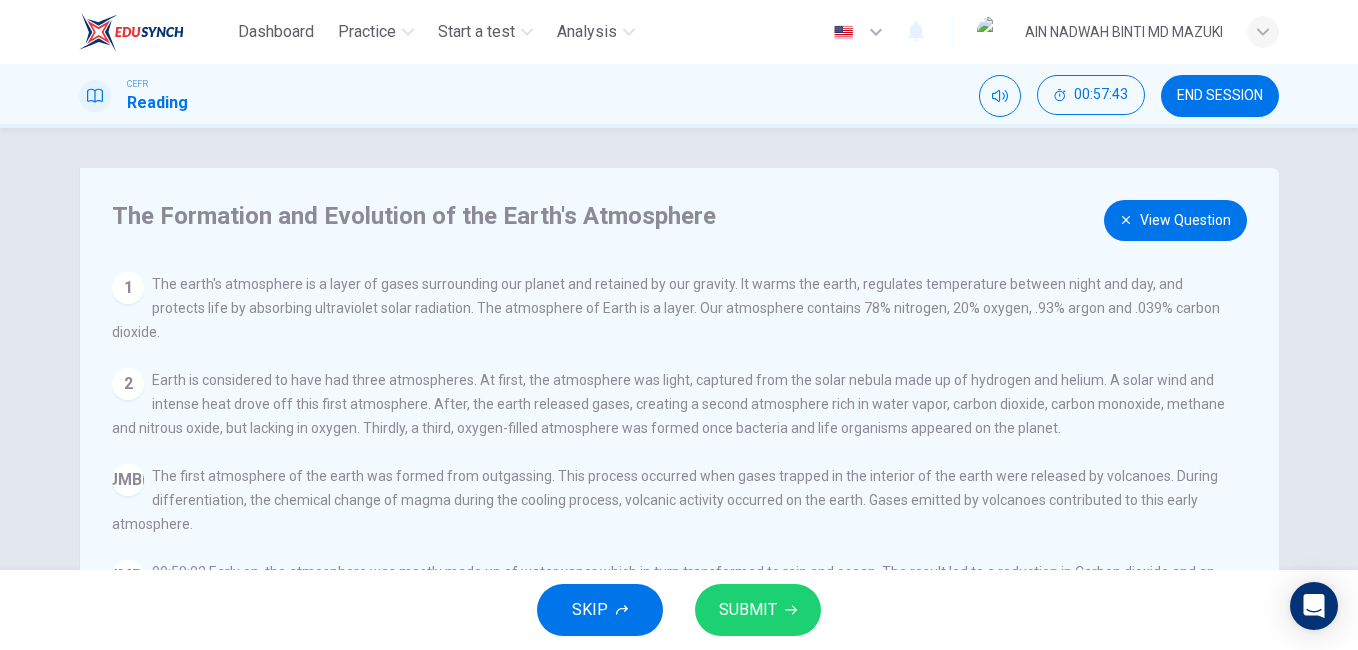 drag, startPoint x: 1175, startPoint y: 243, endPoint x: 1160, endPoint y: 222, distance: 25.806976 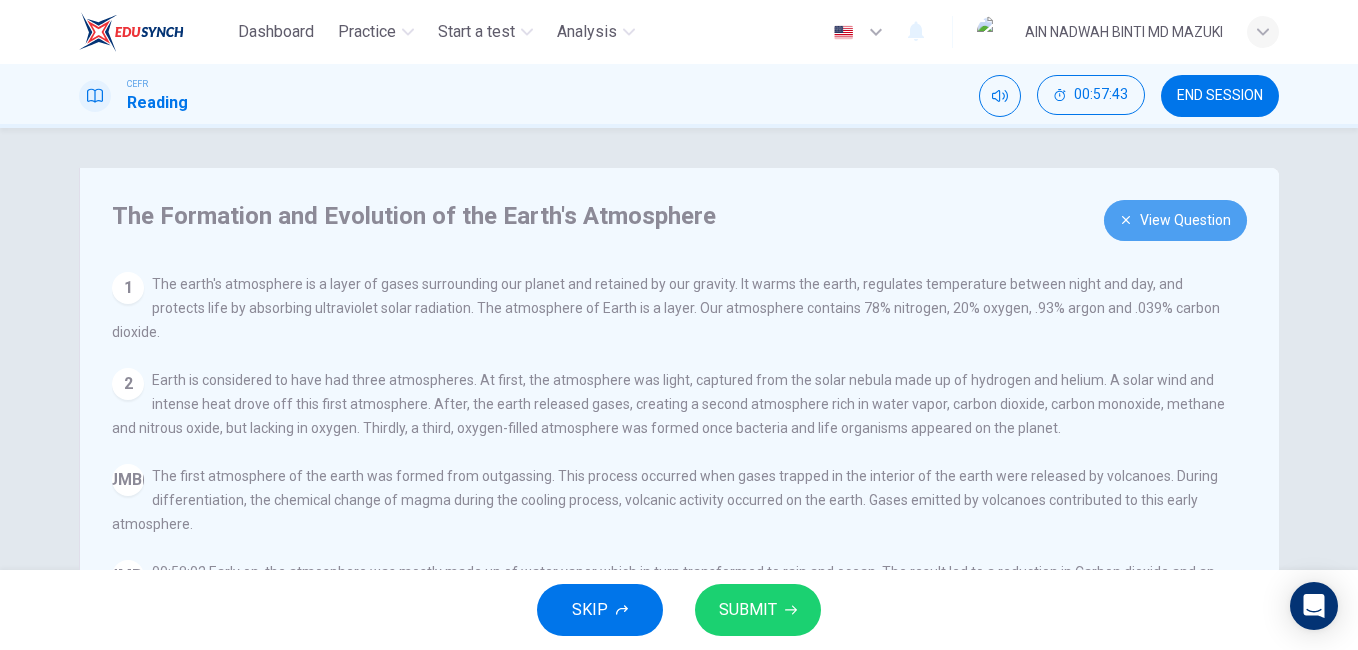 click on "View Question" at bounding box center [1175, 220] 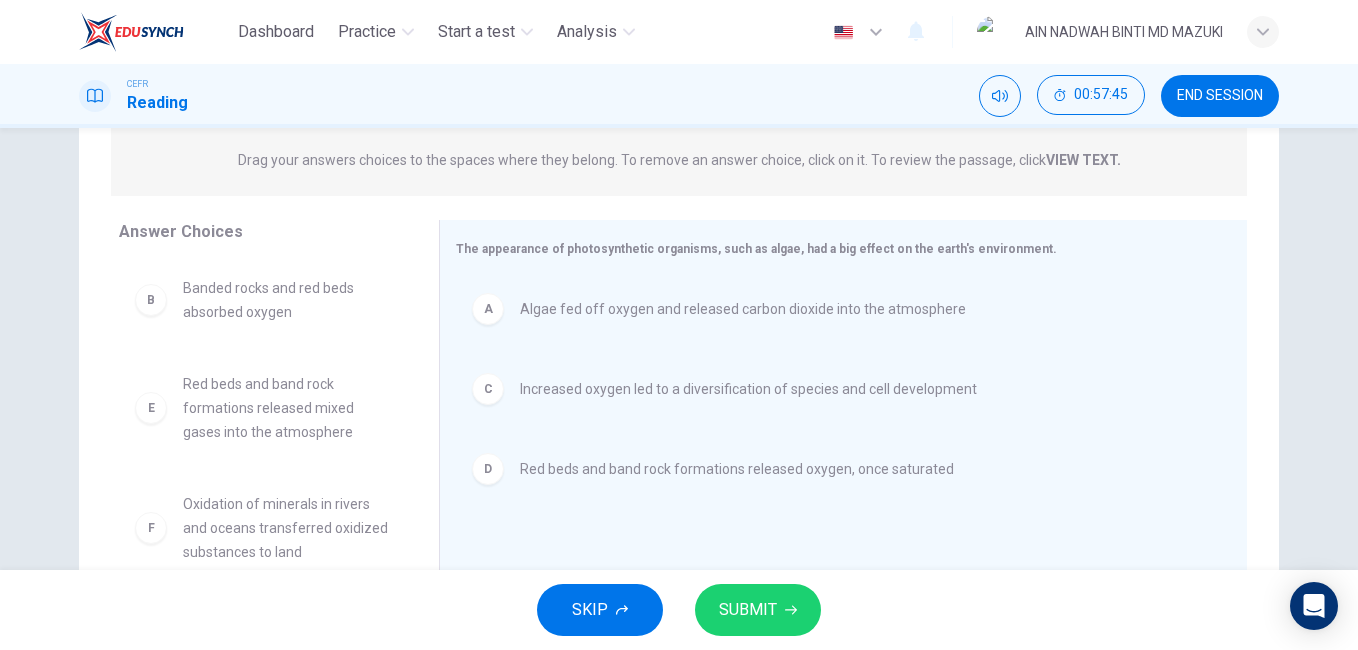 scroll, scrollTop: 254, scrollLeft: 0, axis: vertical 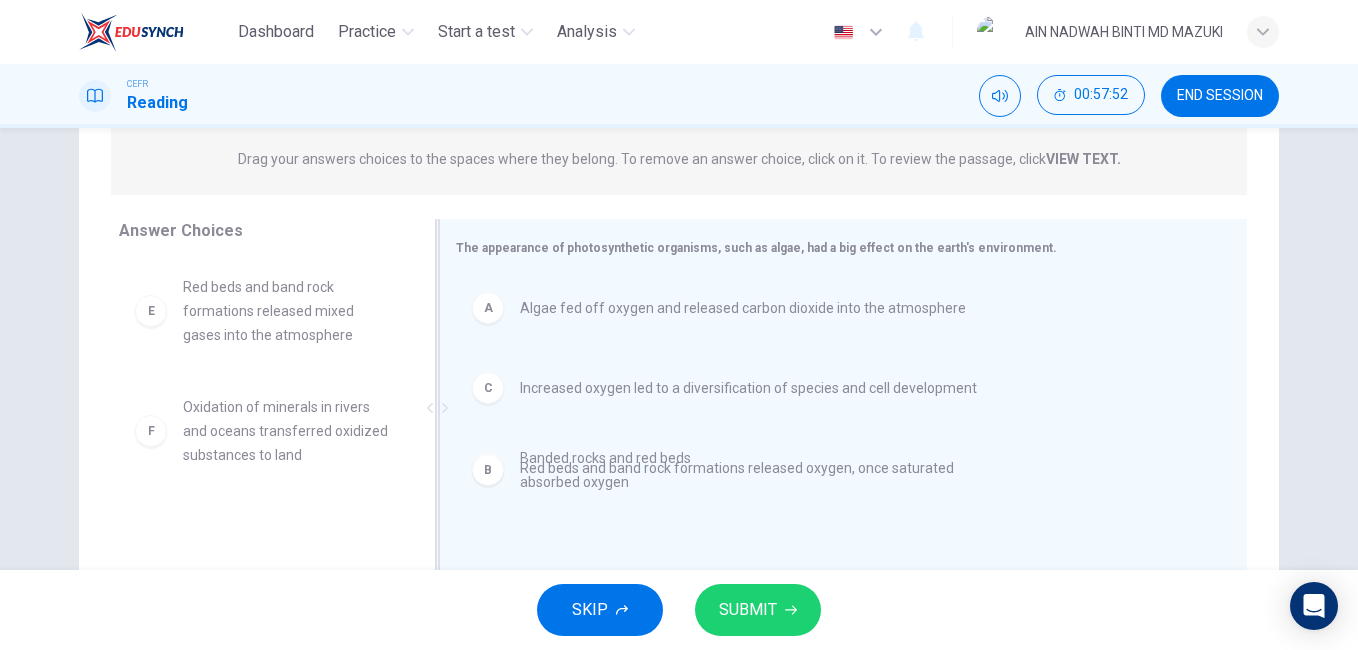 drag, startPoint x: 263, startPoint y: 298, endPoint x: 701, endPoint y: 474, distance: 472.03815 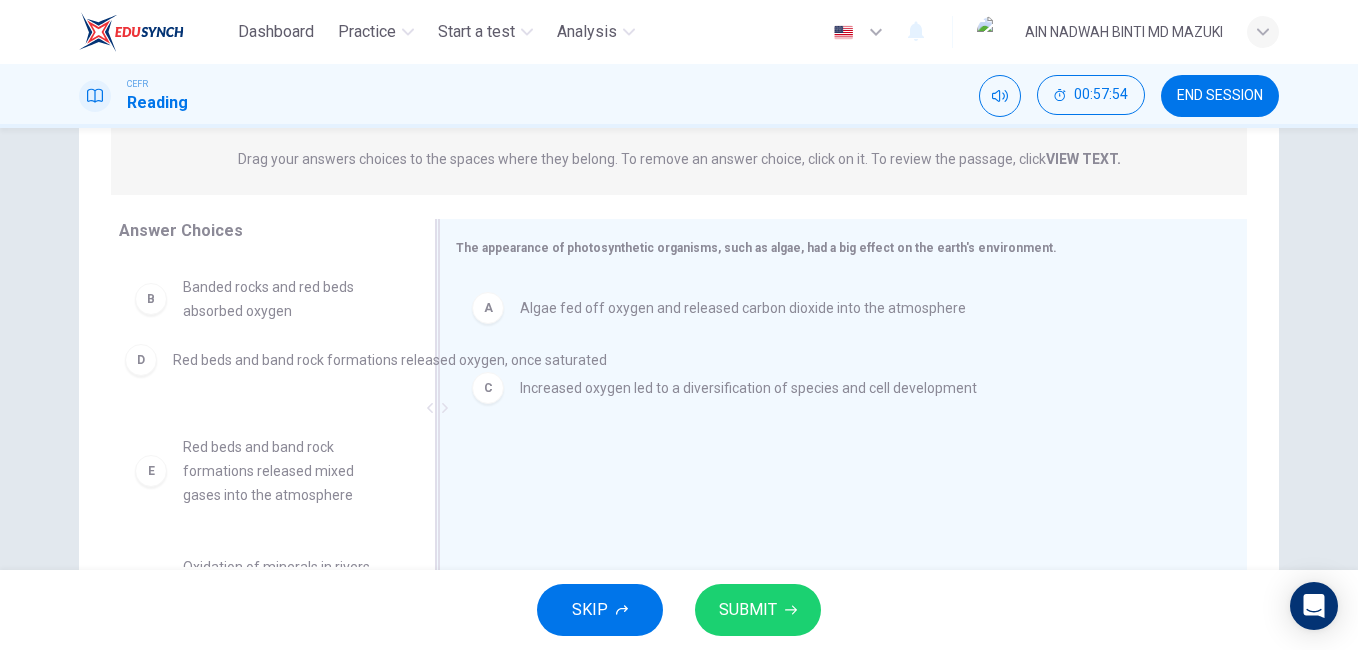 drag, startPoint x: 580, startPoint y: 482, endPoint x: 227, endPoint y: 369, distance: 370.6454 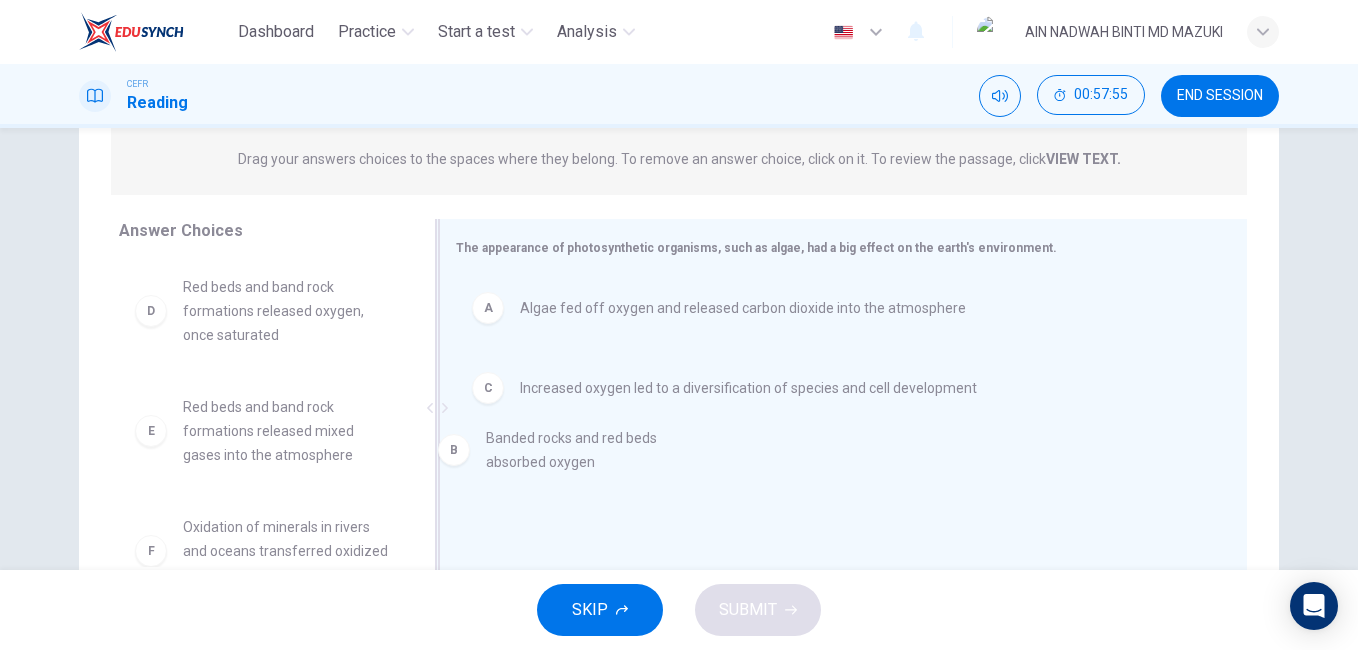 drag, startPoint x: 177, startPoint y: 316, endPoint x: 536, endPoint y: 465, distance: 388.6927 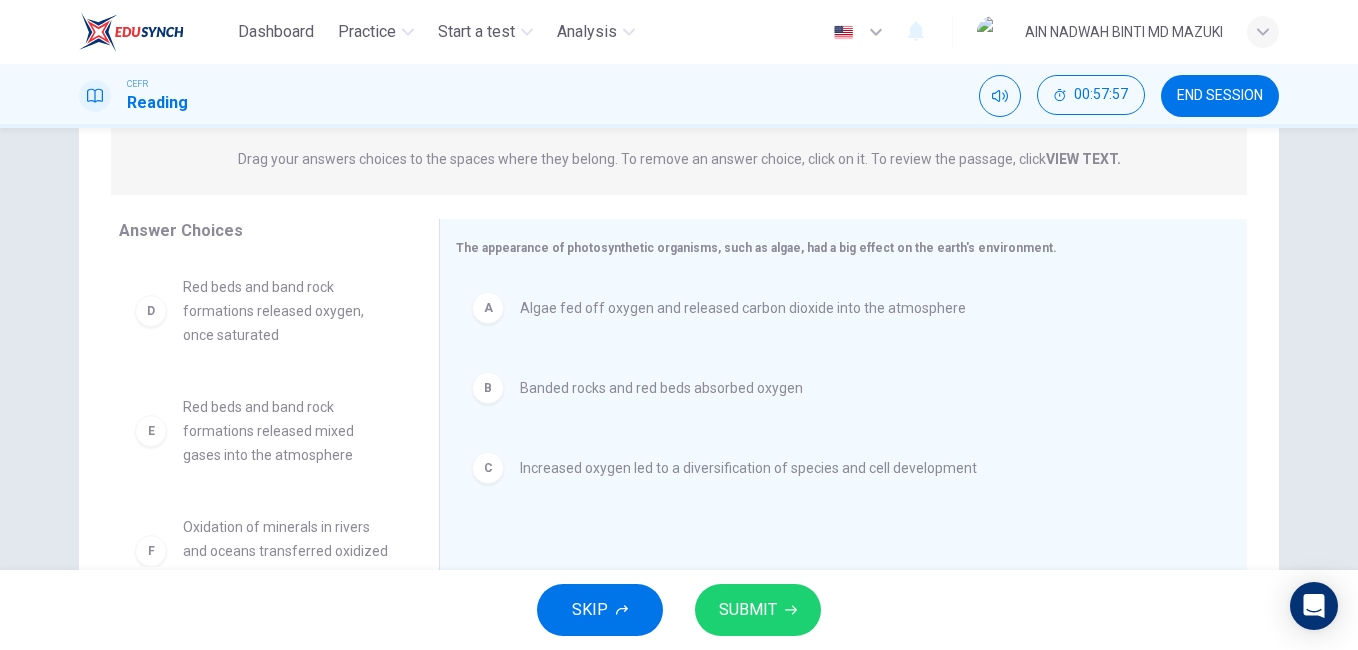 scroll, scrollTop: 0, scrollLeft: 0, axis: both 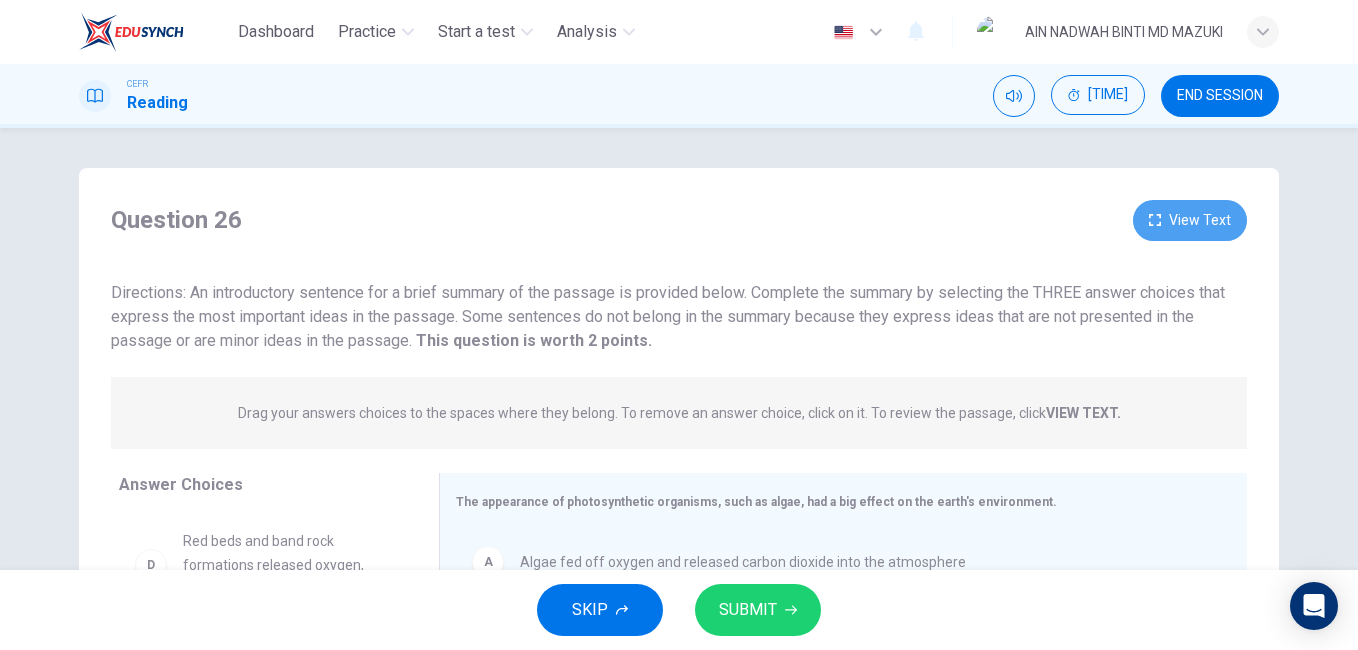 click on "View Text" at bounding box center (1190, 220) 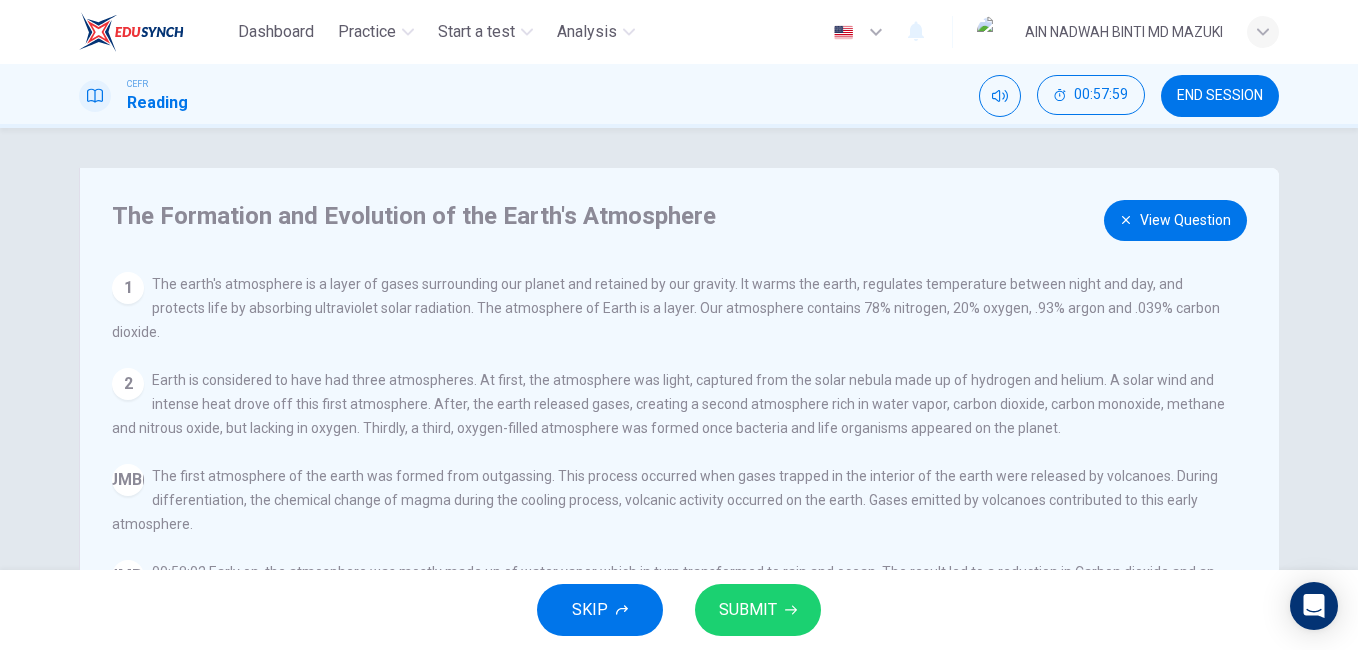 scroll, scrollTop: 168, scrollLeft: 0, axis: vertical 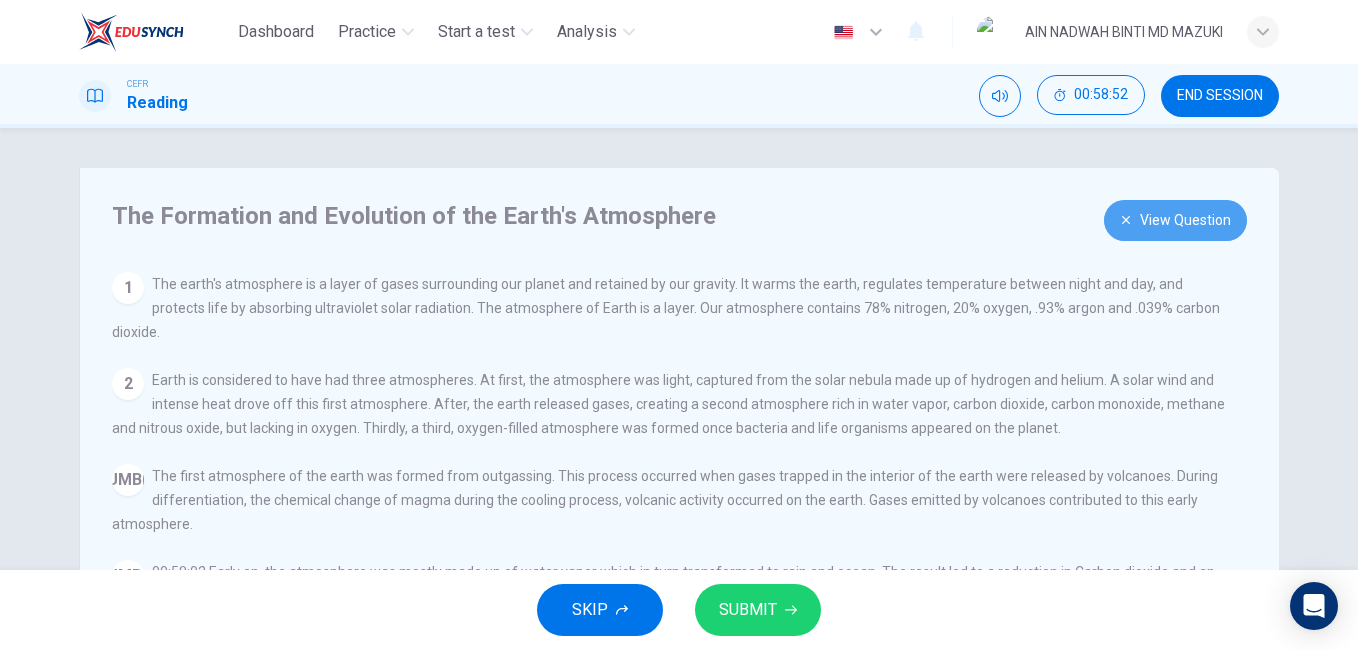 click on "View Question" at bounding box center (1175, 220) 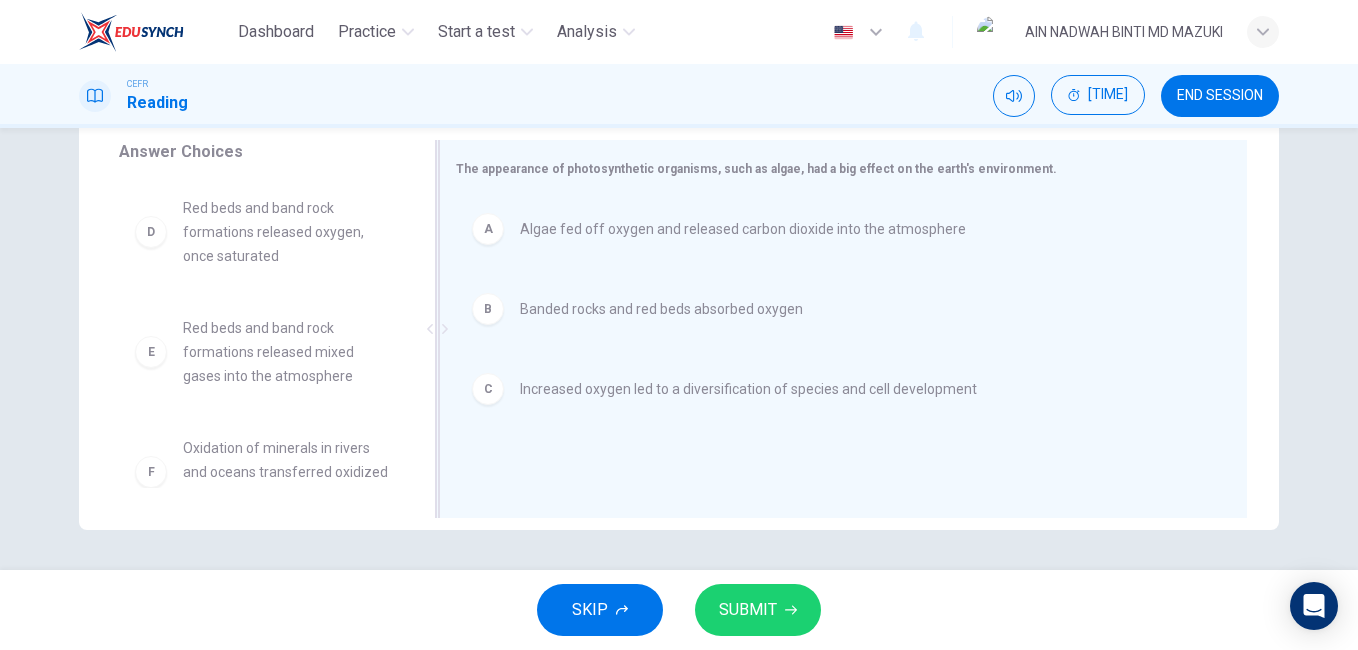 scroll, scrollTop: 0, scrollLeft: 0, axis: both 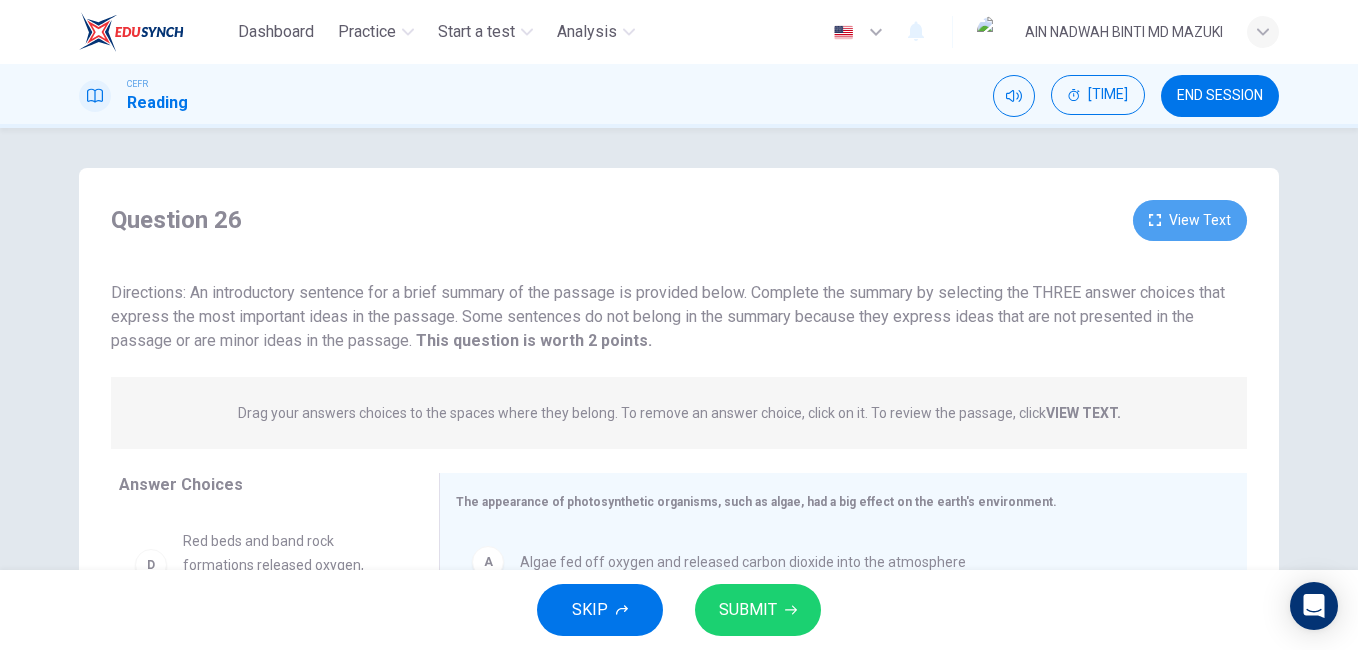 click on "View Text" at bounding box center (1190, 220) 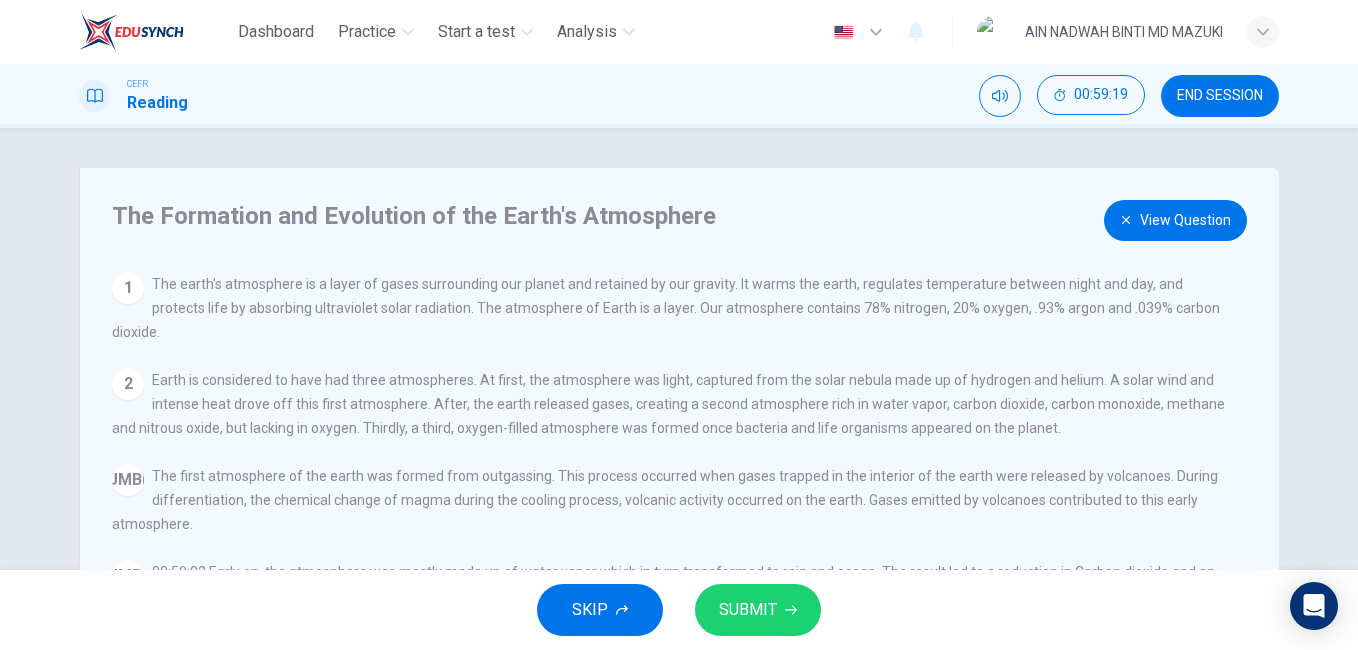 scroll, scrollTop: 168, scrollLeft: 0, axis: vertical 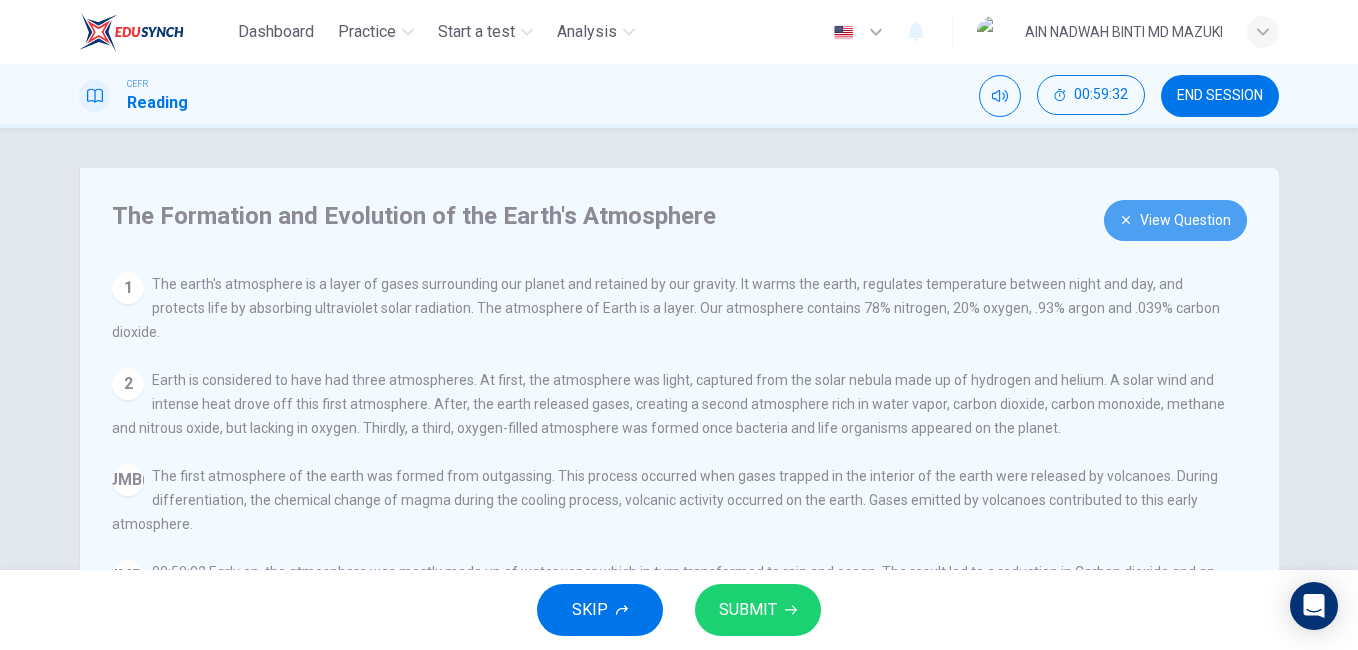 click on "View Question" at bounding box center [1175, 220] 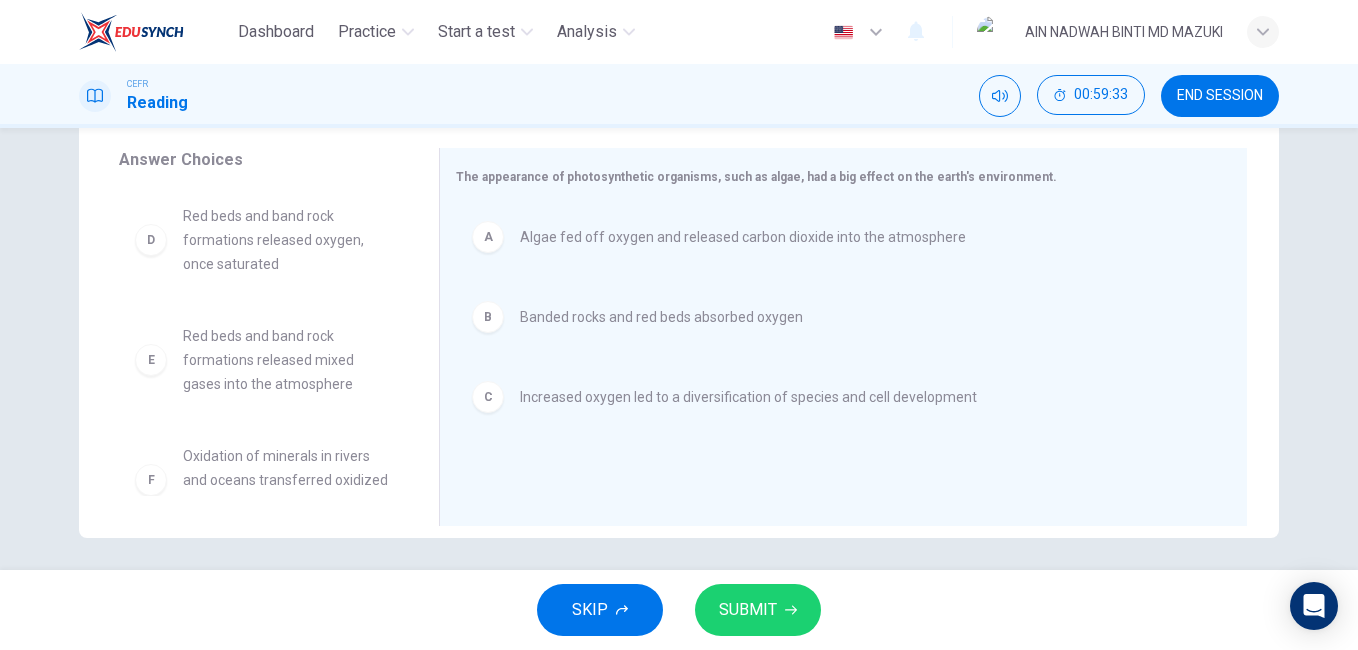 scroll, scrollTop: 327, scrollLeft: 0, axis: vertical 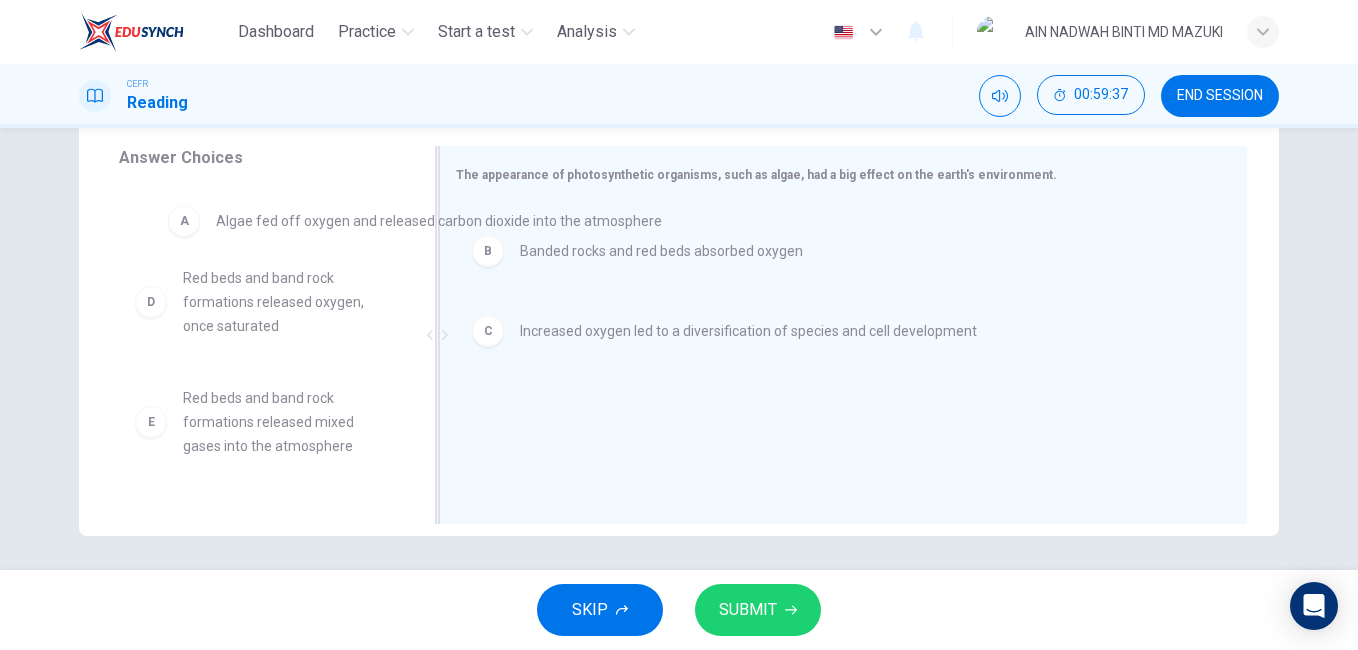 drag, startPoint x: 652, startPoint y: 252, endPoint x: 334, endPoint y: 234, distance: 318.50903 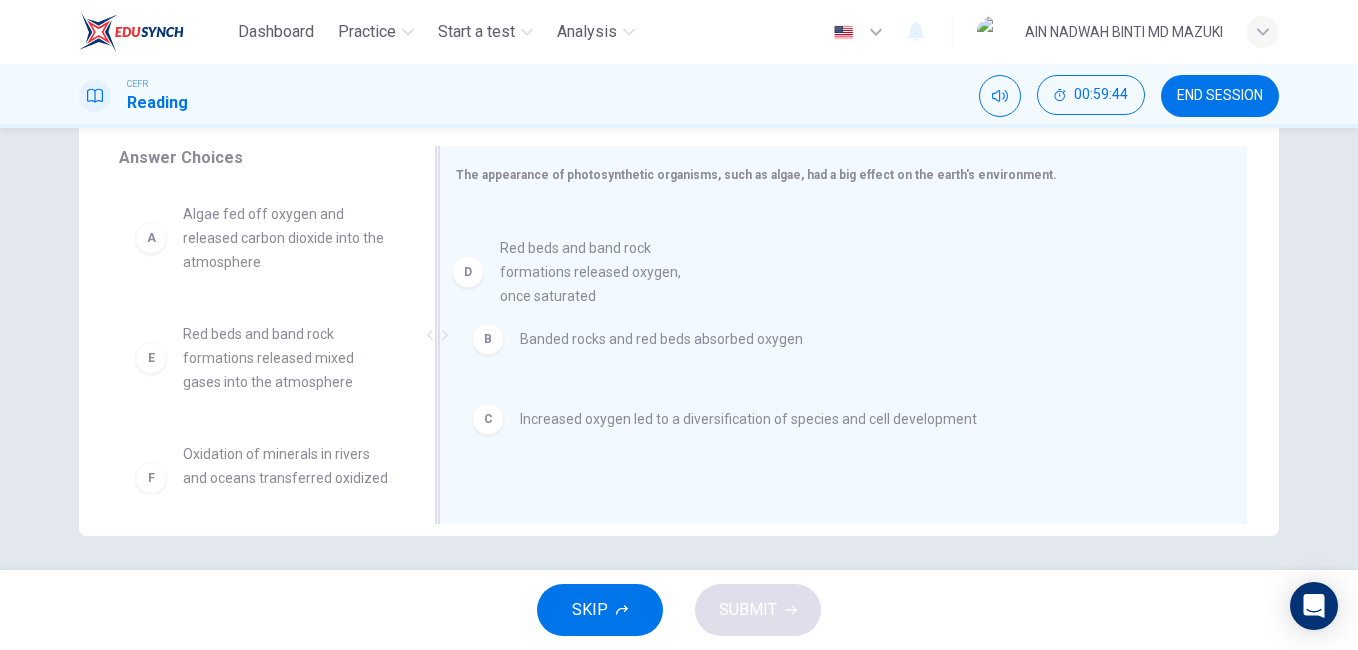 drag, startPoint x: 257, startPoint y: 376, endPoint x: 596, endPoint y: 281, distance: 352.05966 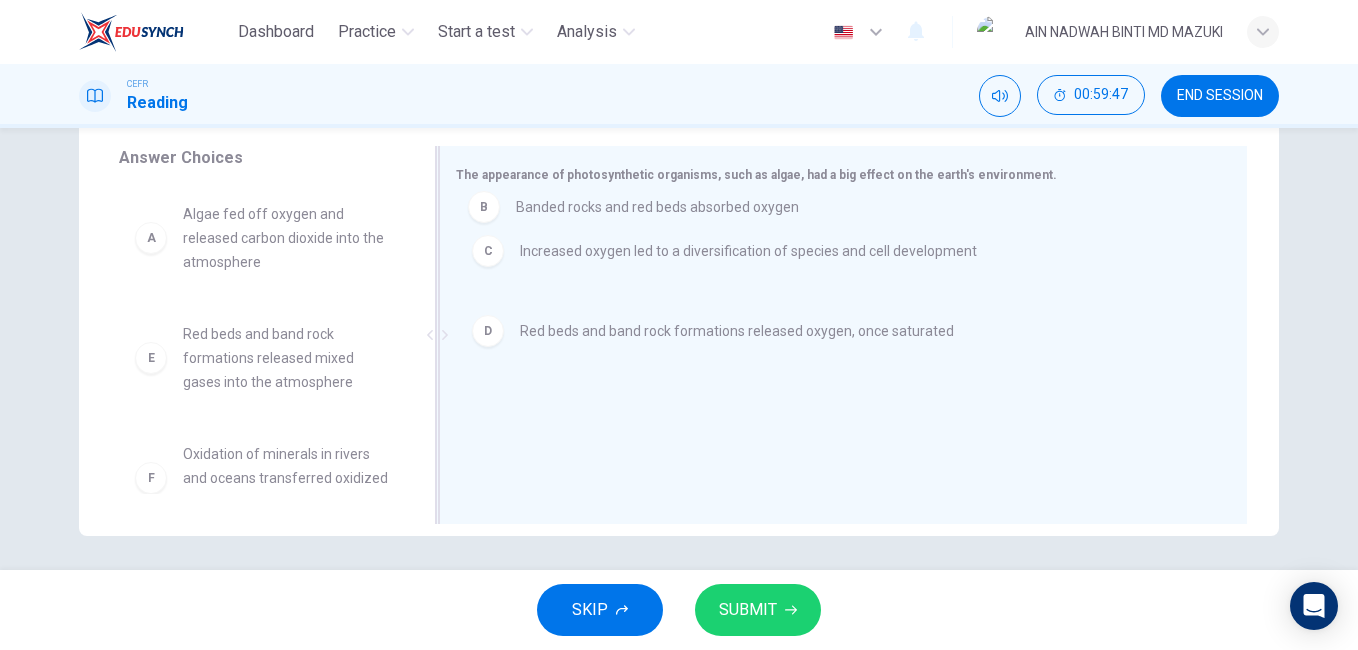 drag, startPoint x: 572, startPoint y: 244, endPoint x: 574, endPoint y: 218, distance: 26.076809 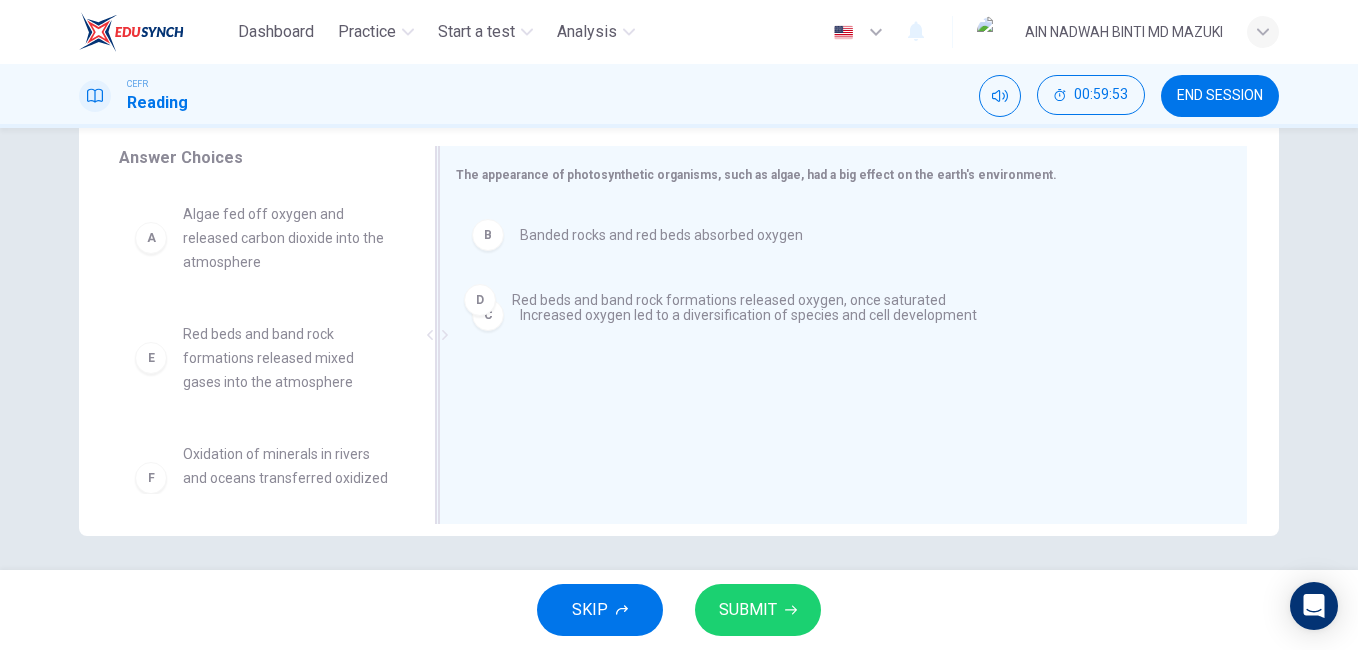 drag, startPoint x: 593, startPoint y: 401, endPoint x: 589, endPoint y: 297, distance: 104.0769 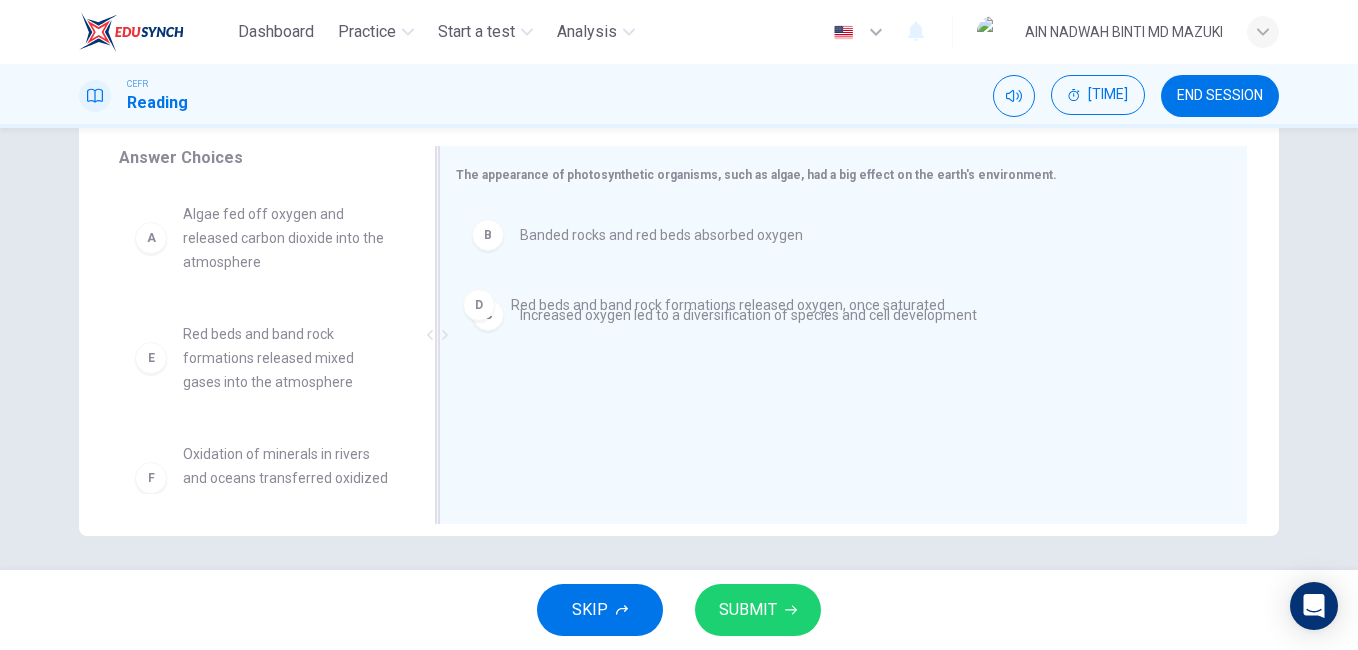 drag, startPoint x: 566, startPoint y: 401, endPoint x: 563, endPoint y: 285, distance: 116.03879 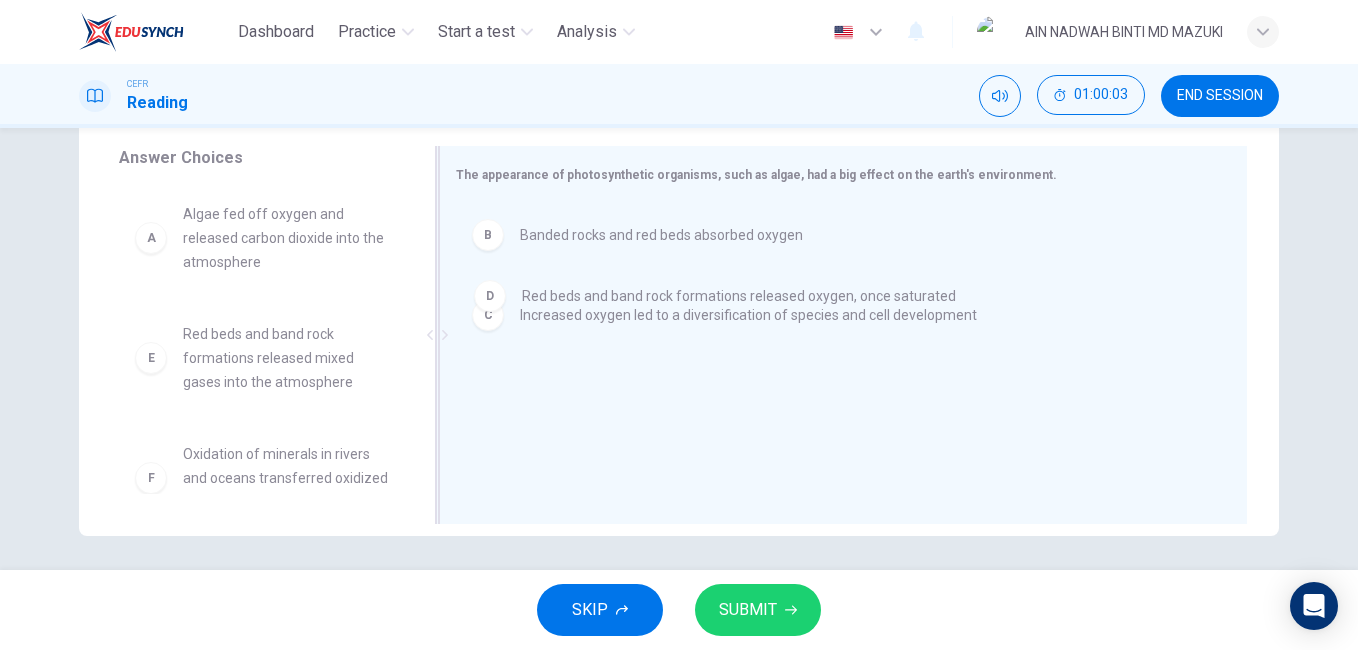 drag, startPoint x: 544, startPoint y: 401, endPoint x: 550, endPoint y: 287, distance: 114.15778 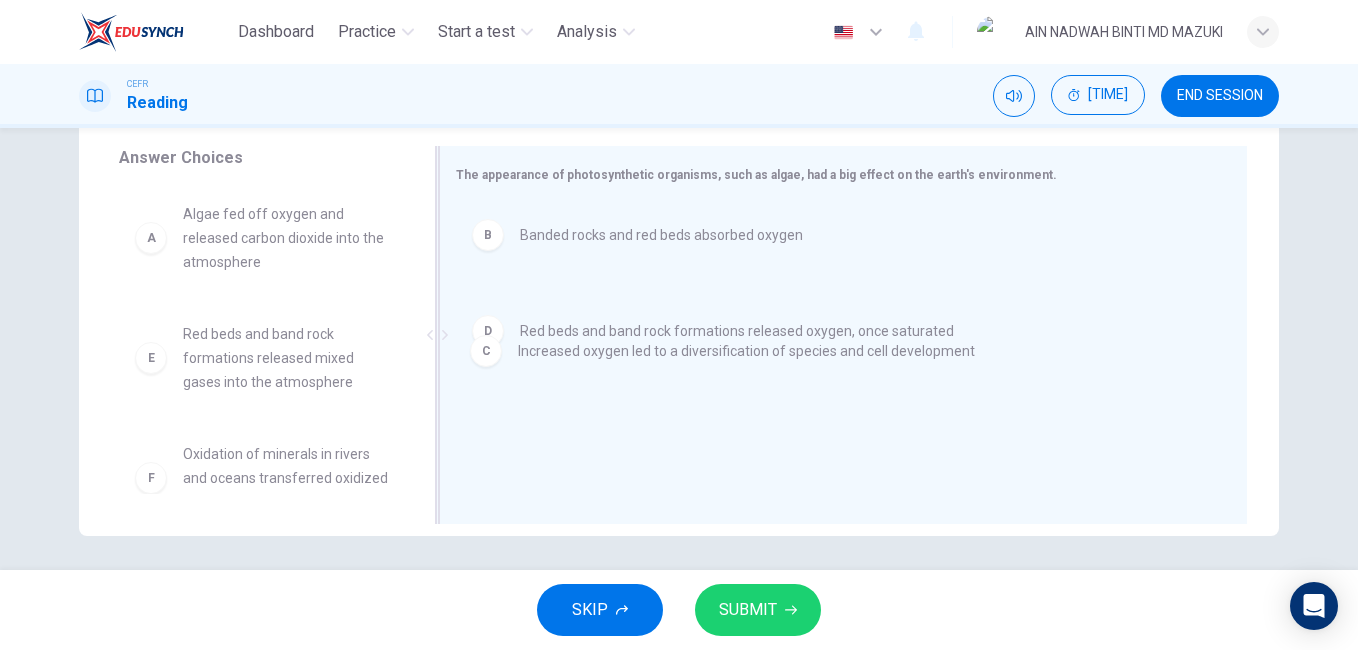 drag, startPoint x: 545, startPoint y: 319, endPoint x: 547, endPoint y: 413, distance: 94.02127 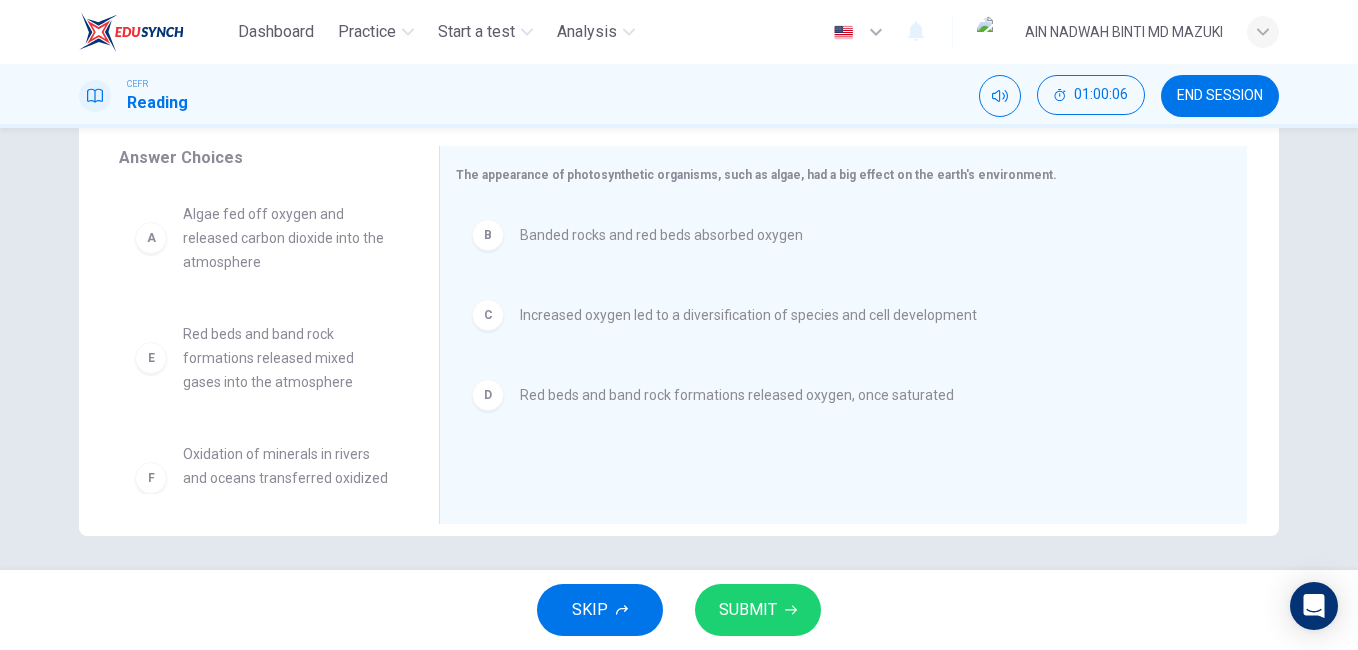 click on "Red beds and band rock formations released oxygen, once saturated" at bounding box center [661, 235] 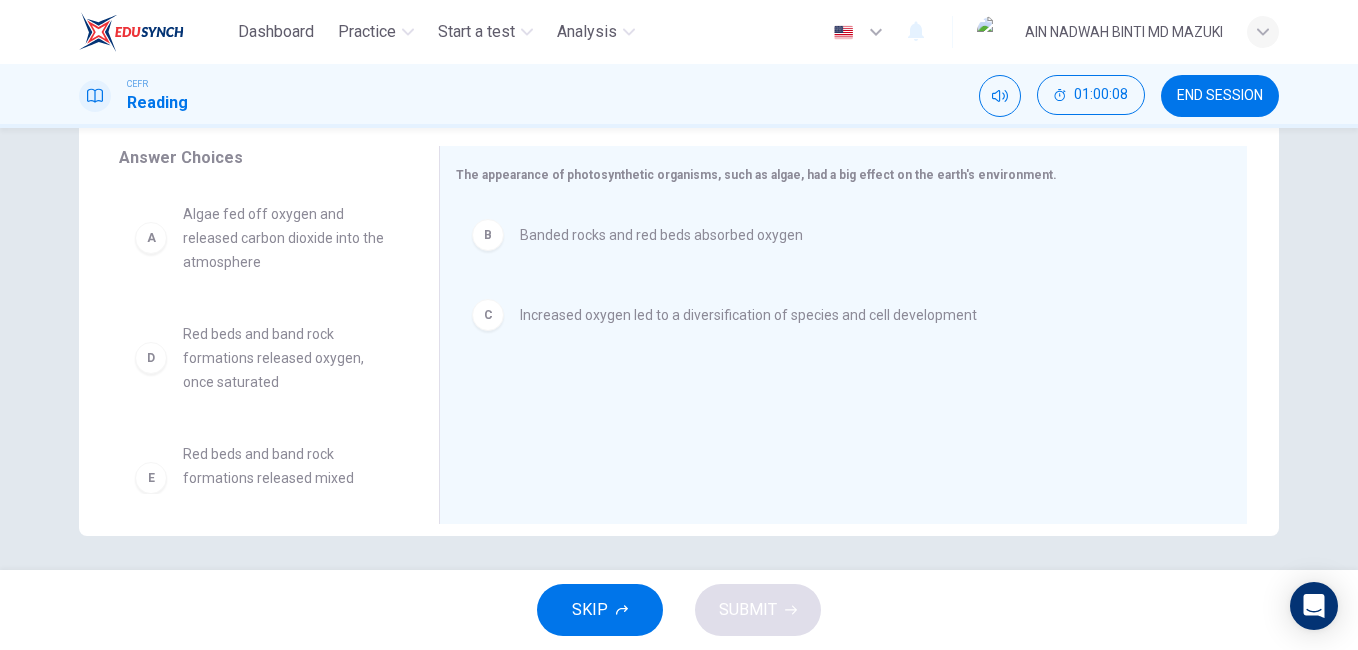 click on "C Increased oxygen led to a diversification of species and cell development" at bounding box center [835, 235] 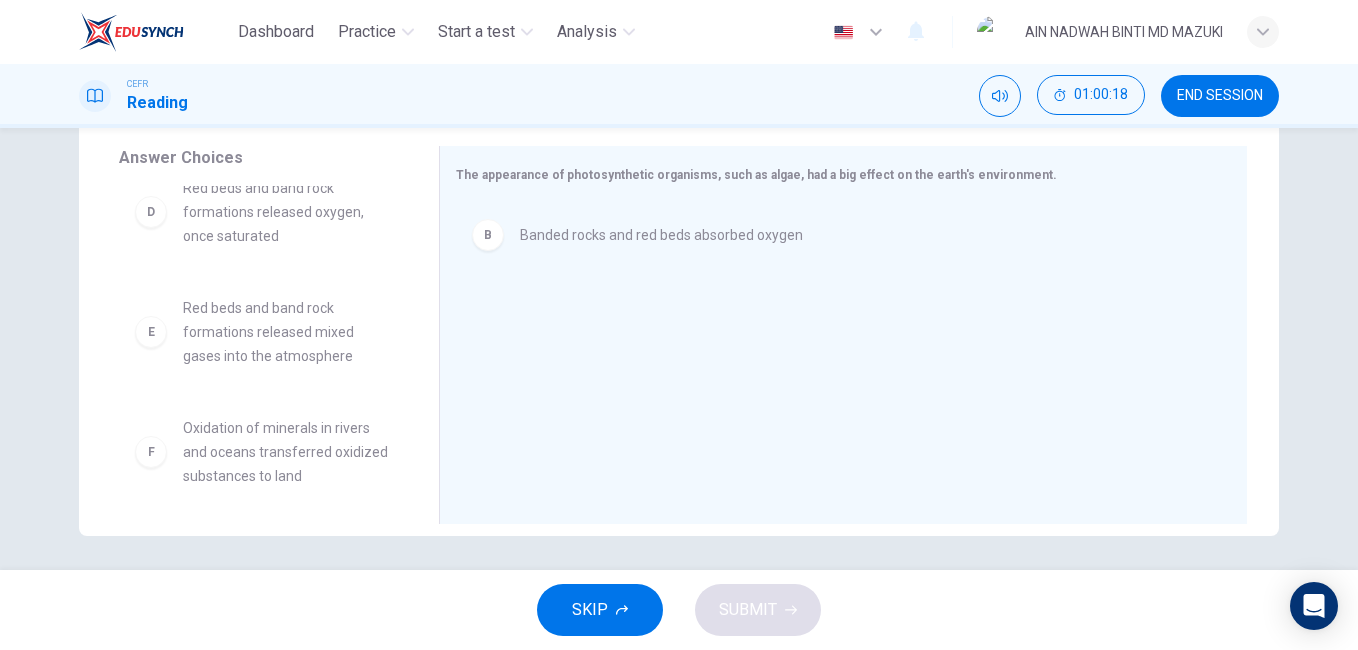 scroll, scrollTop: 276, scrollLeft: 0, axis: vertical 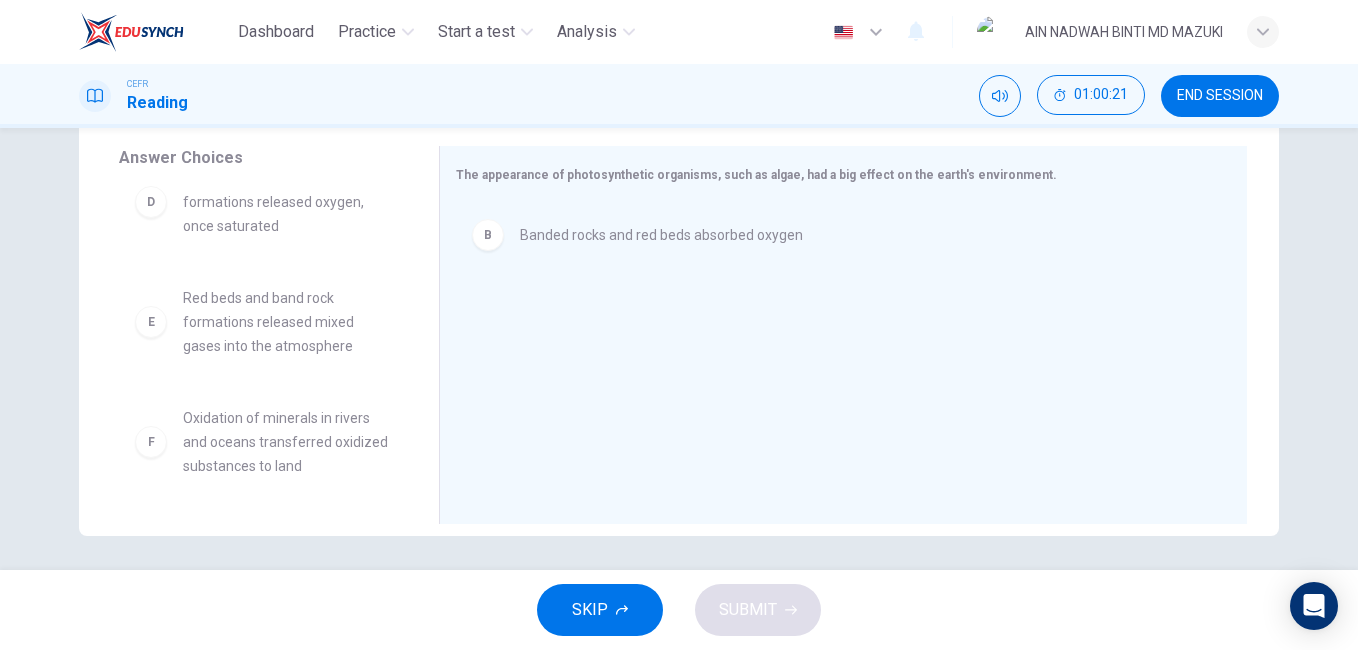 click on "D Red beds and band rock formations released oxygen, once saturated" at bounding box center (263, -38) 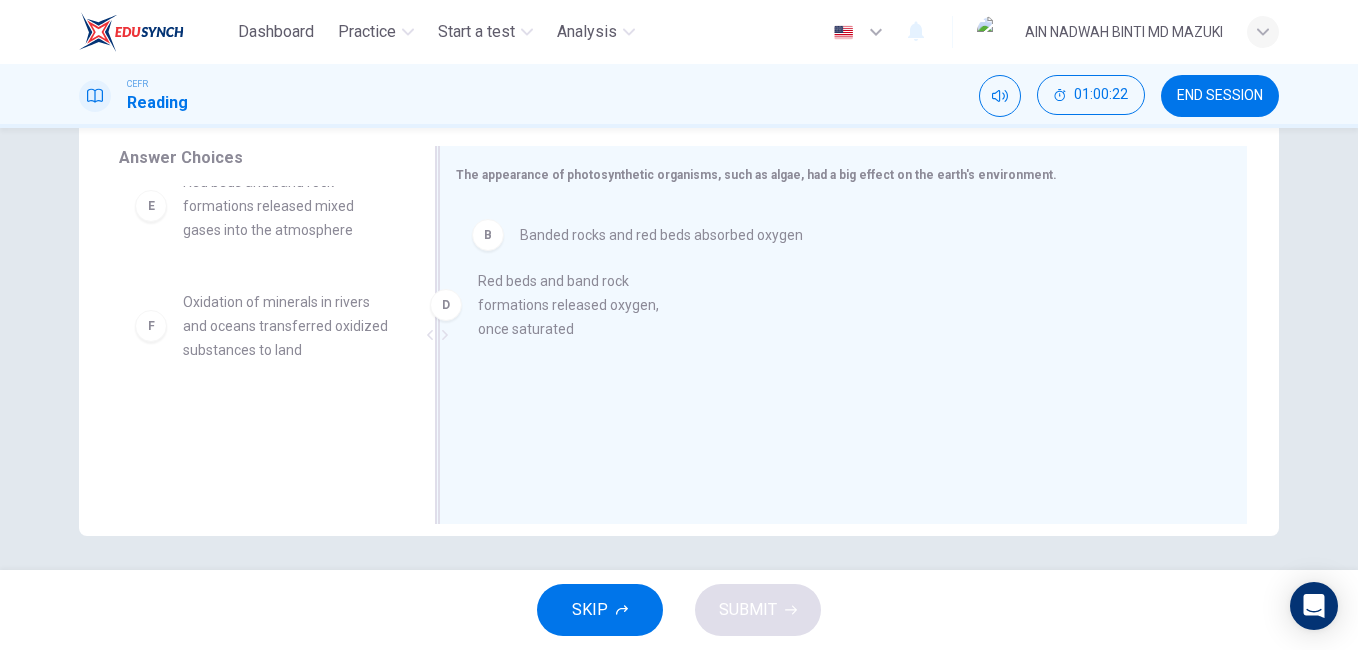 drag, startPoint x: 265, startPoint y: 238, endPoint x: 573, endPoint y: 335, distance: 322.9133 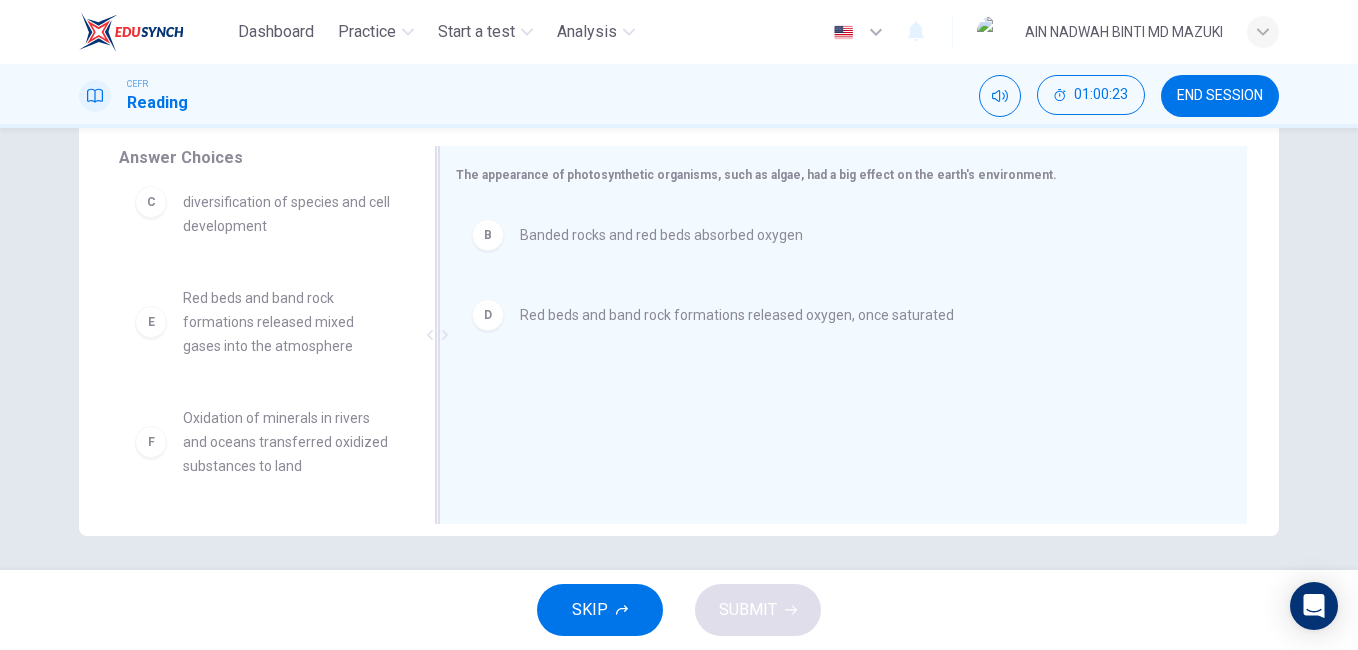 scroll, scrollTop: 156, scrollLeft: 0, axis: vertical 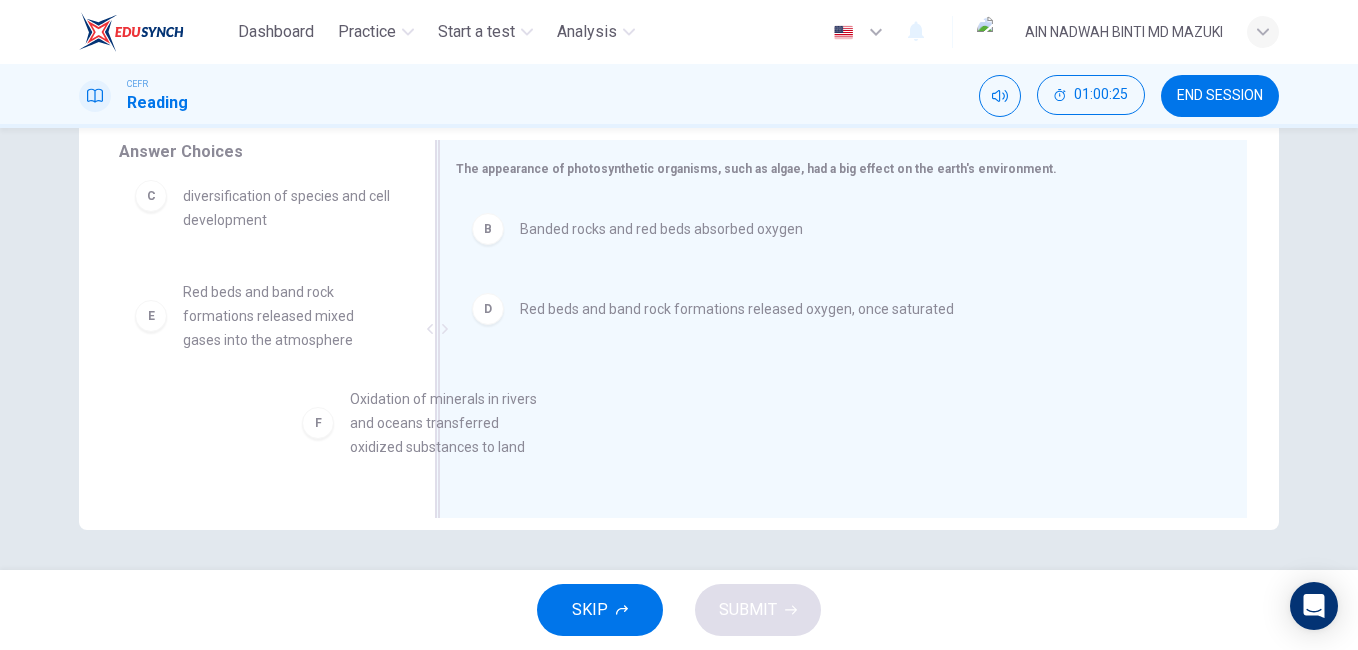 drag, startPoint x: 285, startPoint y: 455, endPoint x: 603, endPoint y: 427, distance: 319.23032 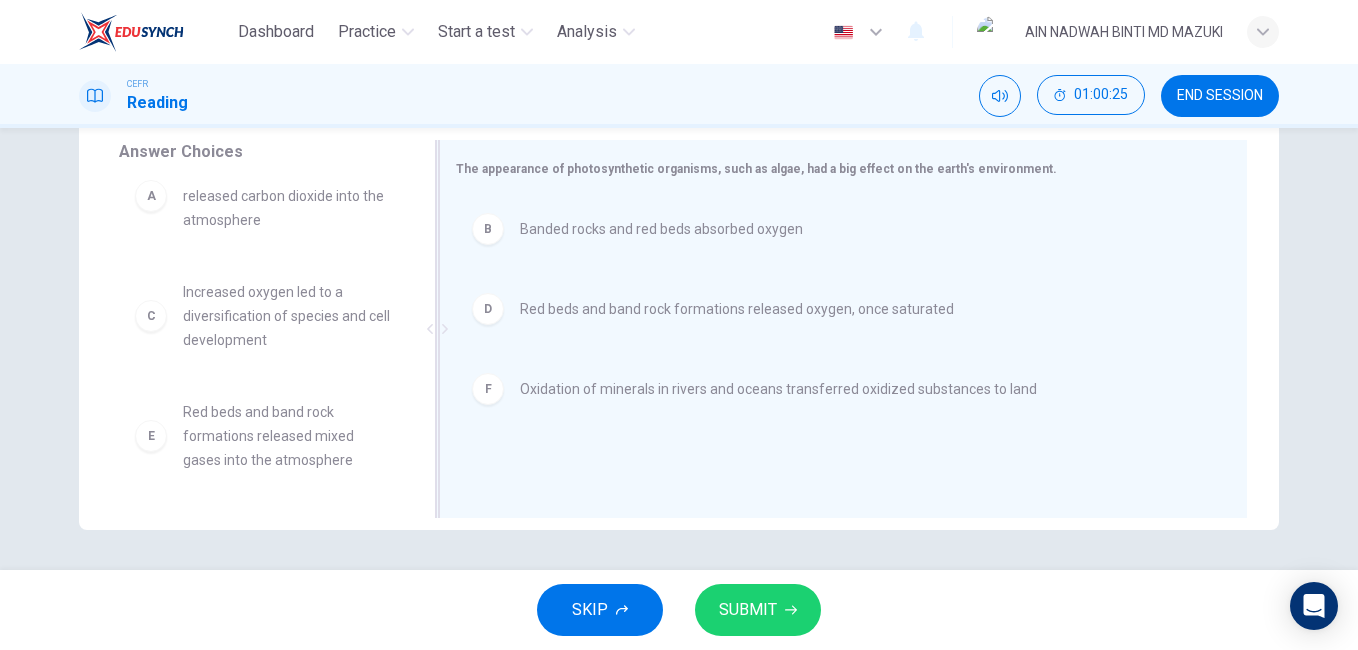 scroll, scrollTop: 36, scrollLeft: 0, axis: vertical 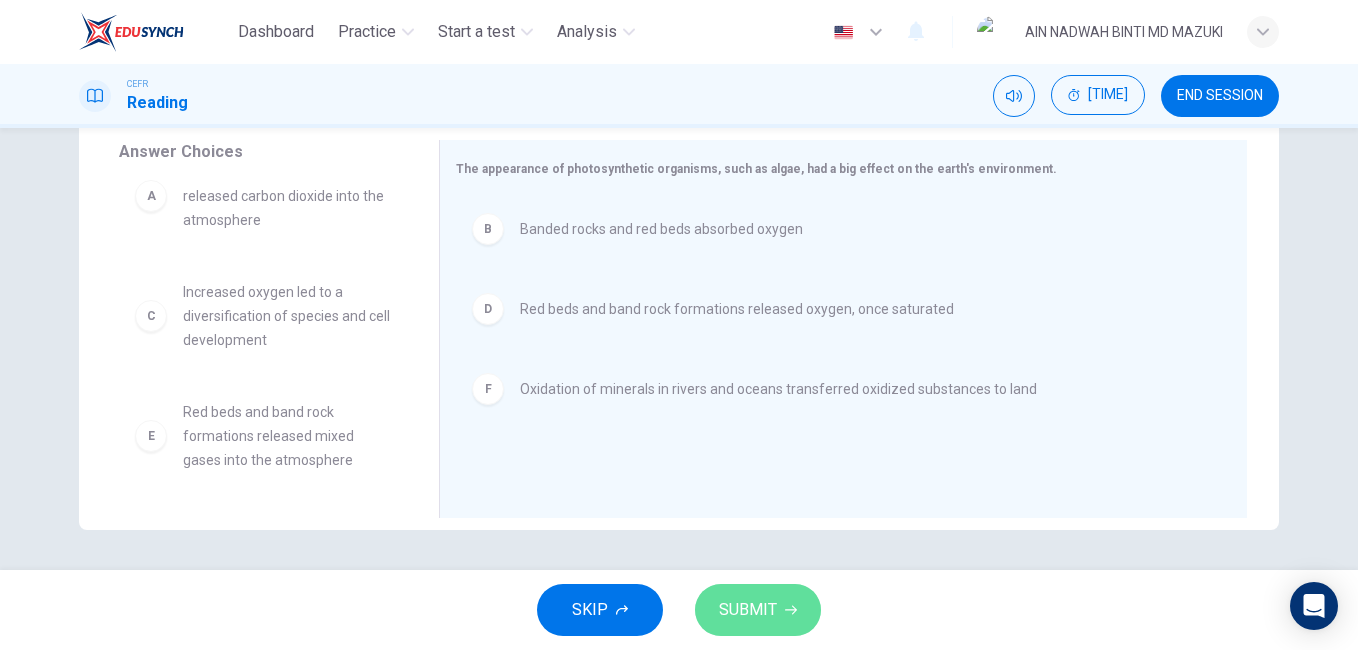 click on "SUBMIT" at bounding box center (748, 610) 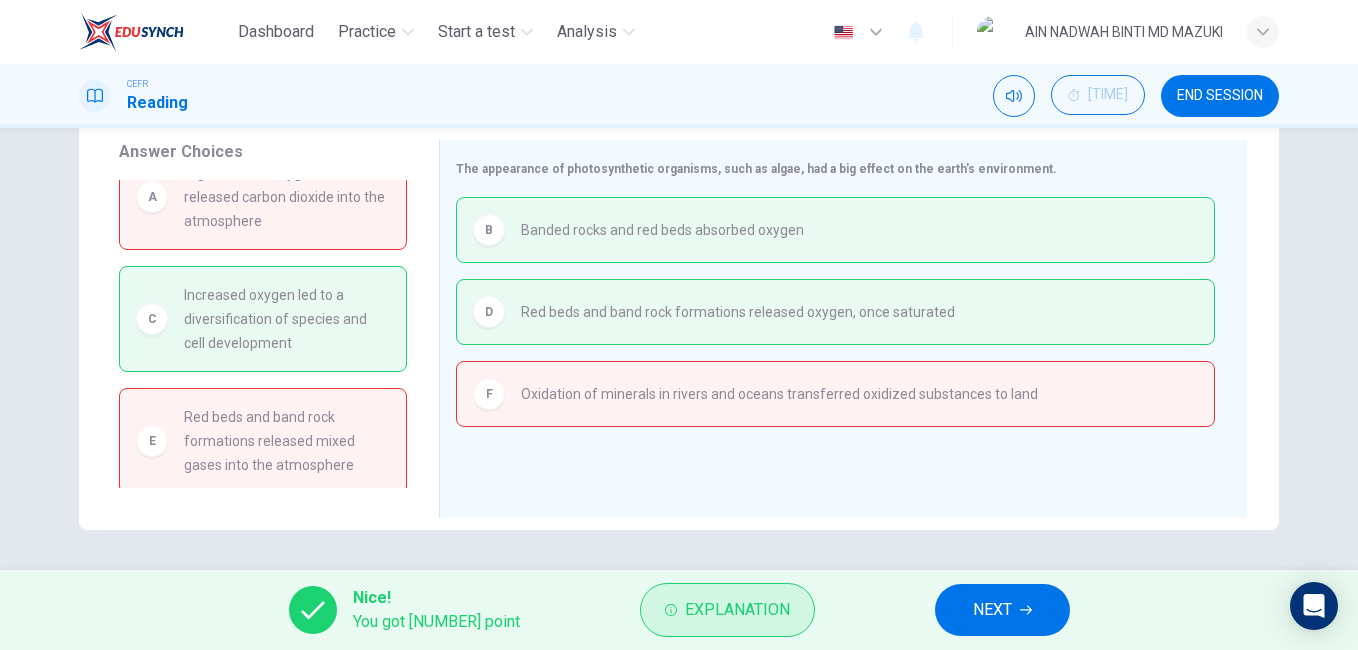 click on "Explanation" at bounding box center [737, 610] 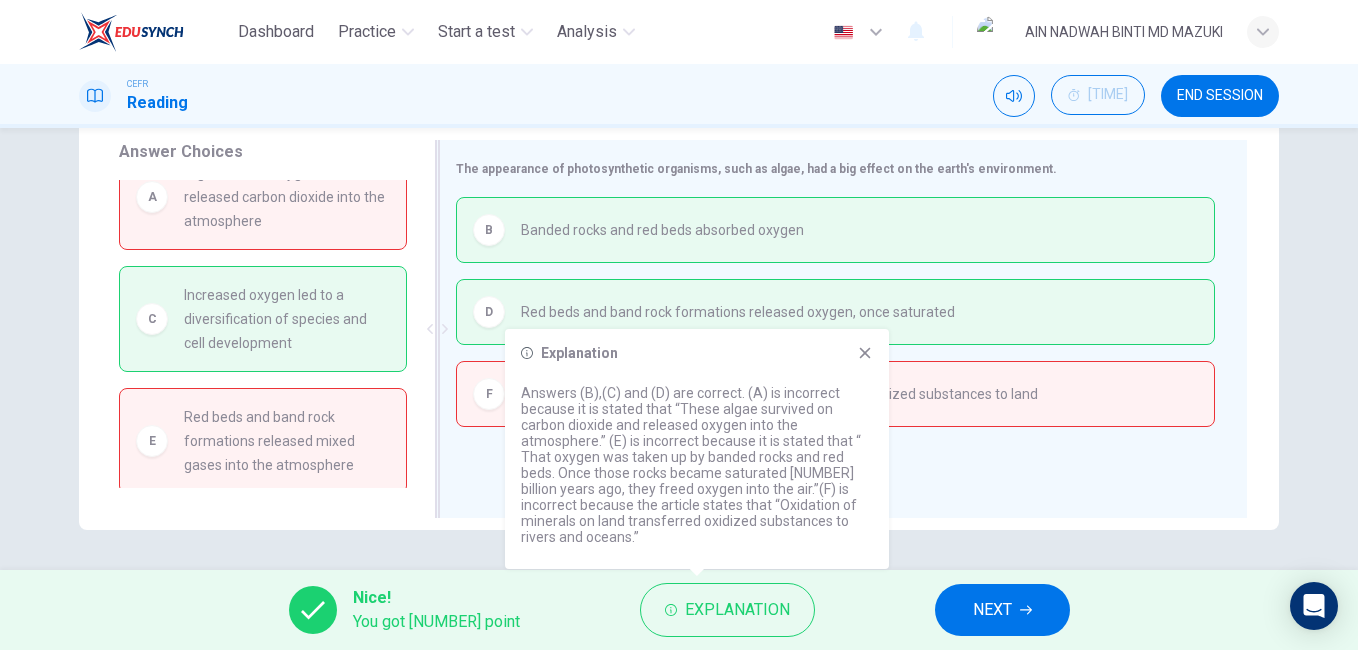 click on "B Banded rocks and red beds absorbed oxygen D Red beds and band rock formations released oxygen, once saturated F Oxidation of minerals in rivers and oceans transferred oxidized substances to land" at bounding box center [835, 331] 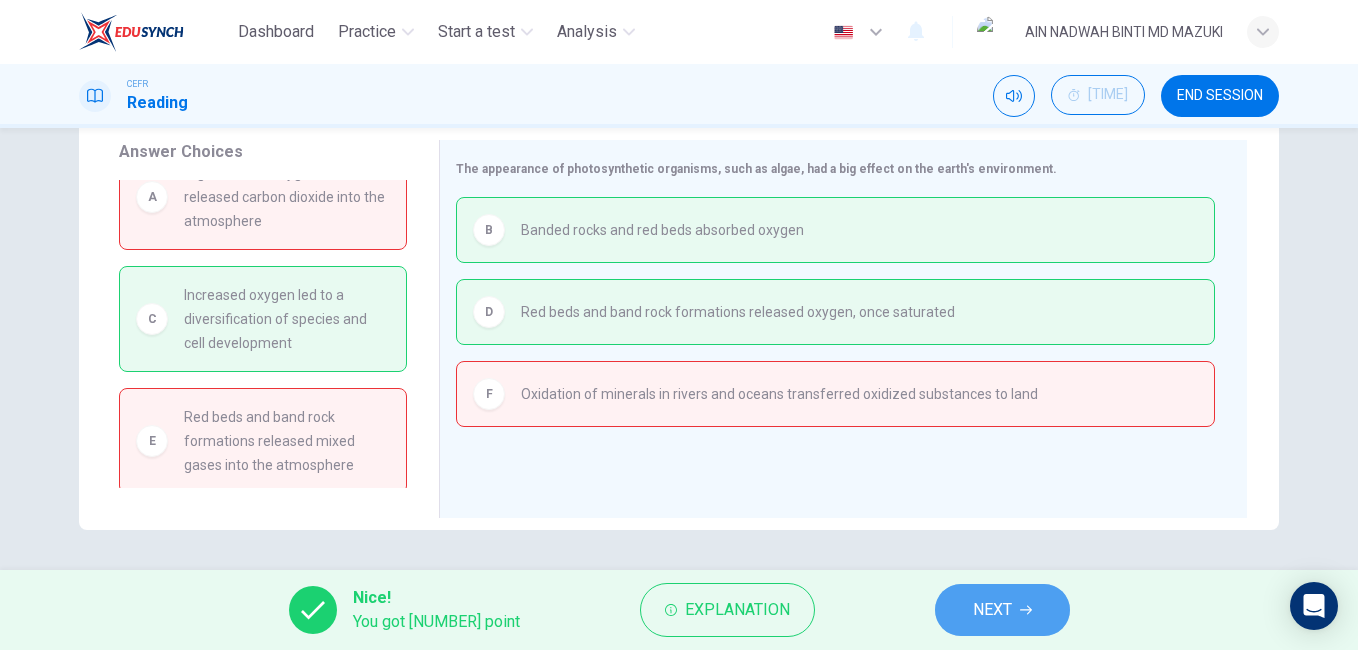 click at bounding box center (1026, 610) 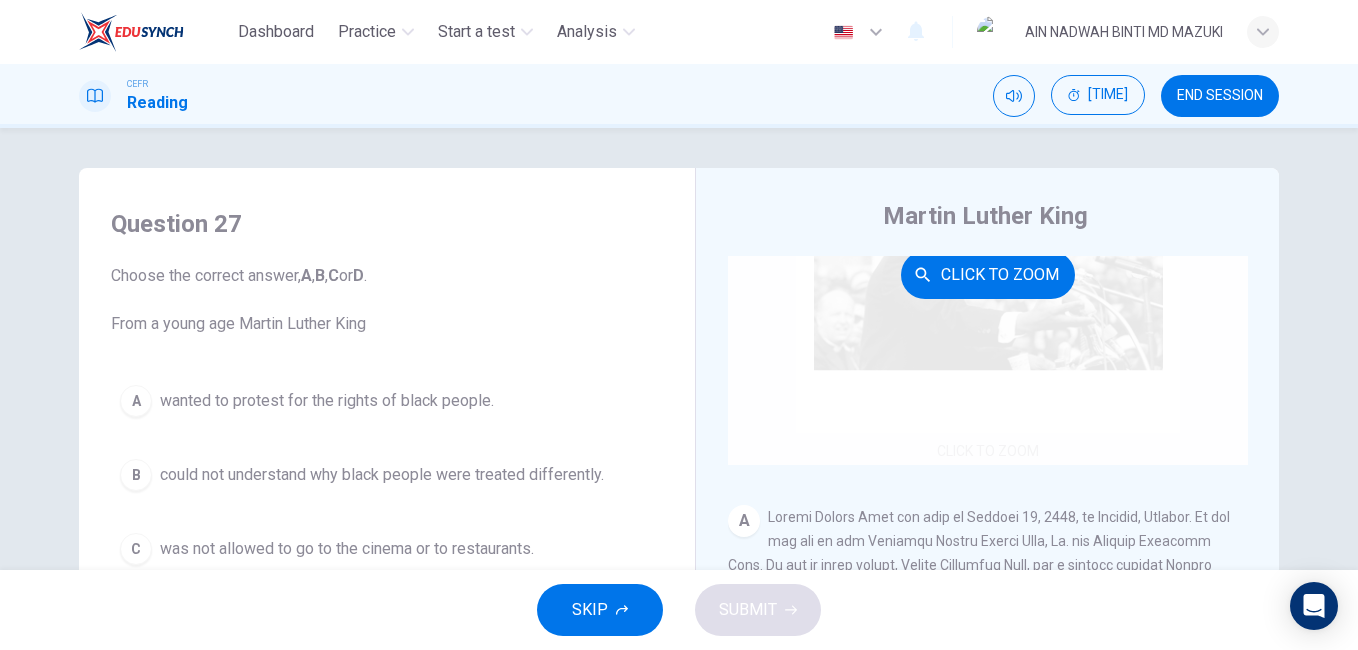 scroll, scrollTop: 175, scrollLeft: 0, axis: vertical 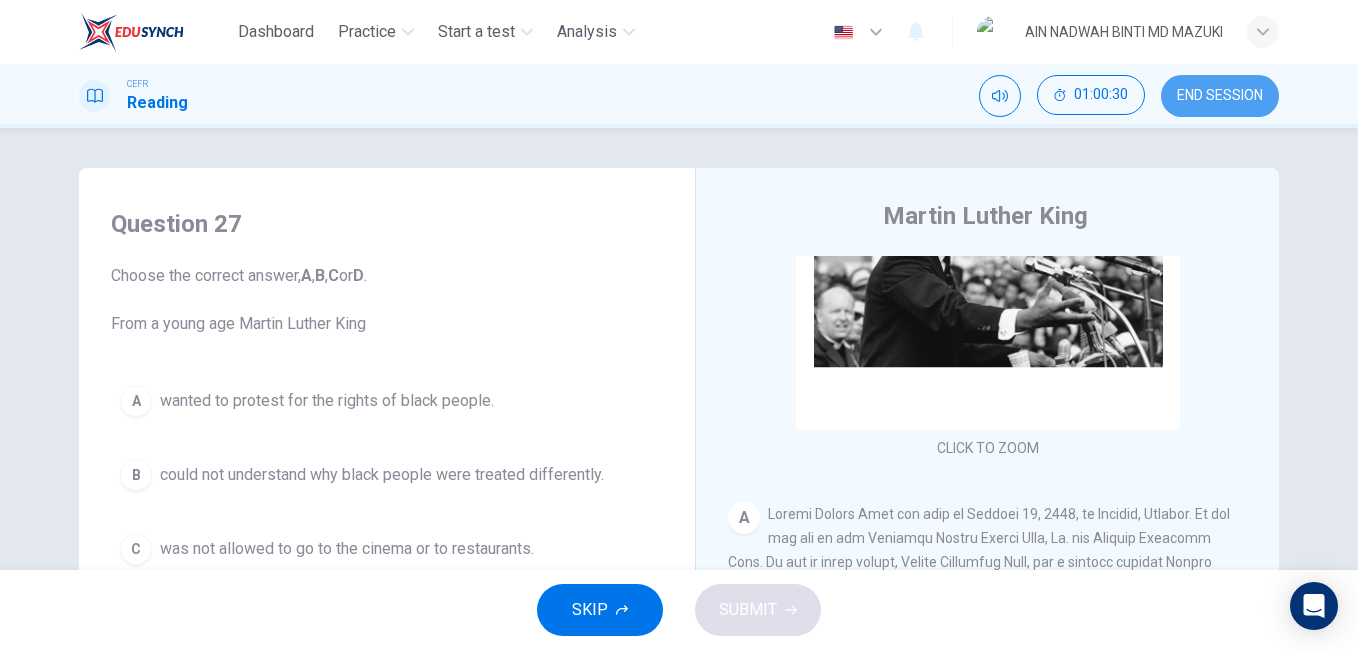 click on "END SESSION" at bounding box center [1220, 96] 